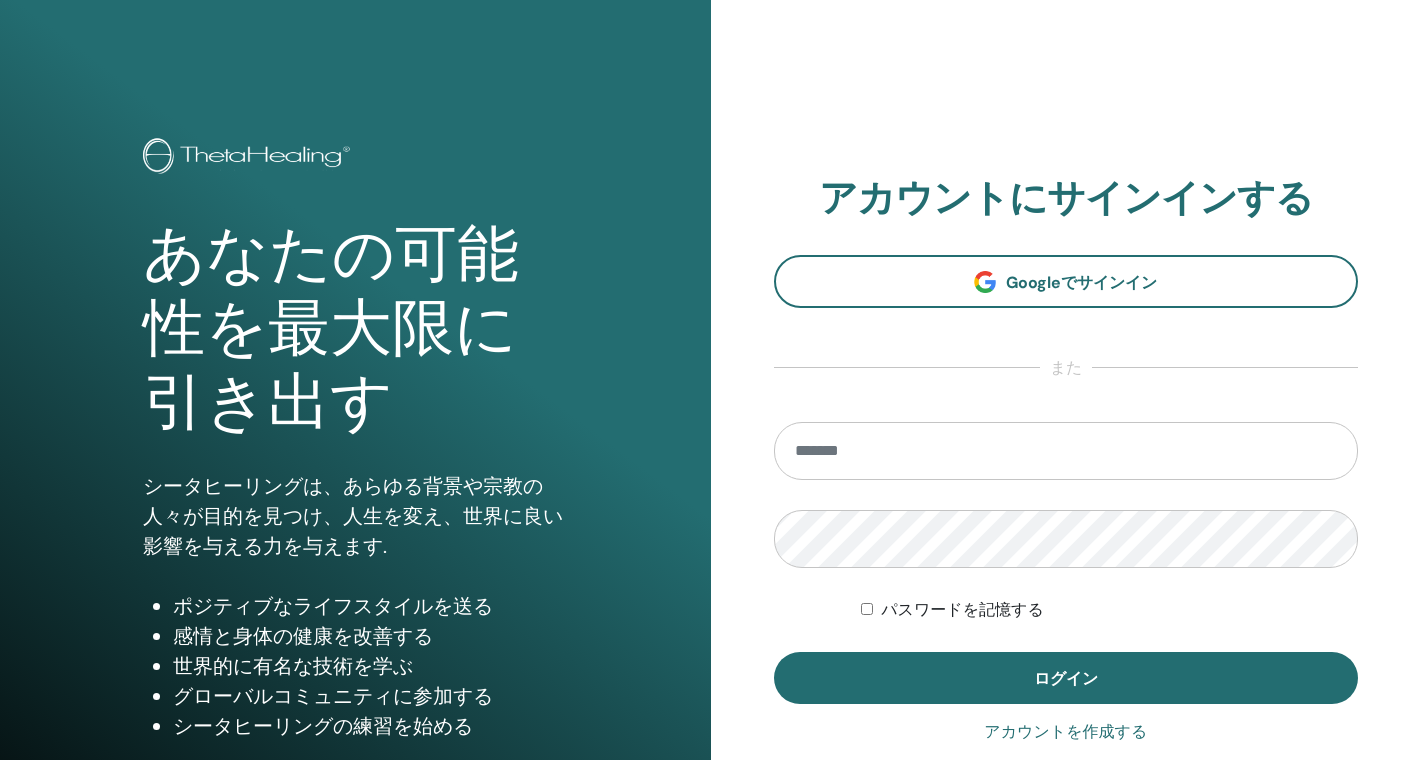 scroll, scrollTop: 0, scrollLeft: 0, axis: both 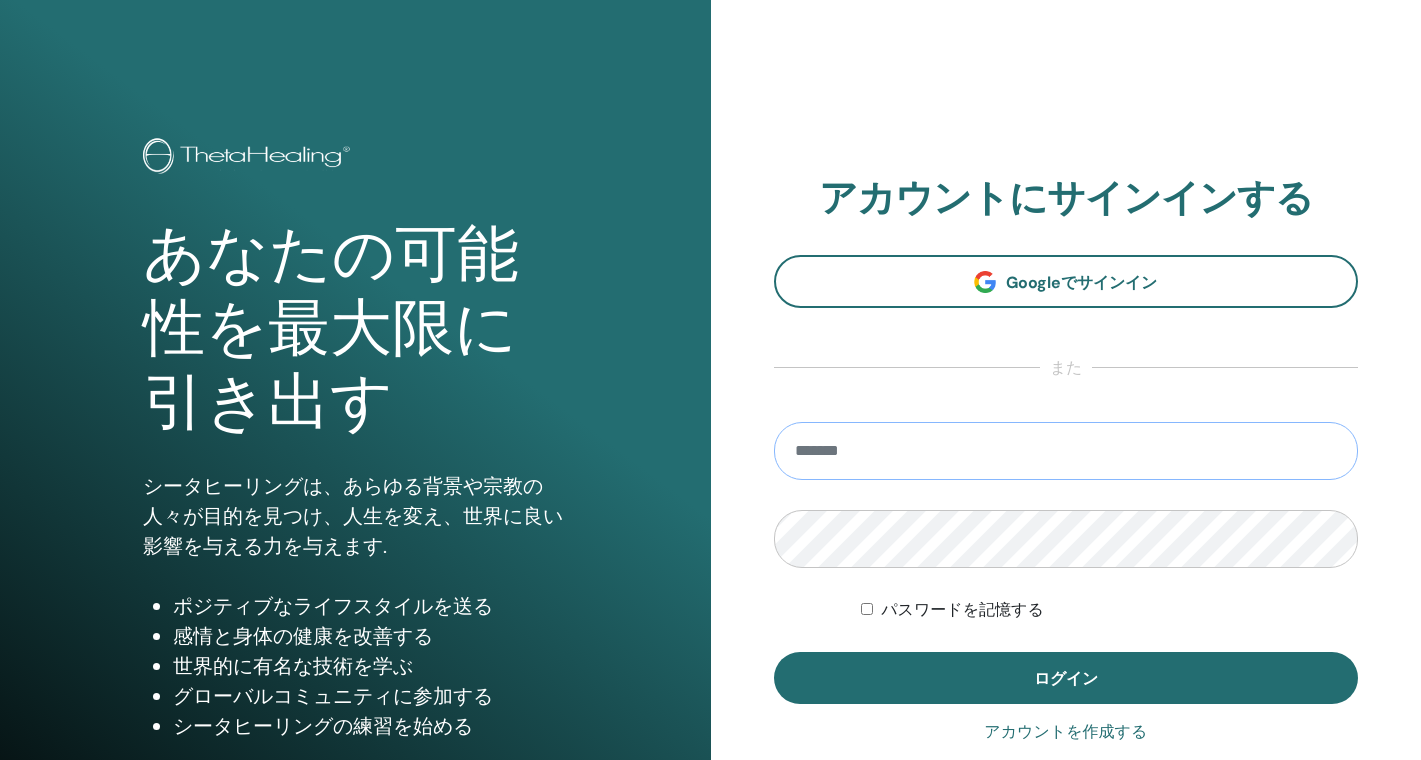 type on "**********" 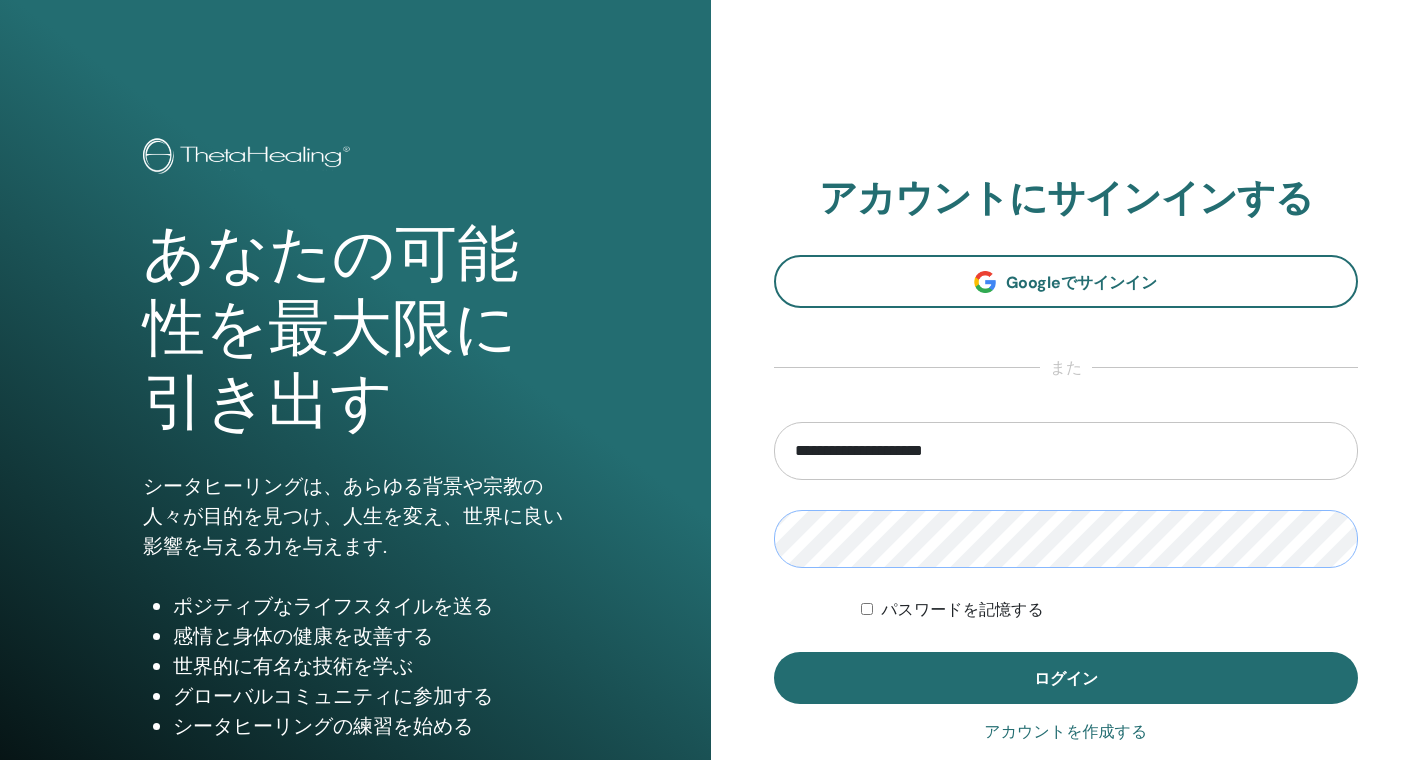 click on "ログイン" at bounding box center (1066, 678) 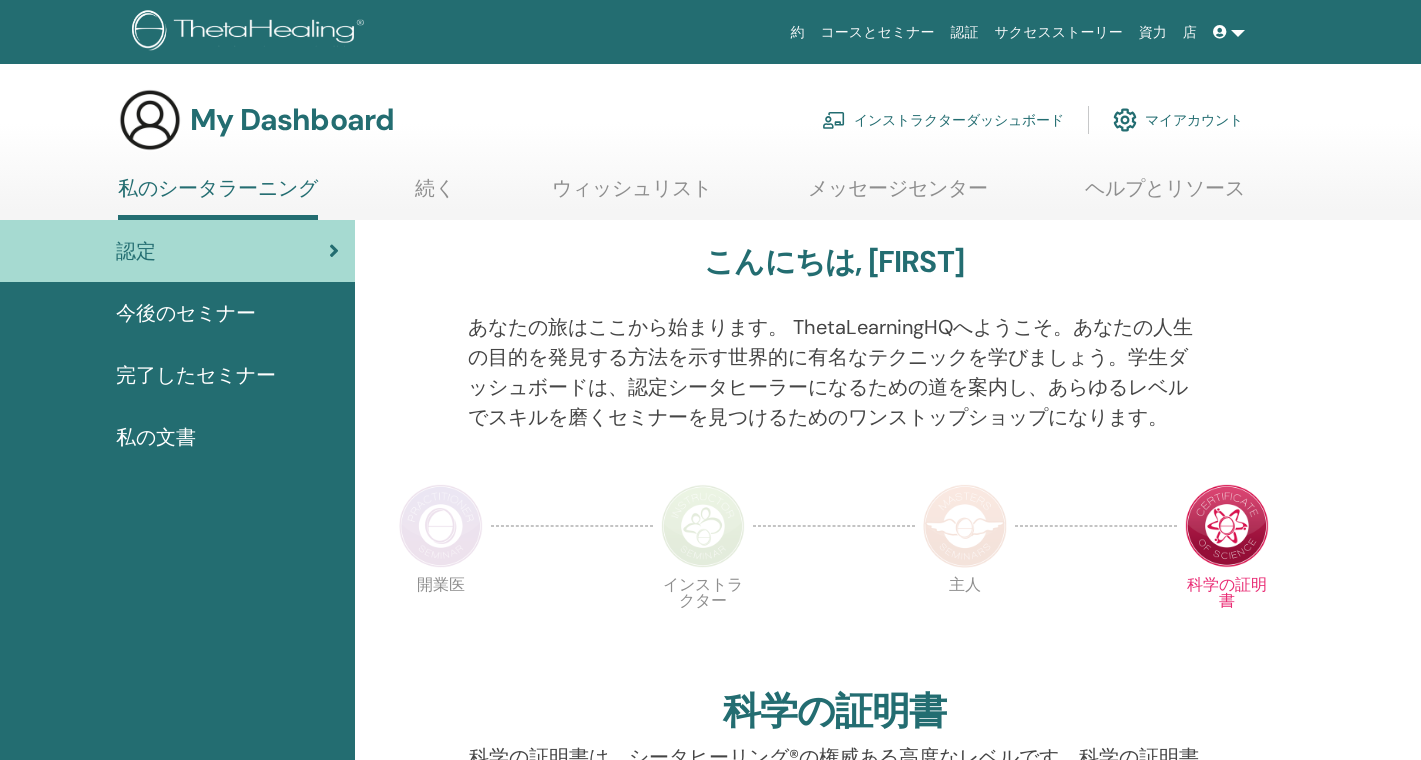 scroll, scrollTop: 0, scrollLeft: 0, axis: both 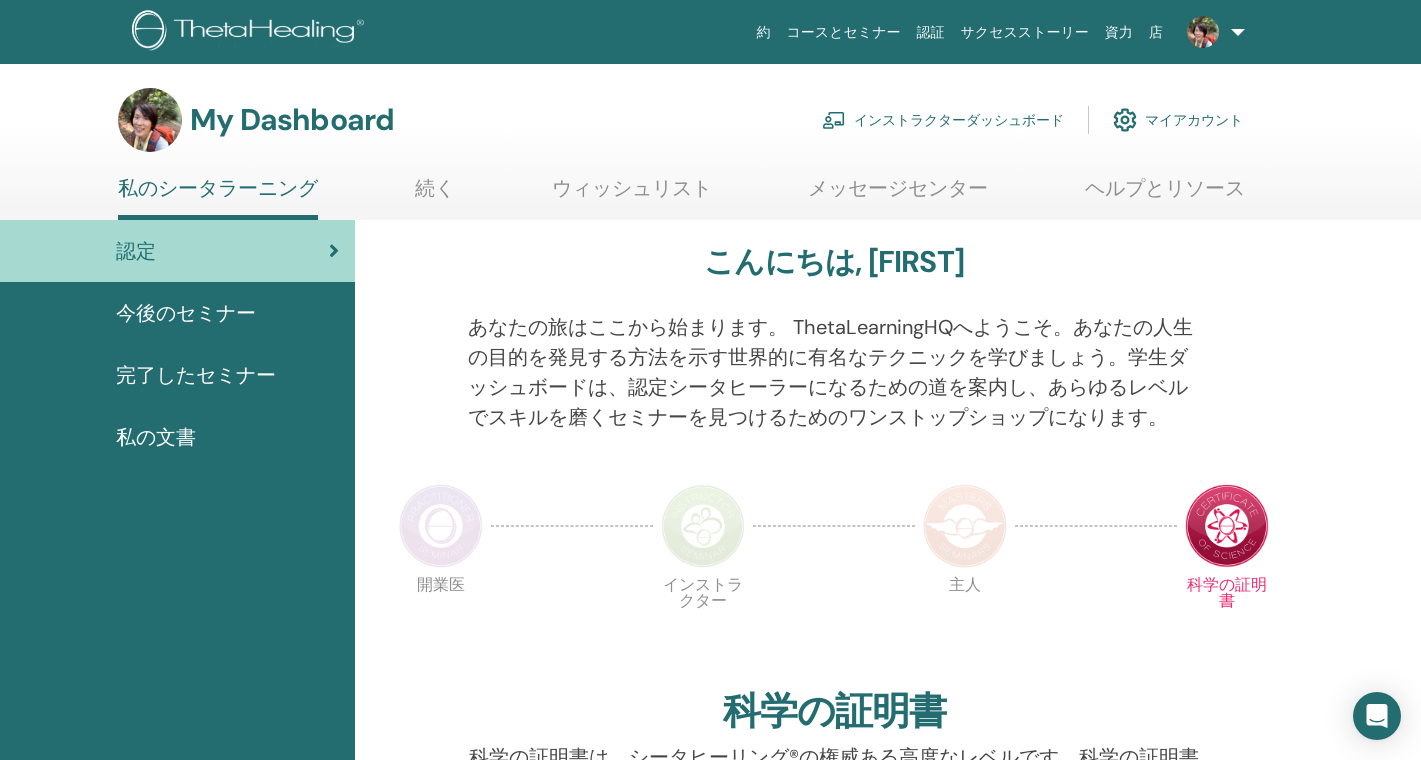 click on "インストラクターダッシュボード" at bounding box center [943, 120] 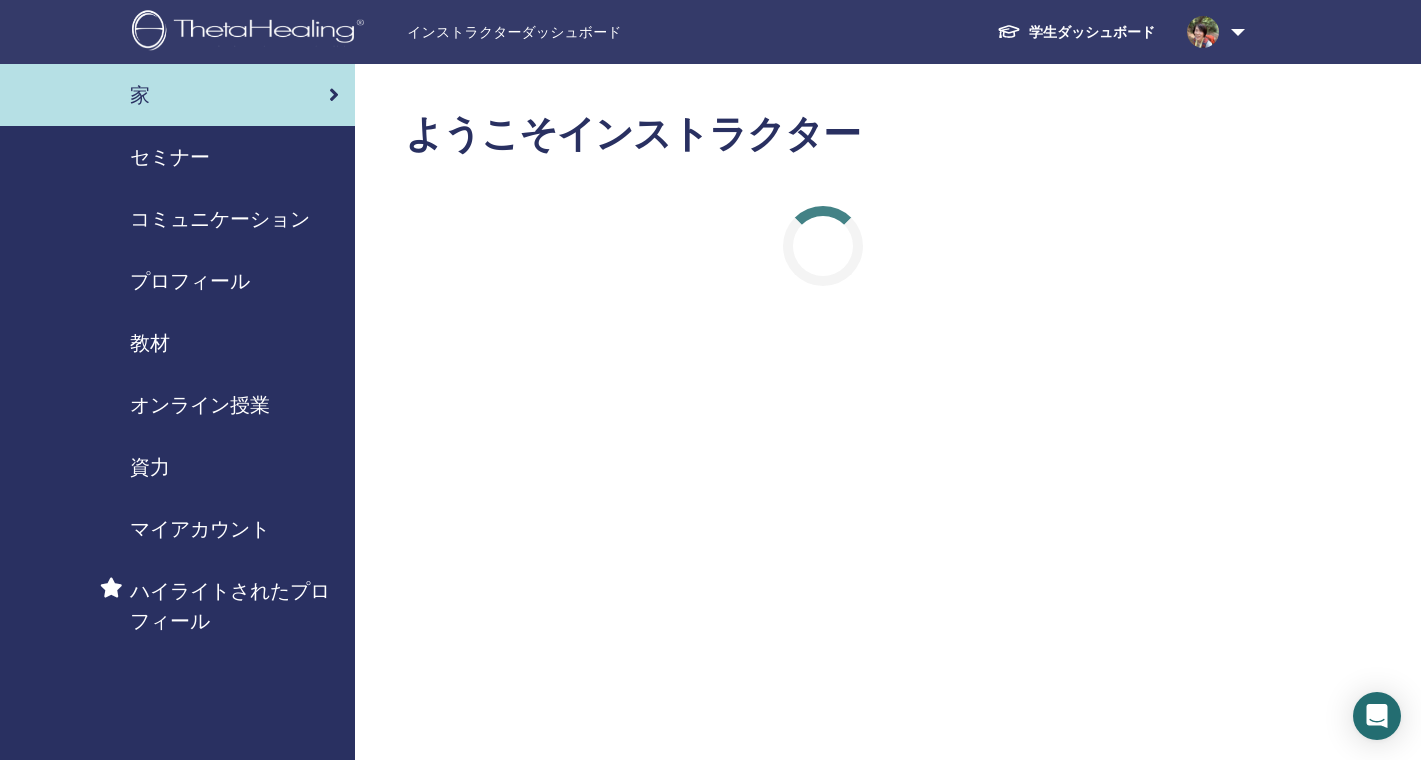 scroll, scrollTop: 0, scrollLeft: 0, axis: both 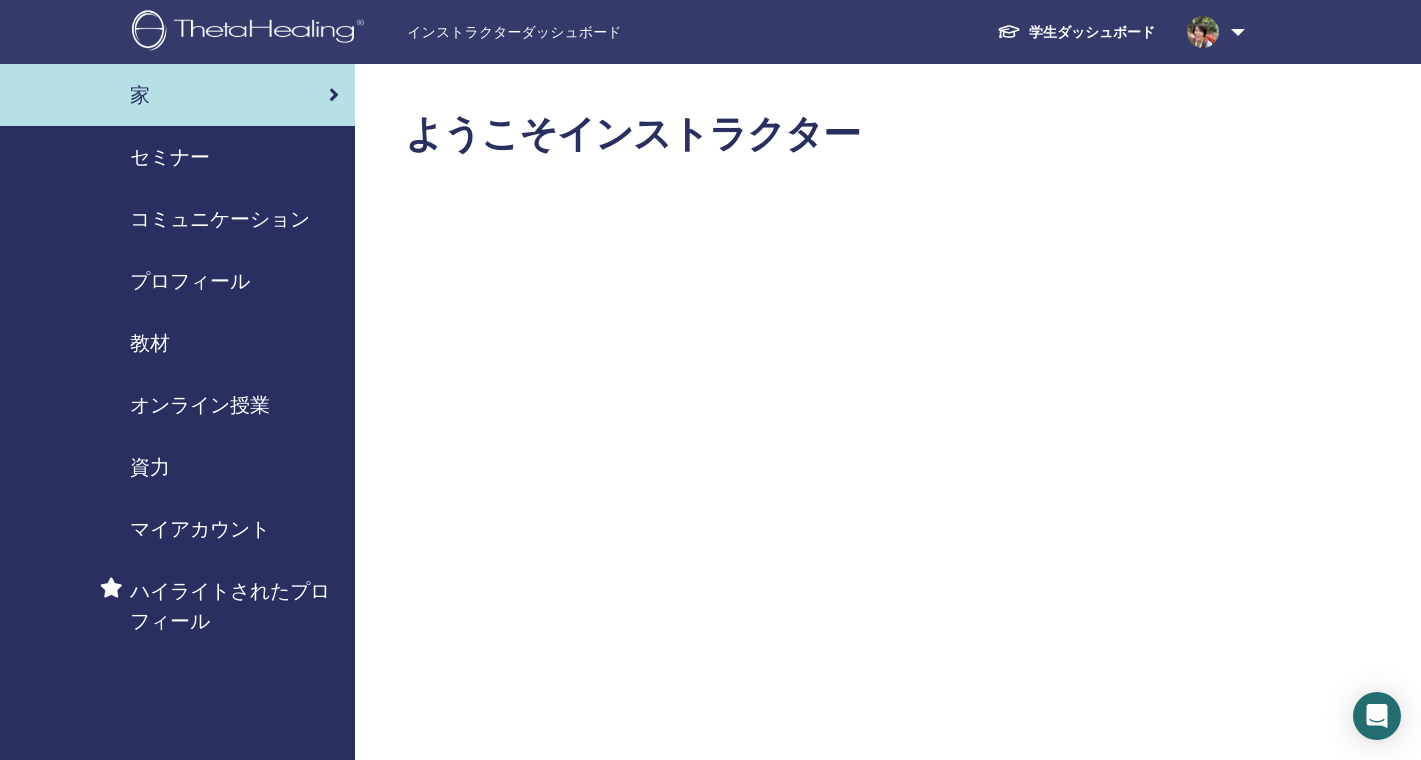 click on "セミナー" at bounding box center (170, 157) 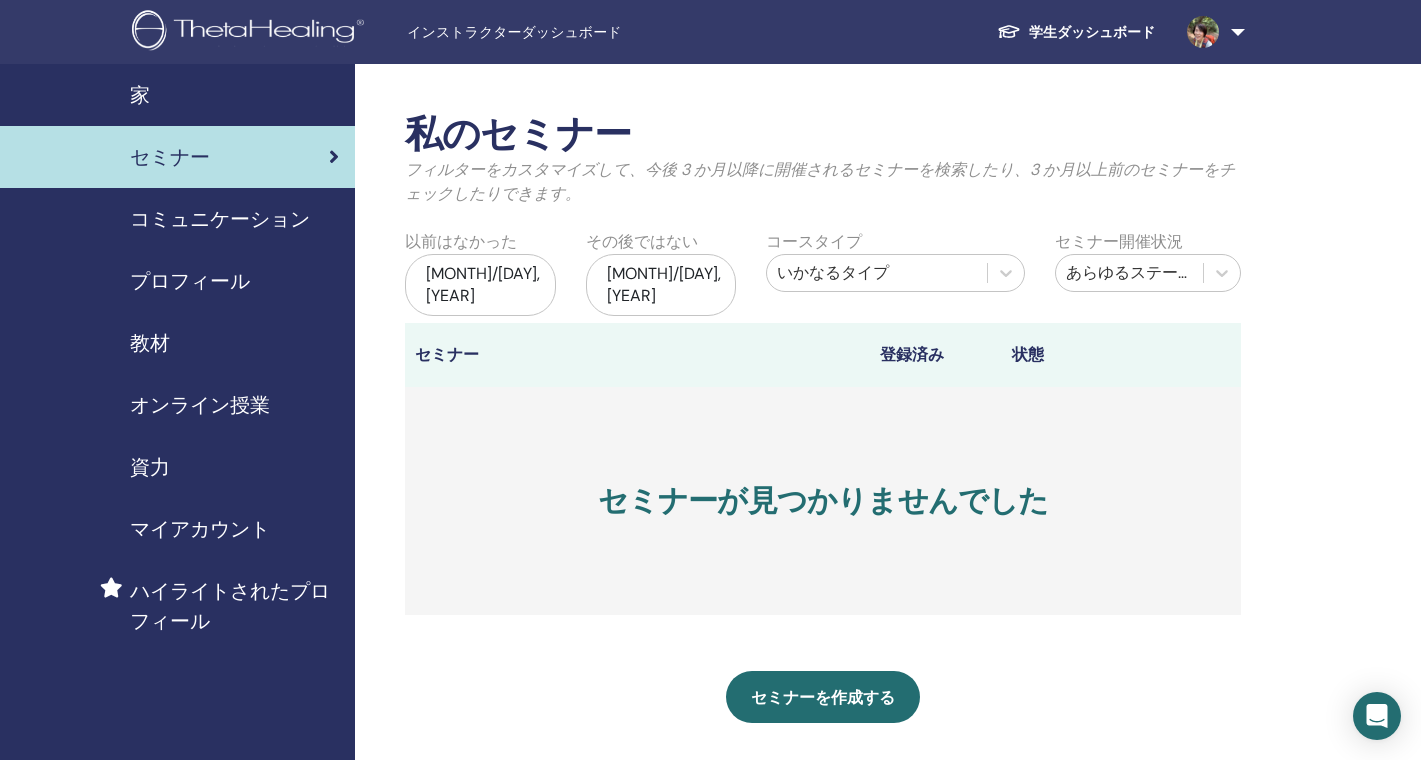 scroll, scrollTop: 0, scrollLeft: 0, axis: both 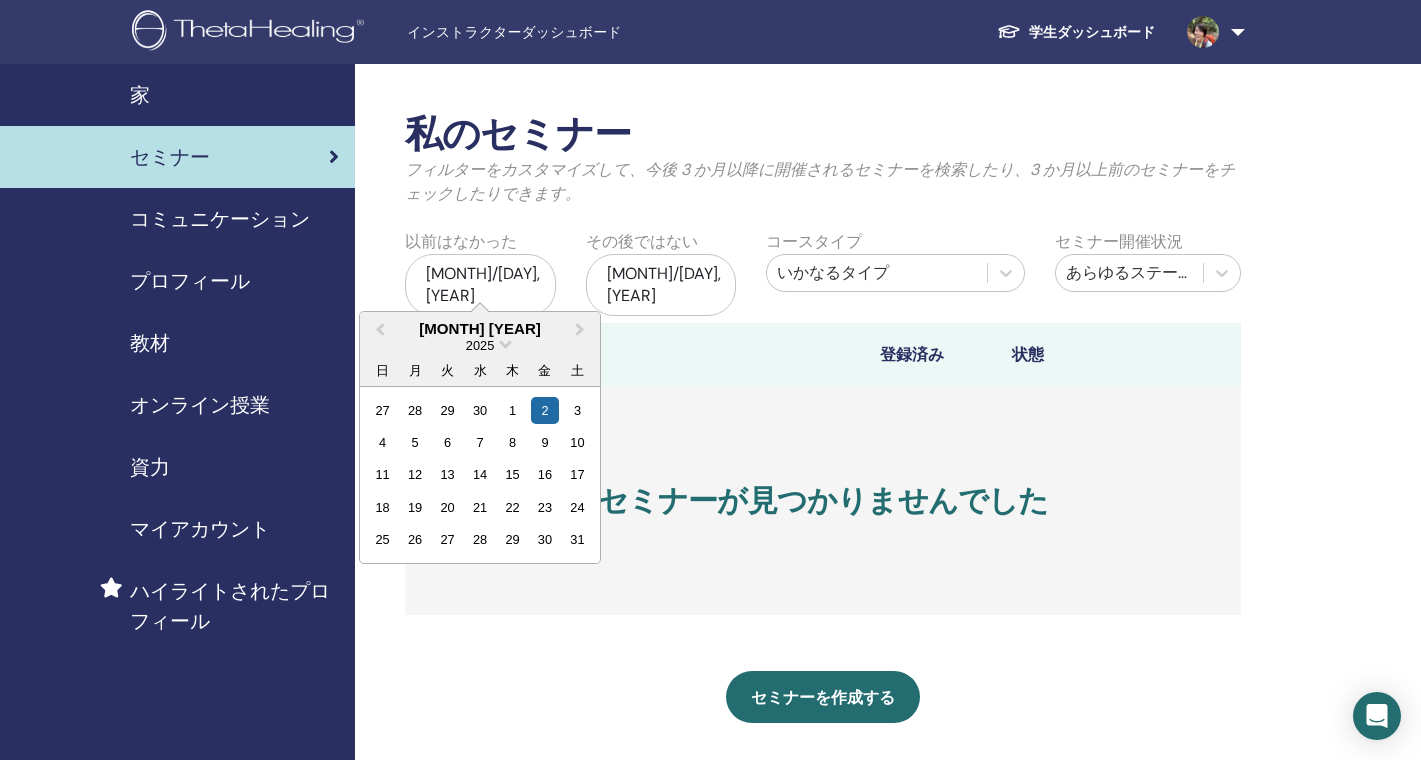 click on "私のセミナー フィルターをカスタマイズして、今後 3 か月以降に開催されるセミナーを検索したり、3 か月以上前のセミナーをチェックしたりできます。 以前はなかった 5月/02, 2025 Previous Month Next Month 5月 2025 2025 日 月 火 水 木 金 土 27 28 29 30 1 2 3 4 5 6 7 8 9 10 11 12 13 14 15 16 17 18 19 20 21 22 23 24 25 26 27 28 29 30 31 その後ではない 11月/02, 2025 コースタイプ いかなるタイプ セミナー開催状況 あらゆるステータス セミナー 登録済み 状態 セミナーが見つかりませんでした セミナーを作成する セミナー登録 注文番号。 参加者 イベント 日にち" at bounding box center (823, 500) 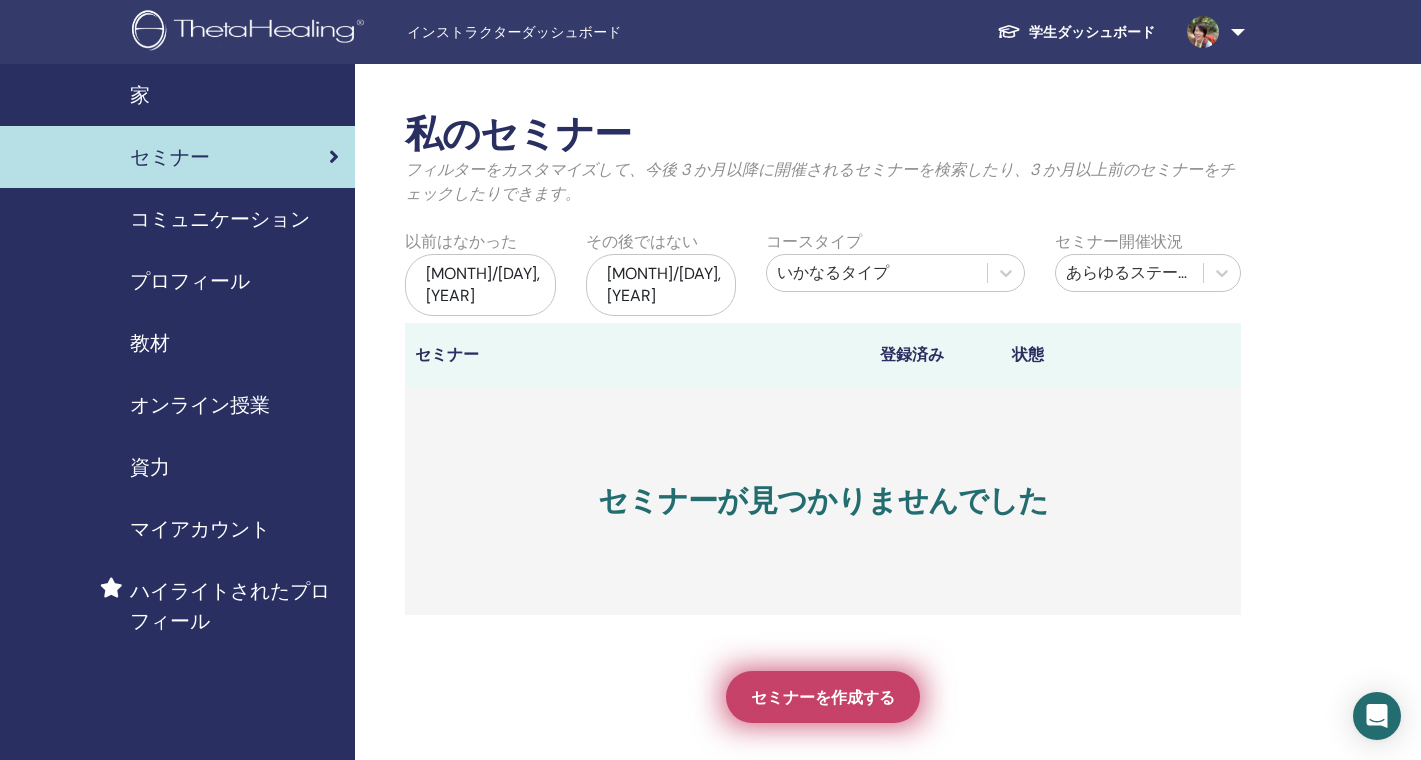 click on "セミナーを作成する" at bounding box center [823, 697] 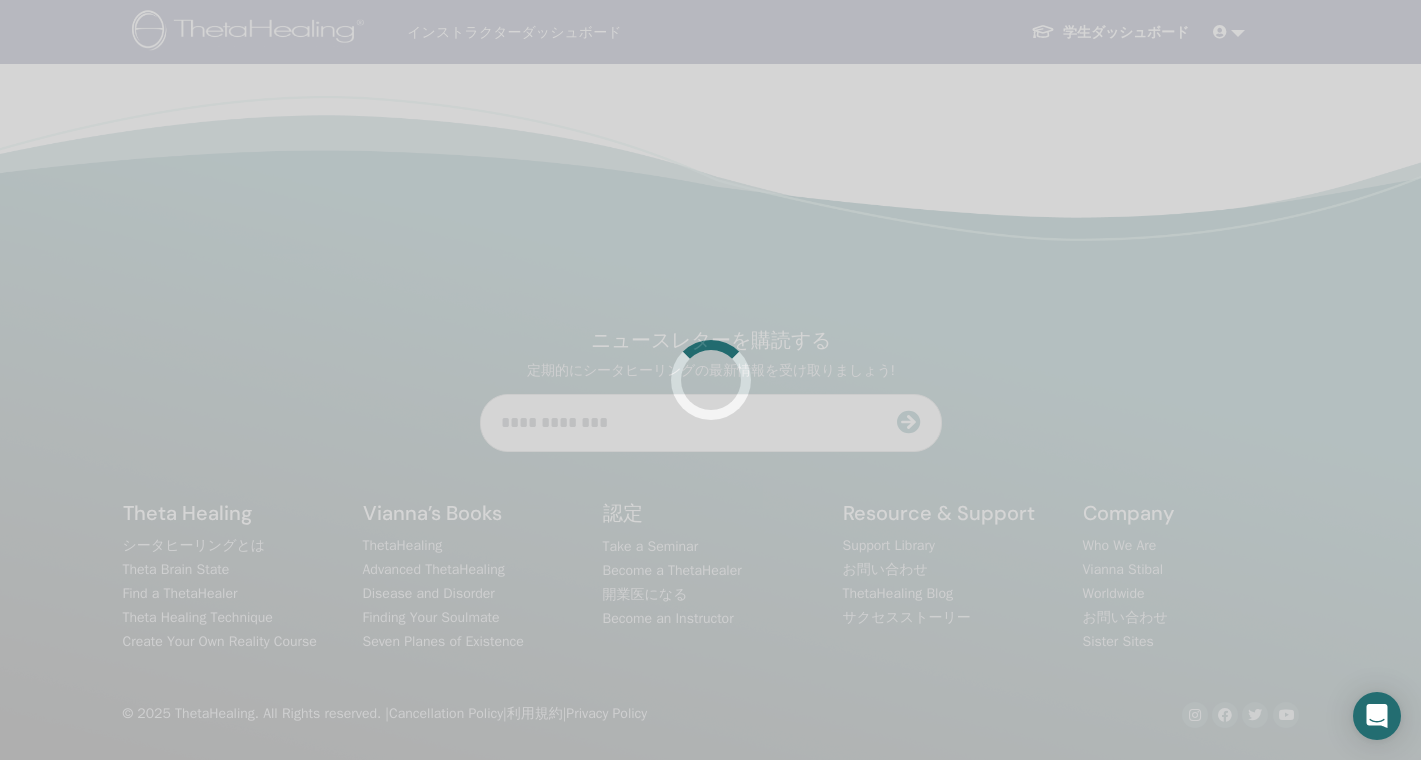 scroll, scrollTop: 0, scrollLeft: 0, axis: both 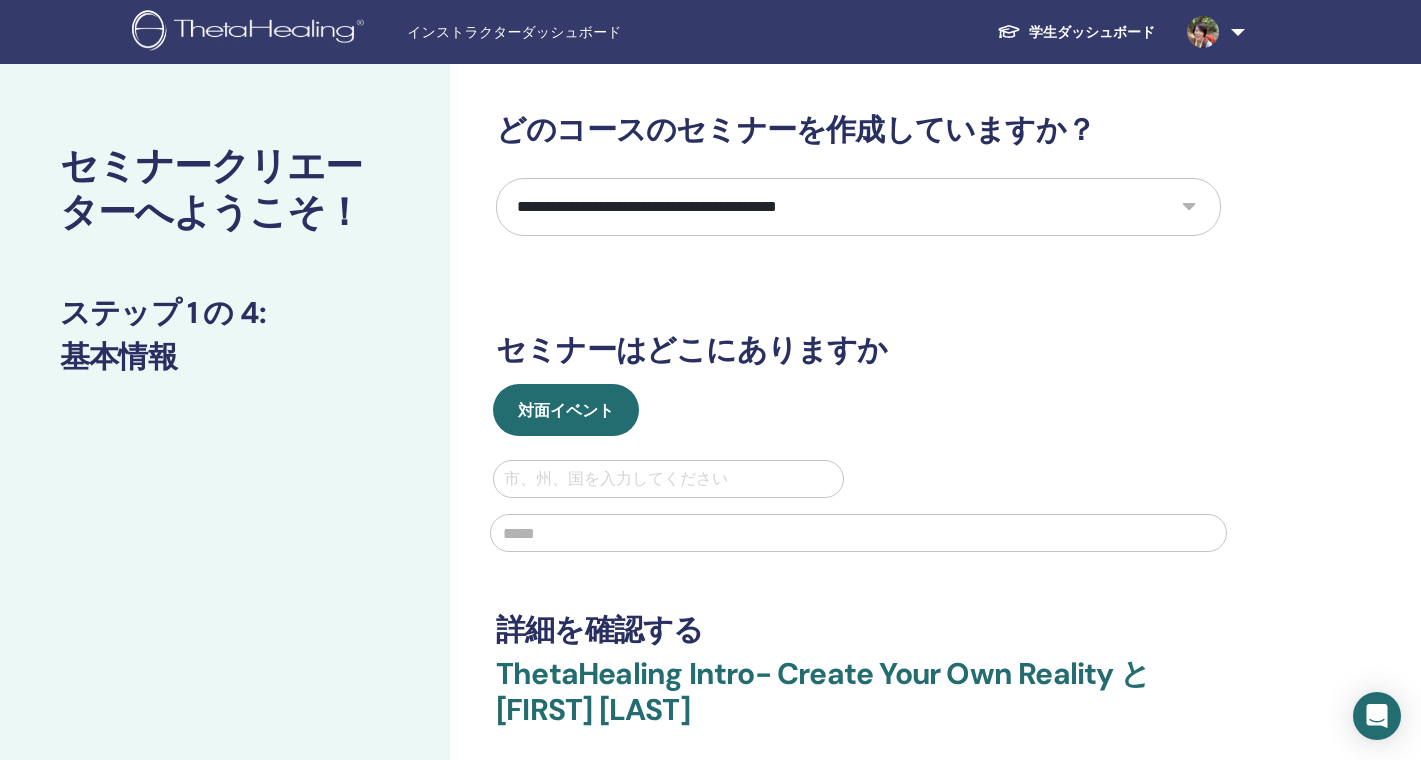 select on "*" 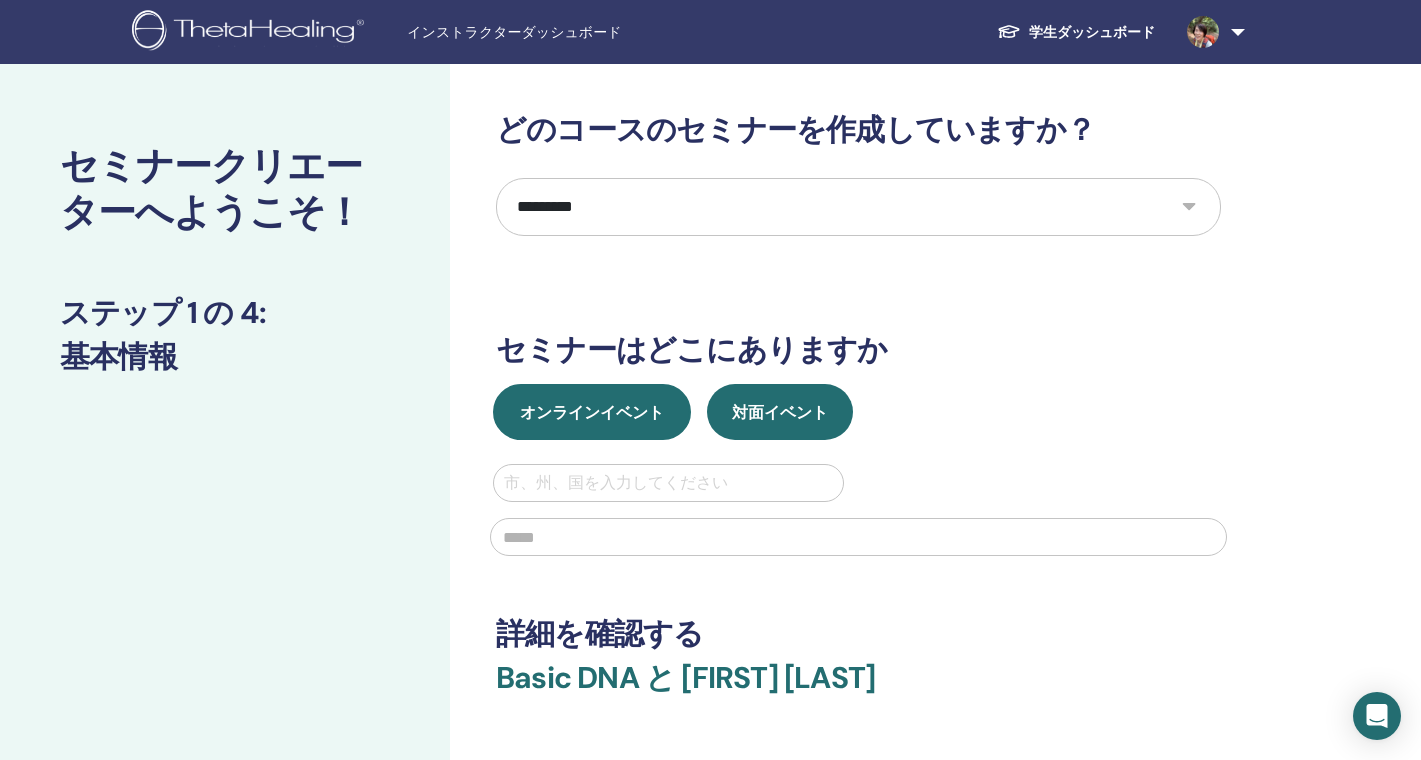 click on "オンラインイベント" at bounding box center (592, 412) 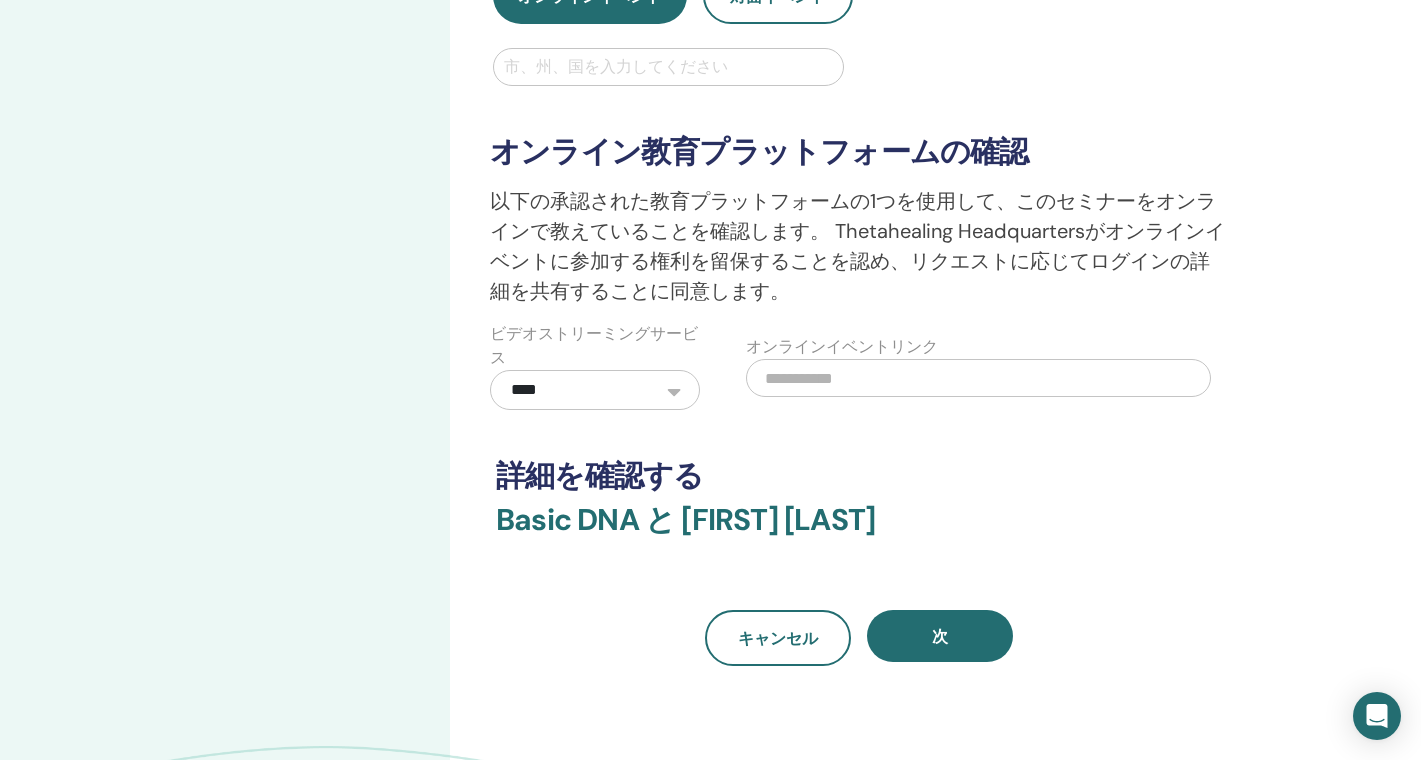 scroll, scrollTop: 401, scrollLeft: 0, axis: vertical 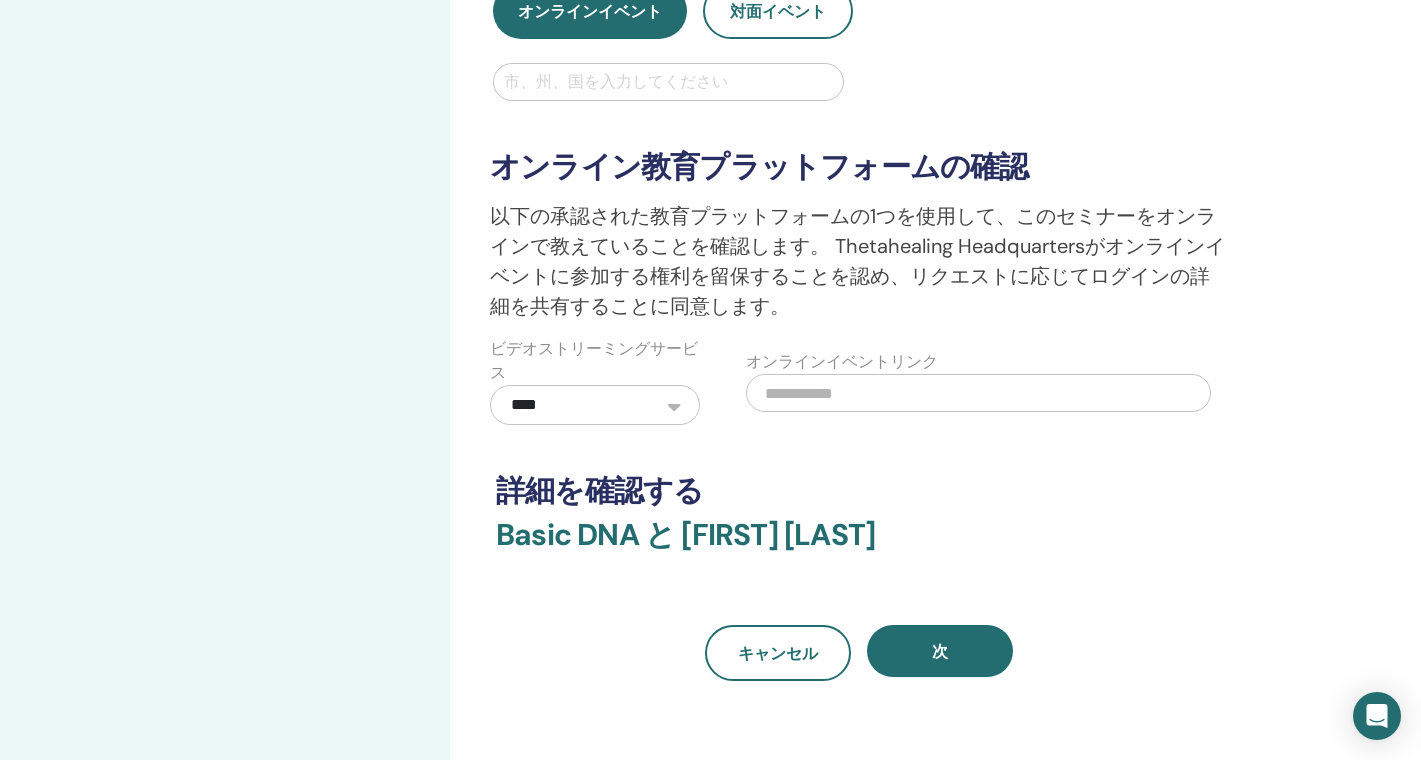 click on "**********" at bounding box center (858, 196) 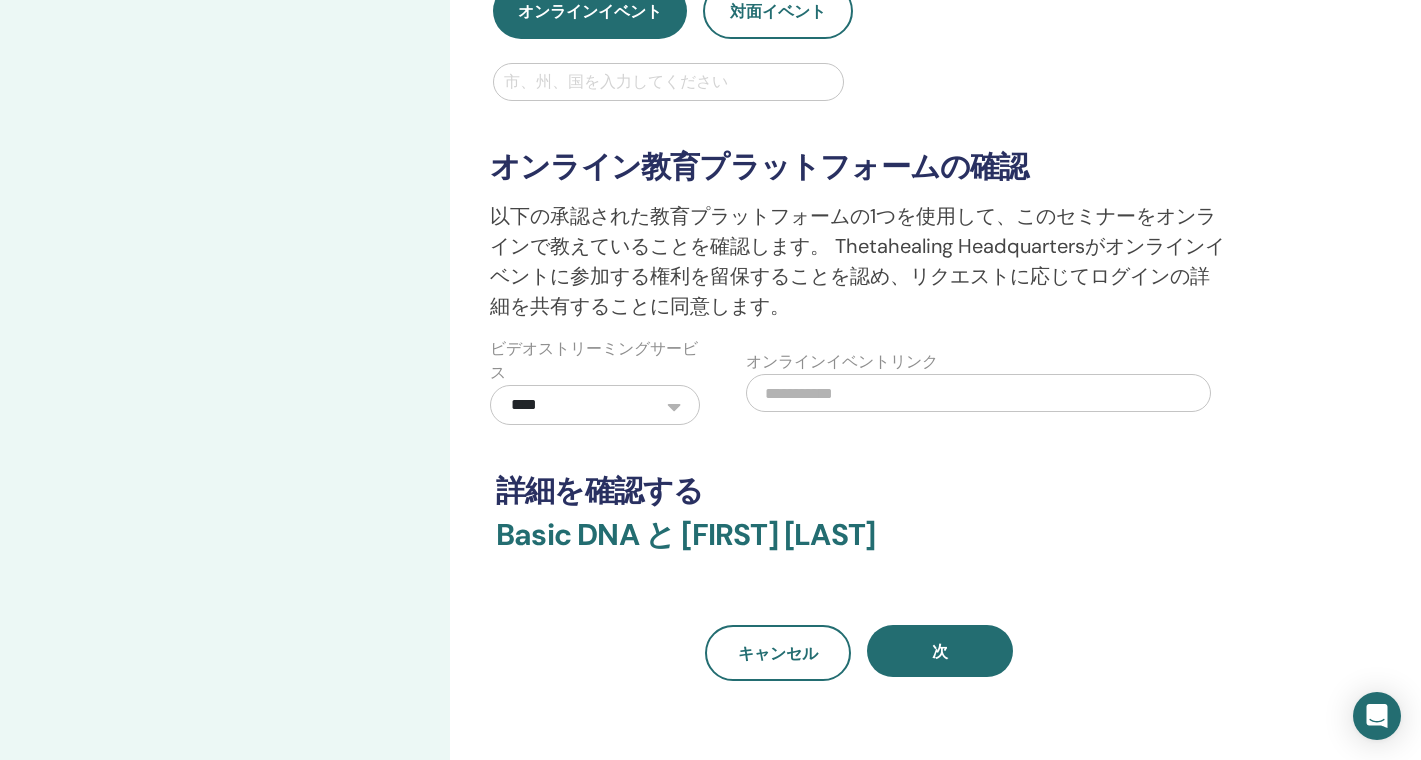 click at bounding box center [979, 393] 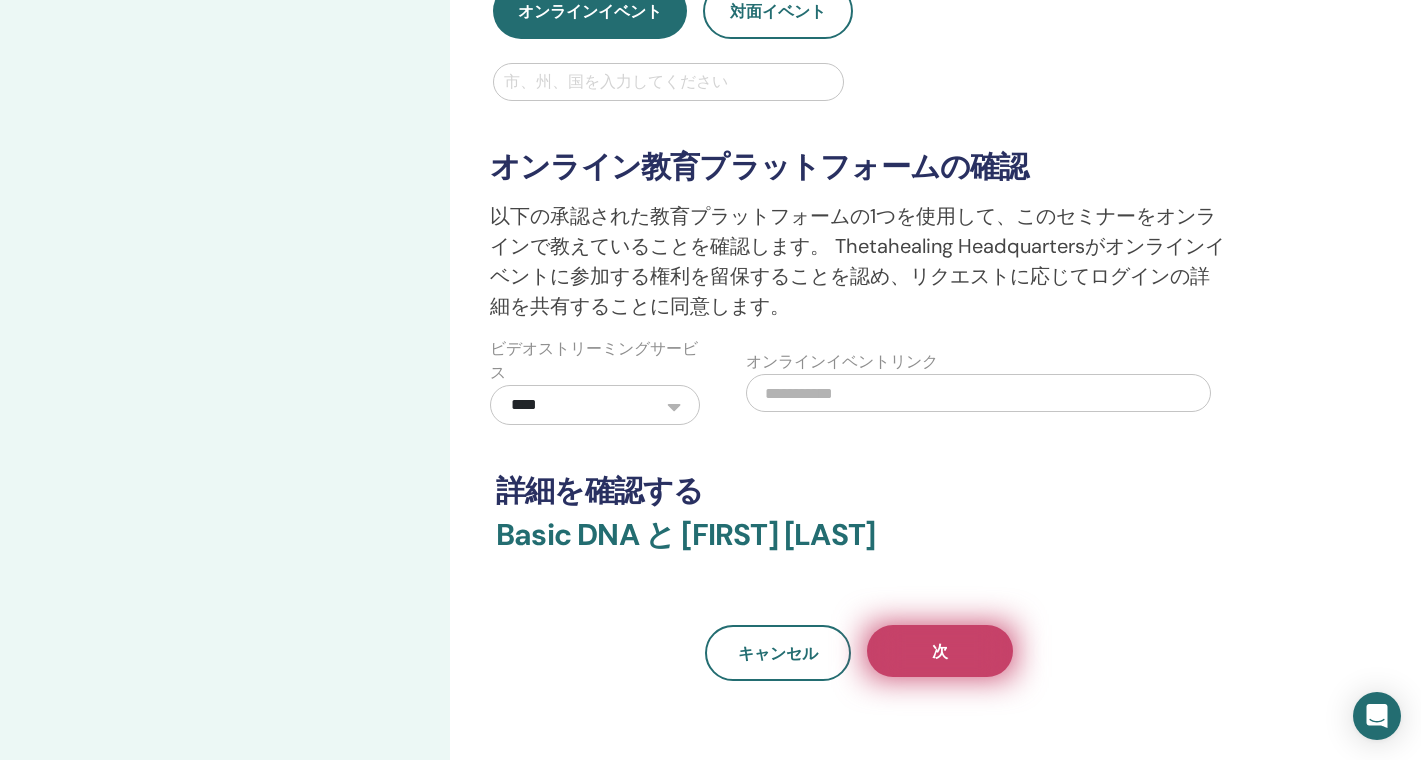 click on "次" at bounding box center [940, 651] 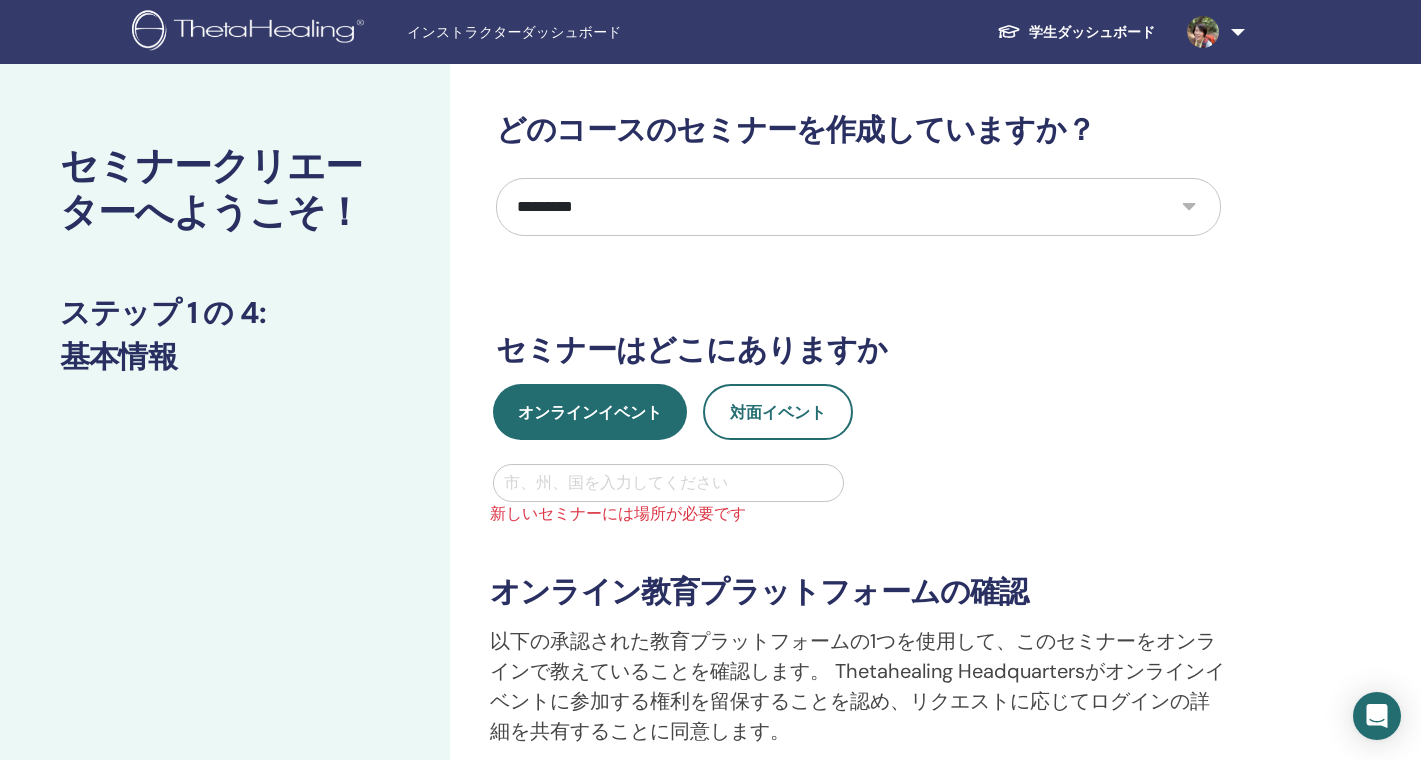 scroll, scrollTop: 0, scrollLeft: 0, axis: both 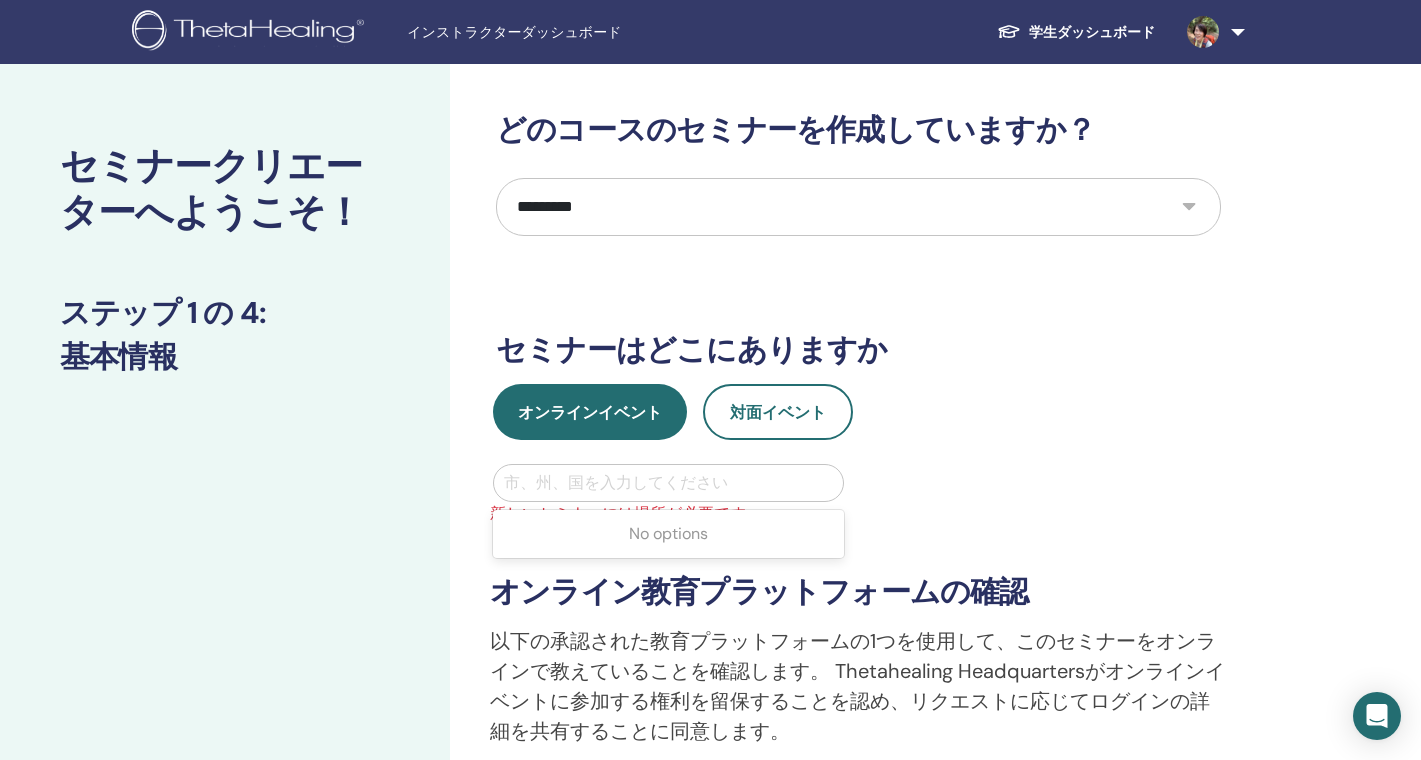click on "市、州、国を入力してください" at bounding box center [668, 483] 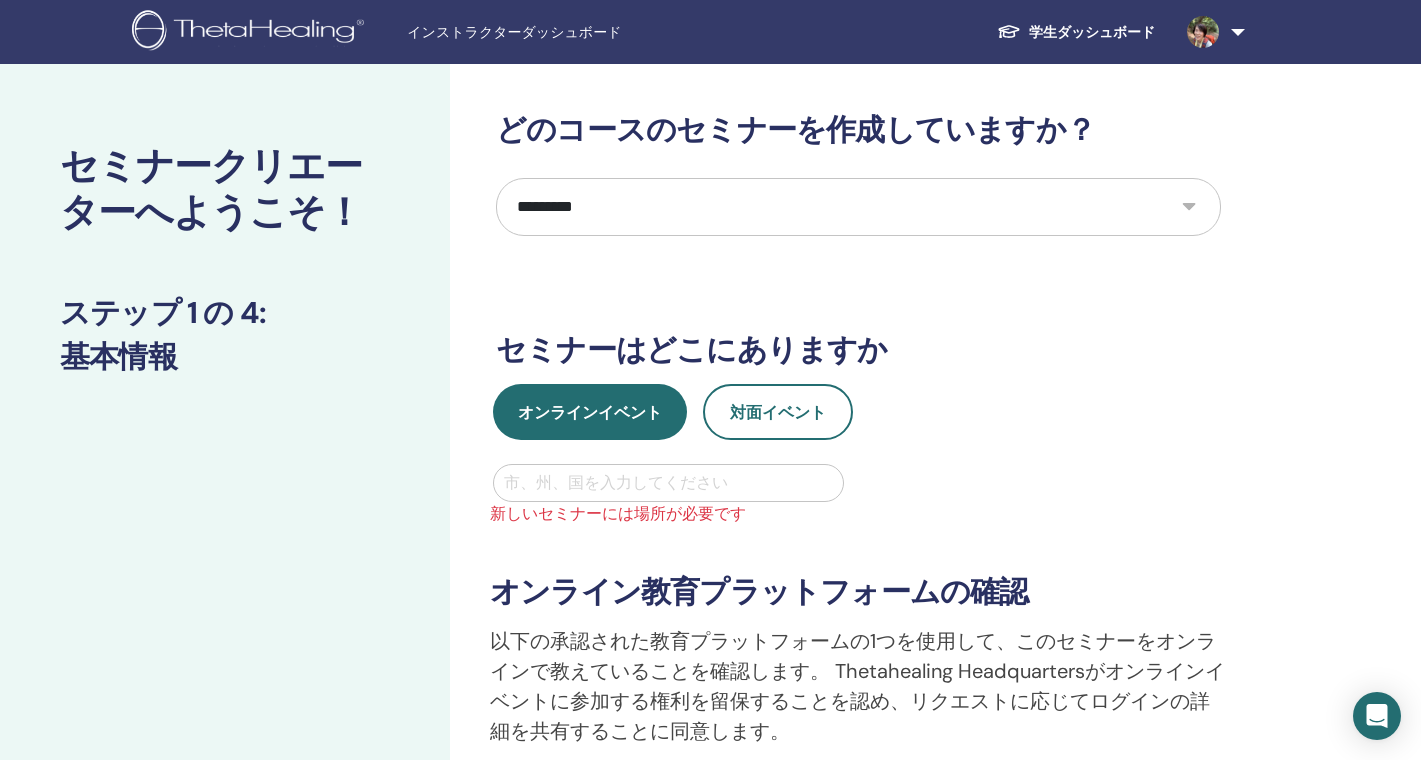 click on "セミナークリエーターへようこそ！ ステップ 1 の 4 : 基本情報" at bounding box center [225, 725] 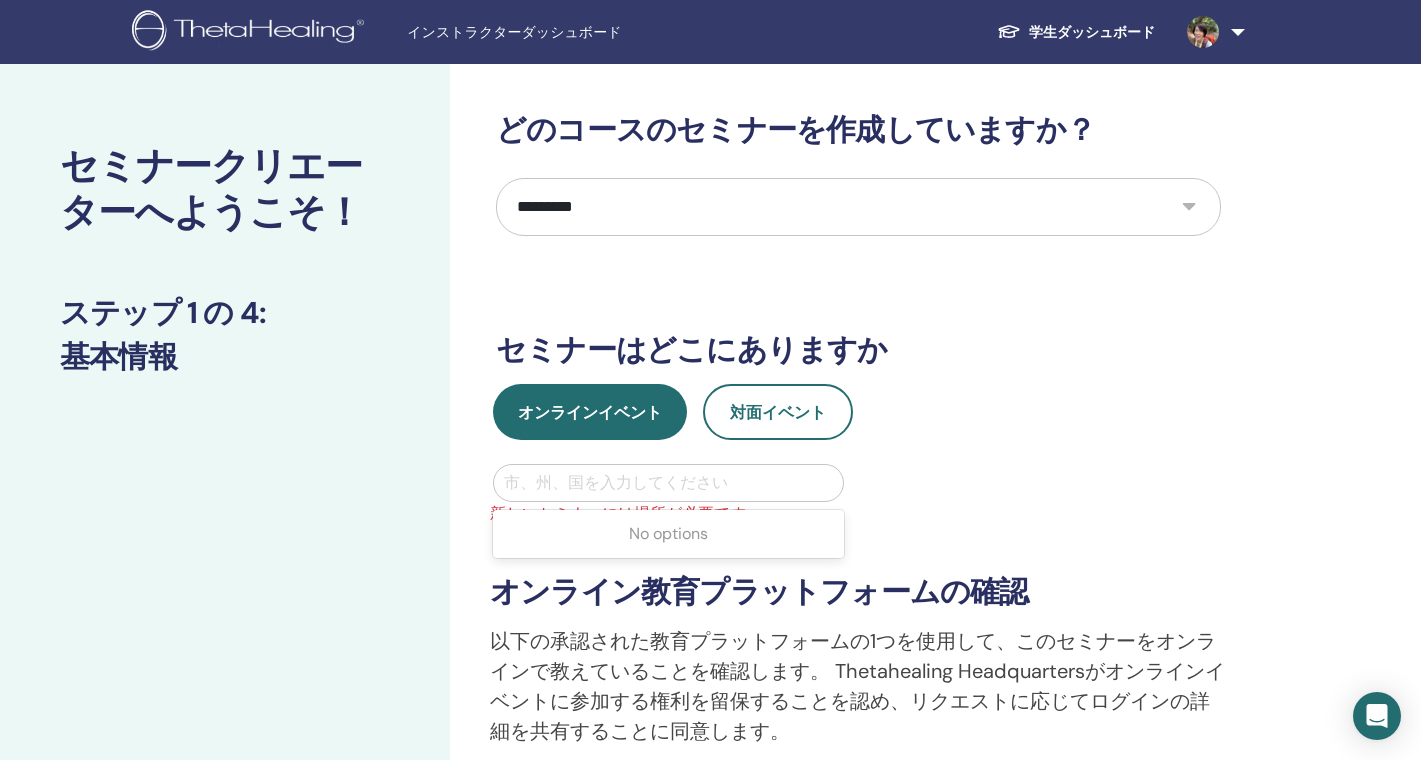 click on "市、州、国を入力してください" at bounding box center [668, 483] 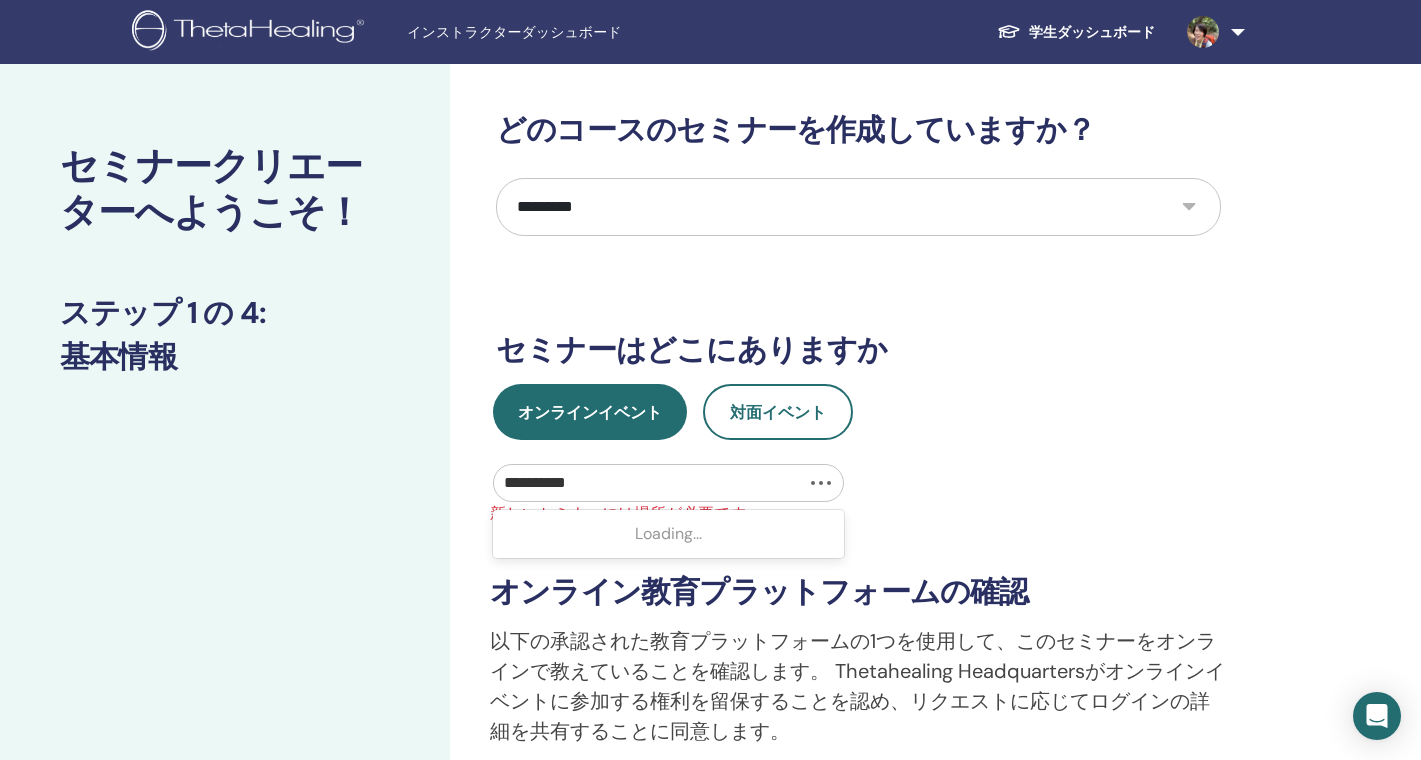 type on "**********" 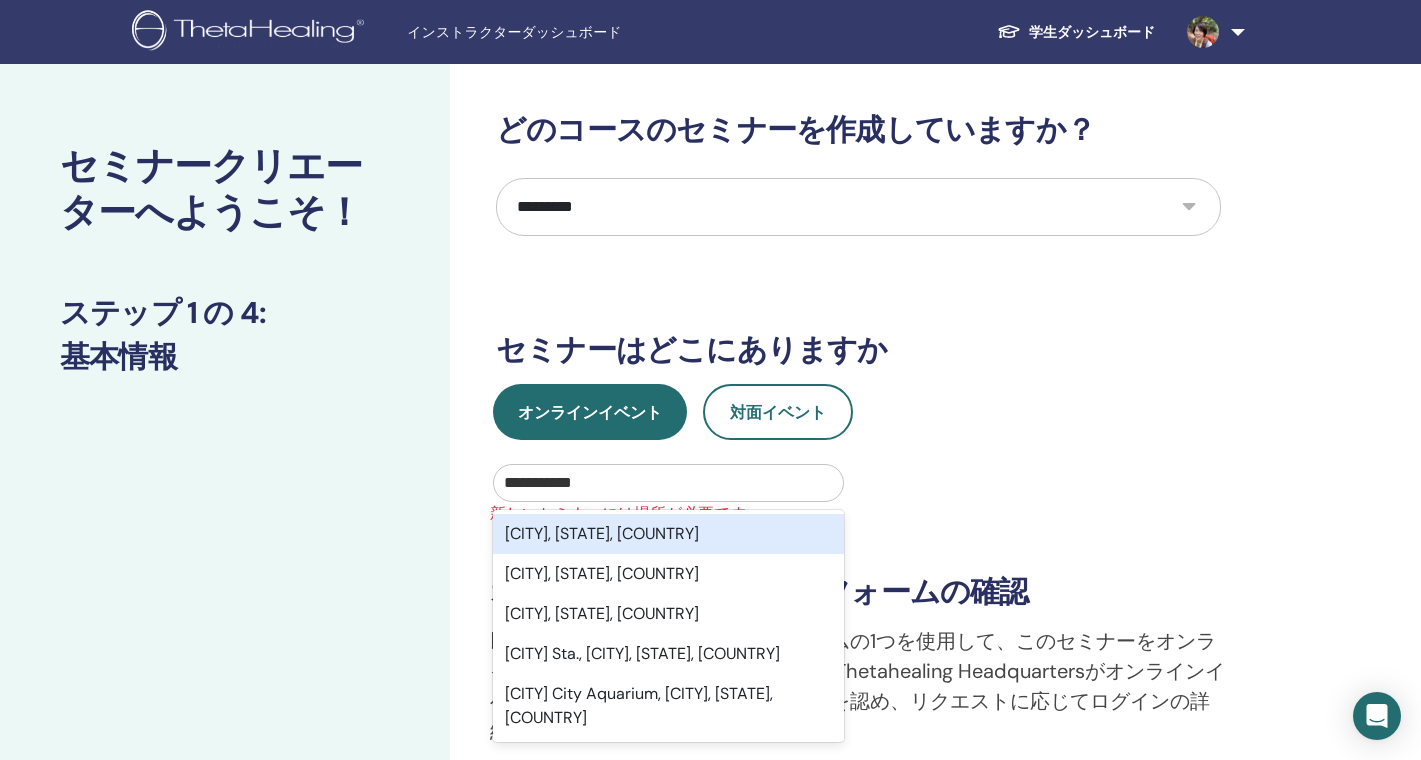 click on "Kasumigaura, Ibaraki, JPN" at bounding box center (668, 534) 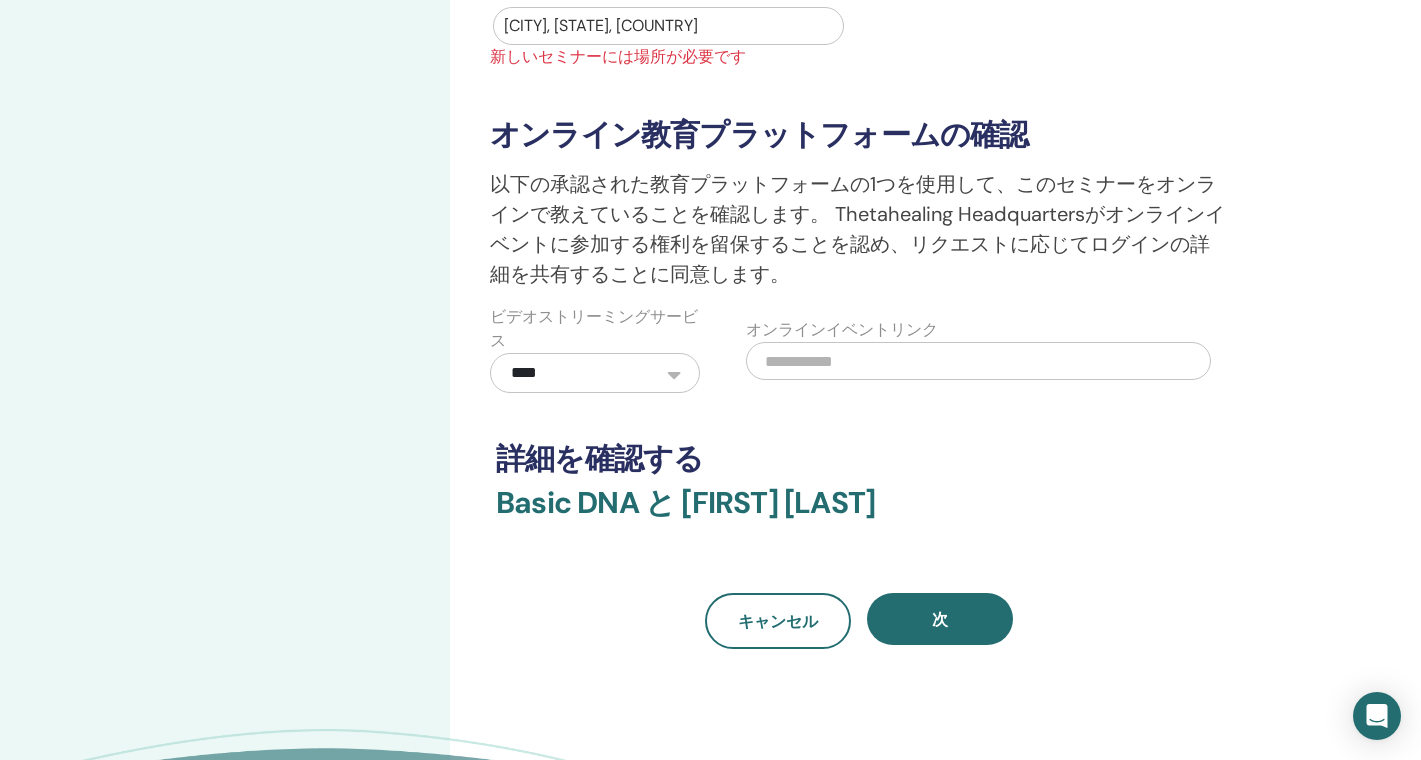 scroll, scrollTop: 459, scrollLeft: 0, axis: vertical 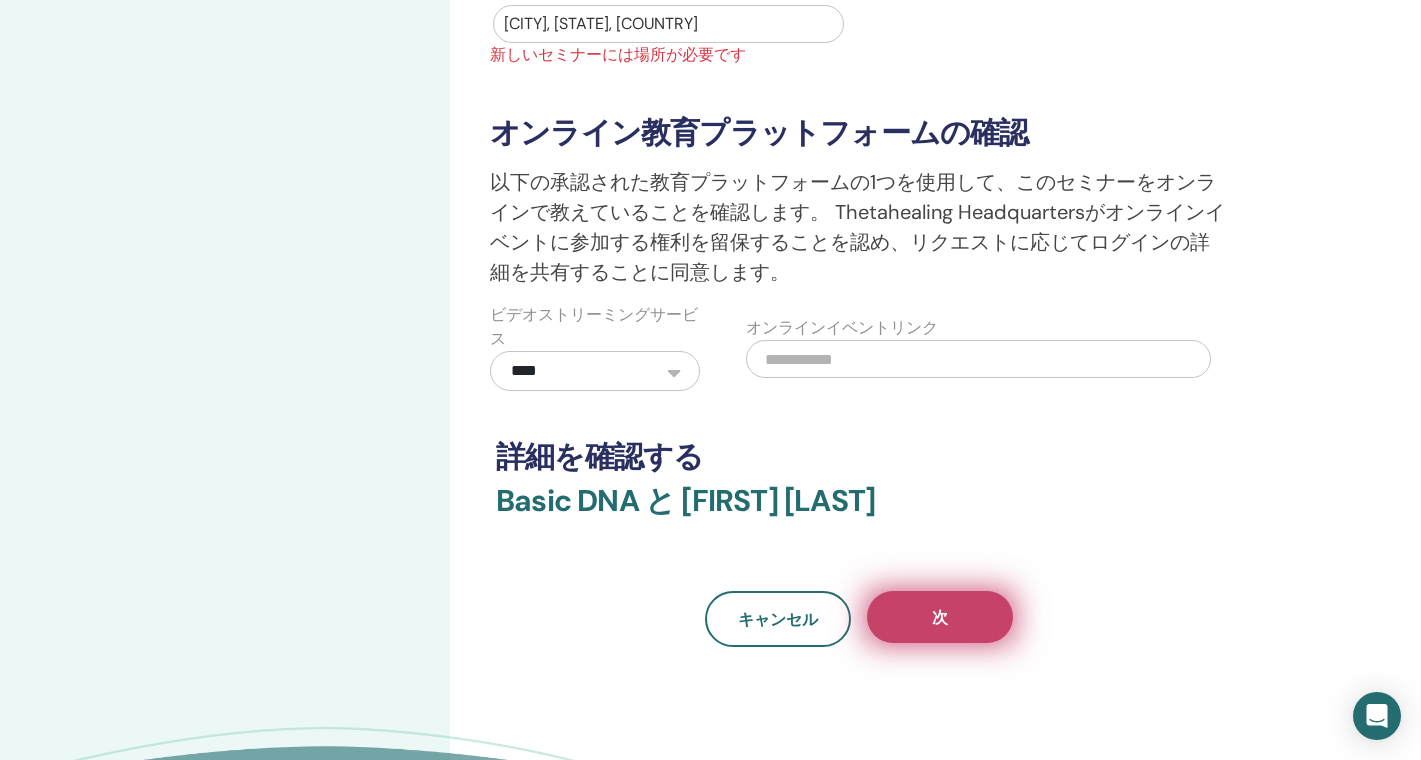 click on "次" at bounding box center (940, 617) 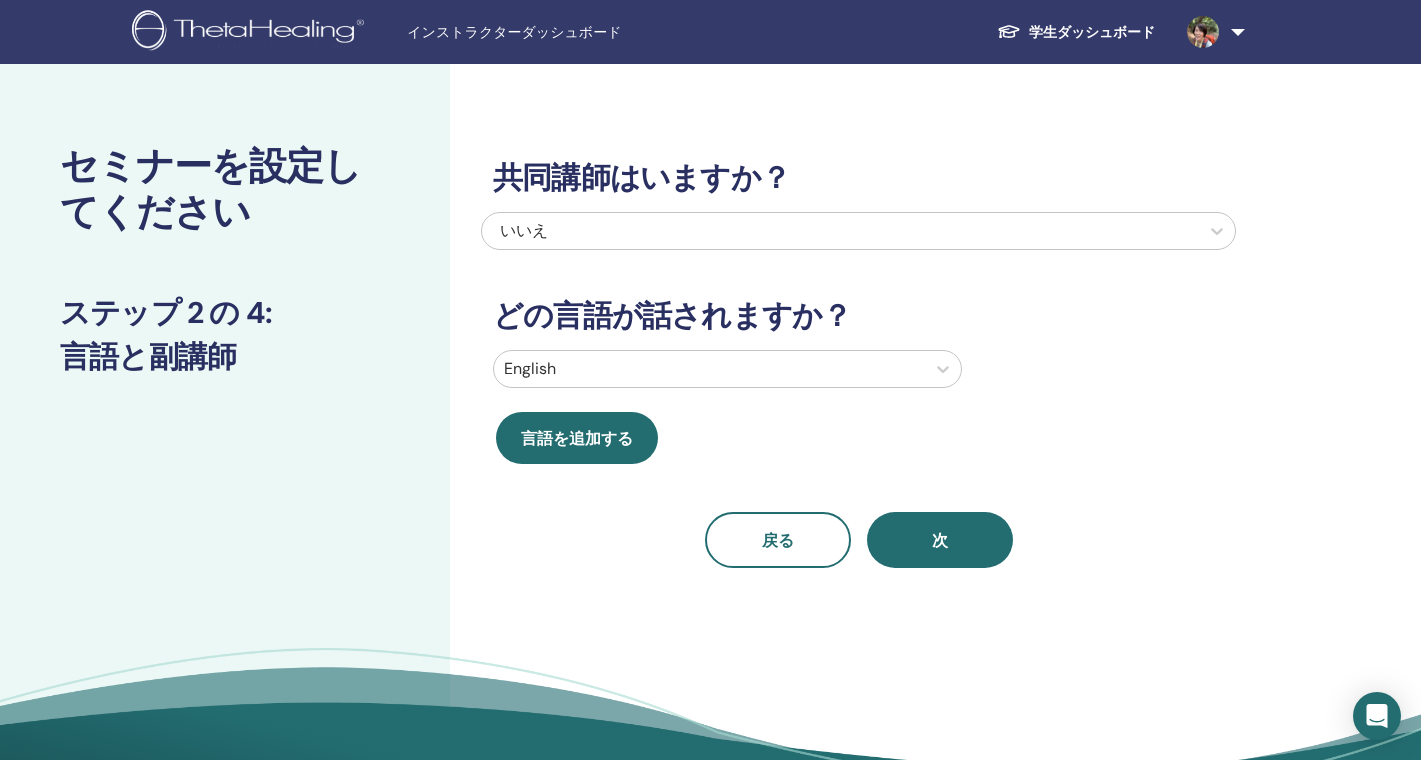 scroll, scrollTop: 0, scrollLeft: 0, axis: both 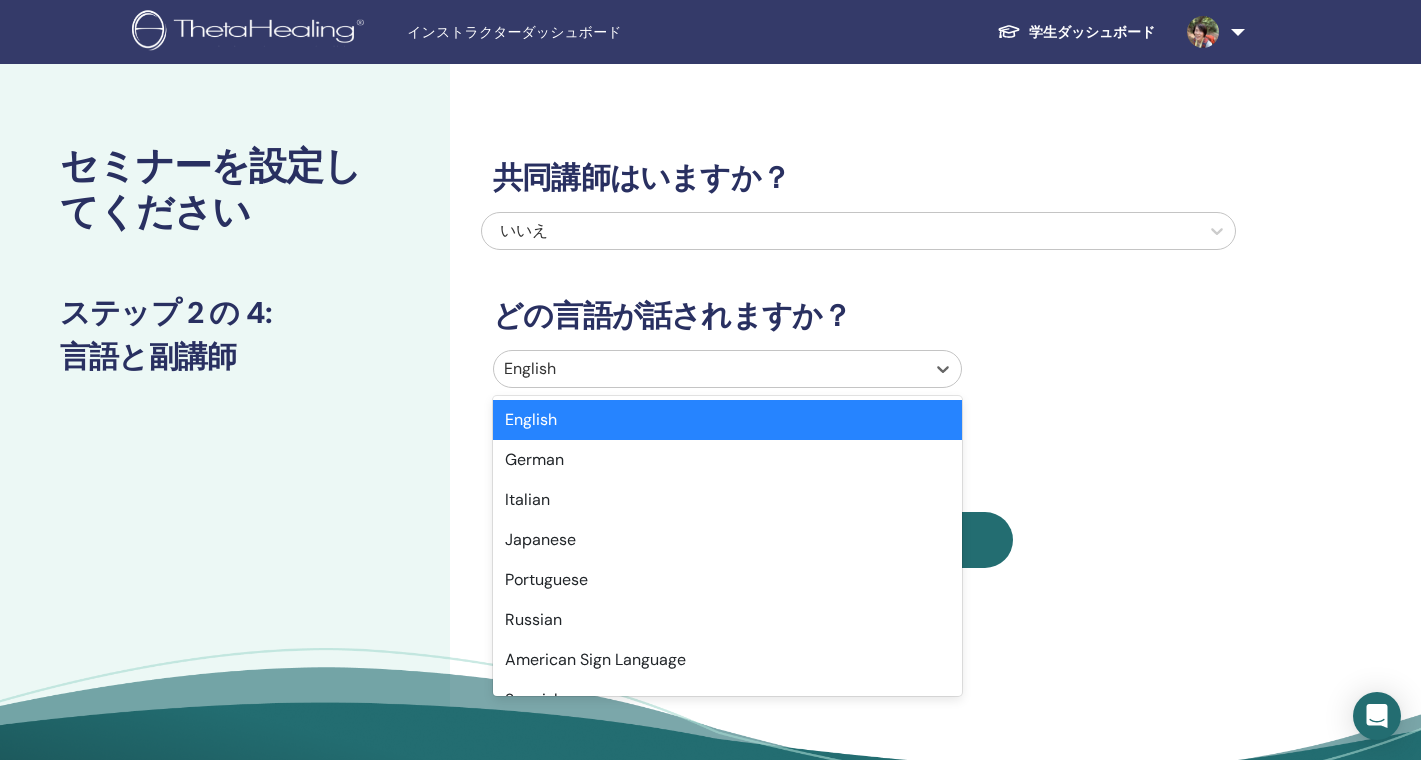 click at bounding box center [709, 369] 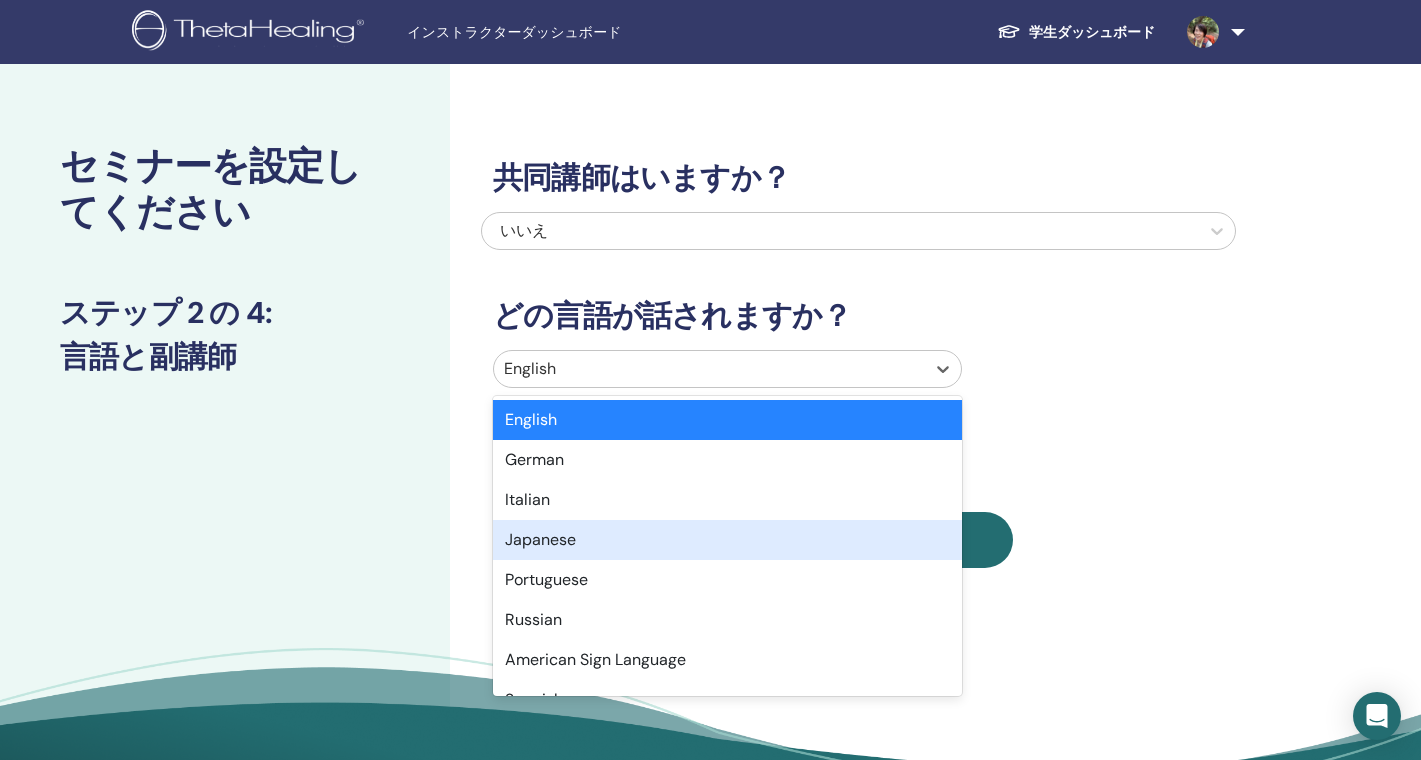click on "Japanese" at bounding box center (727, 540) 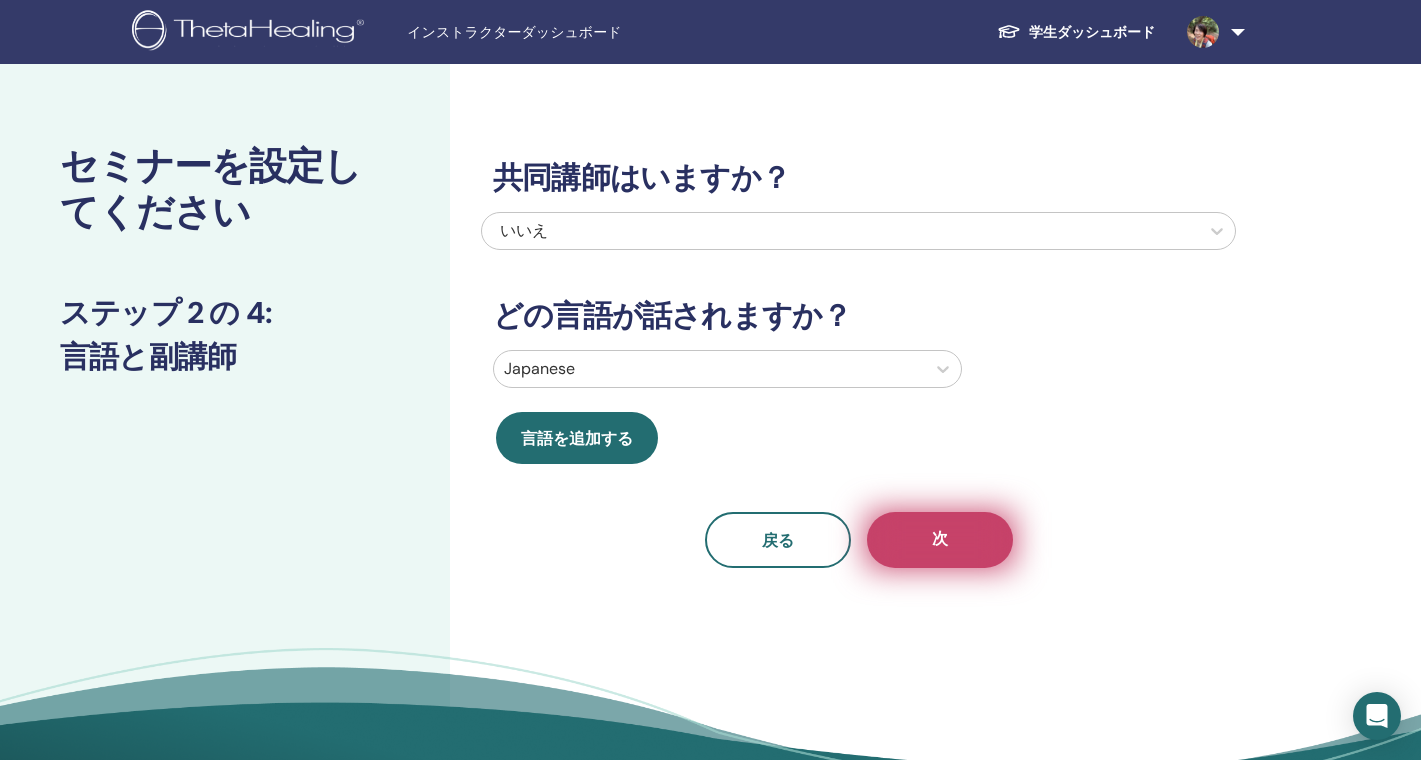 click on "次" at bounding box center (940, 540) 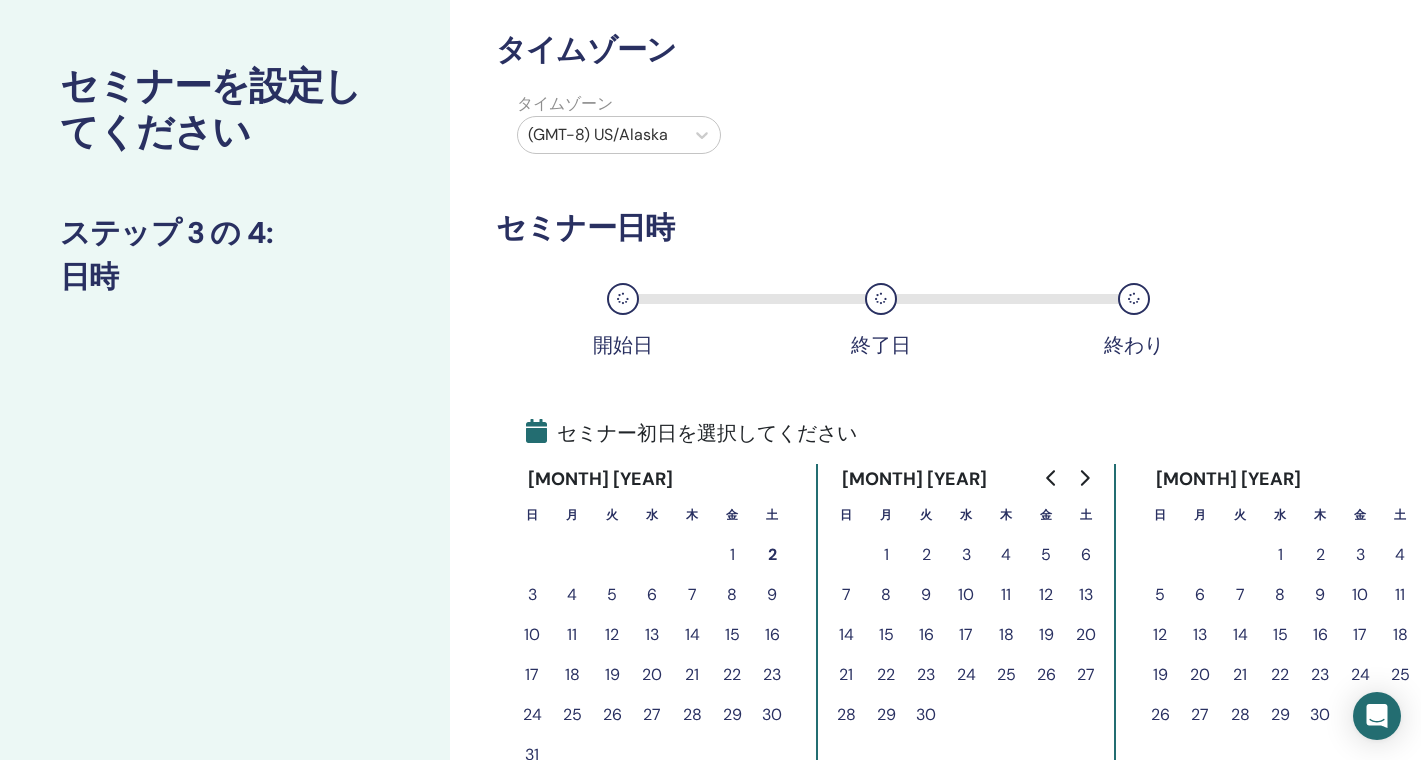 scroll, scrollTop: 103, scrollLeft: 0, axis: vertical 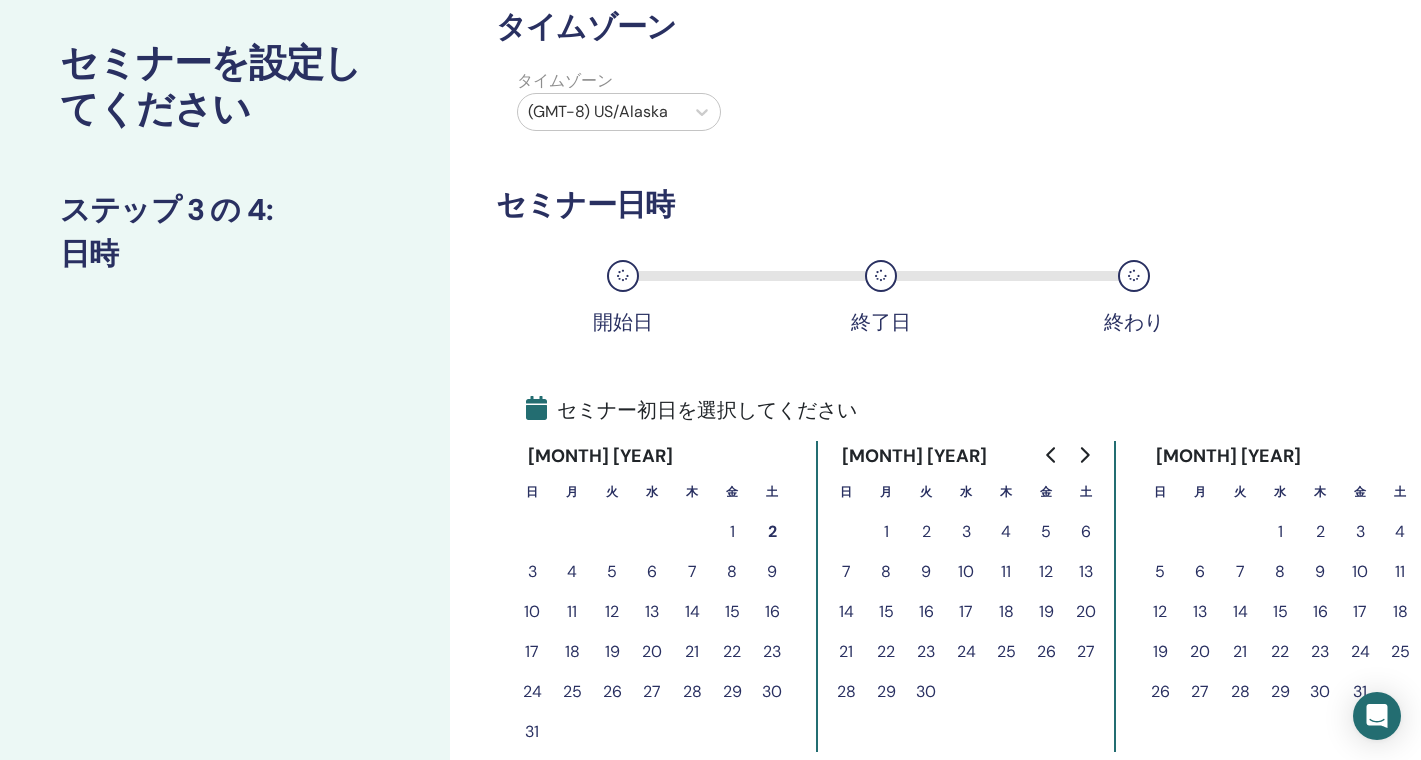 click on "21" at bounding box center [846, 652] 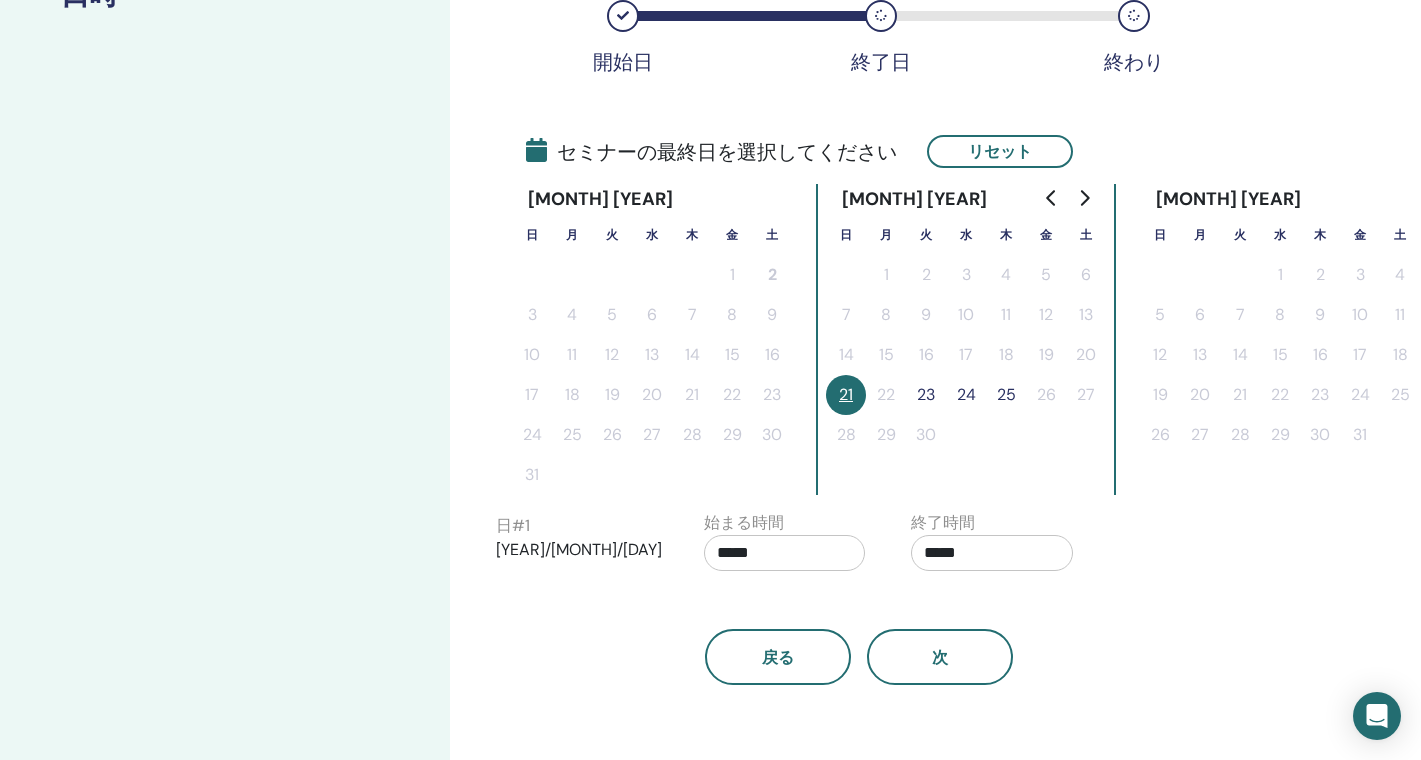scroll, scrollTop: 366, scrollLeft: 0, axis: vertical 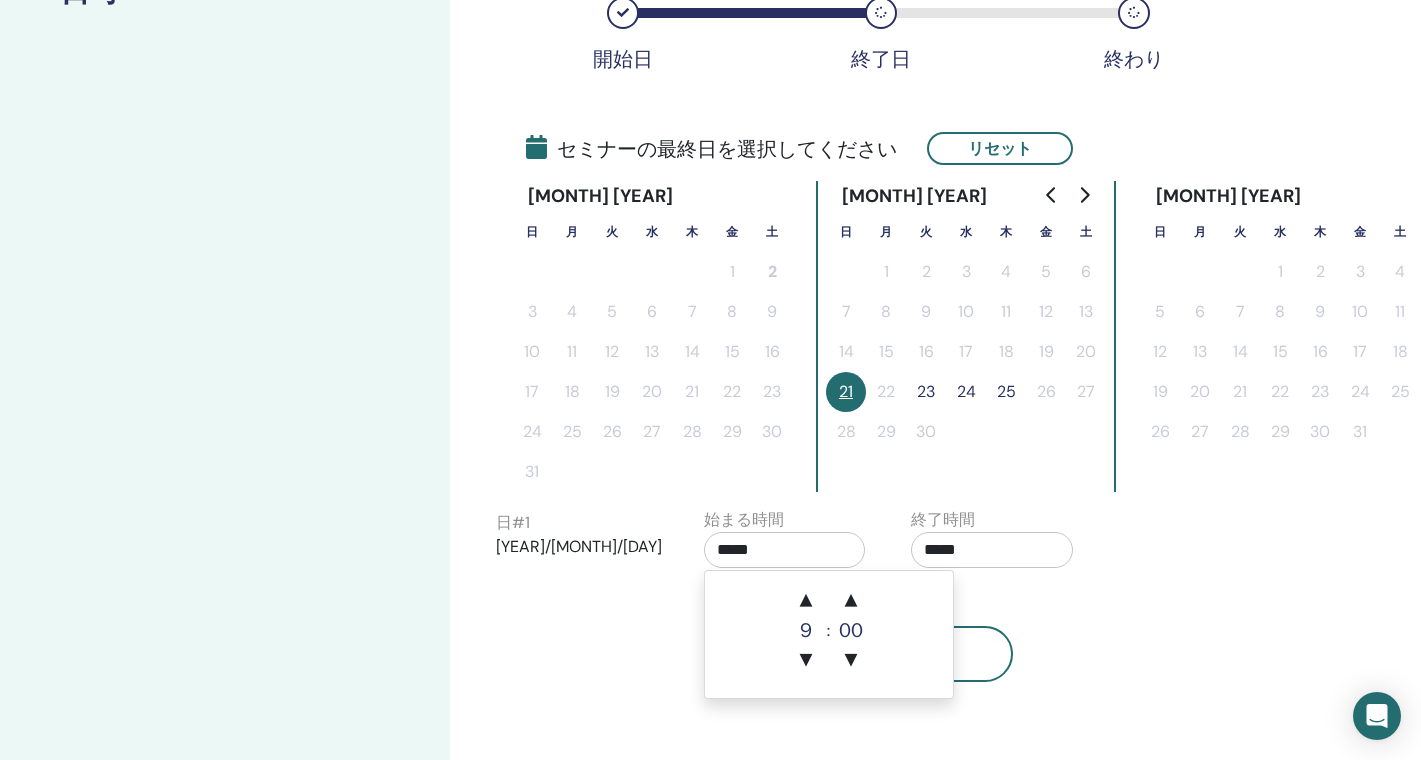 click on "*****" at bounding box center (785, 550) 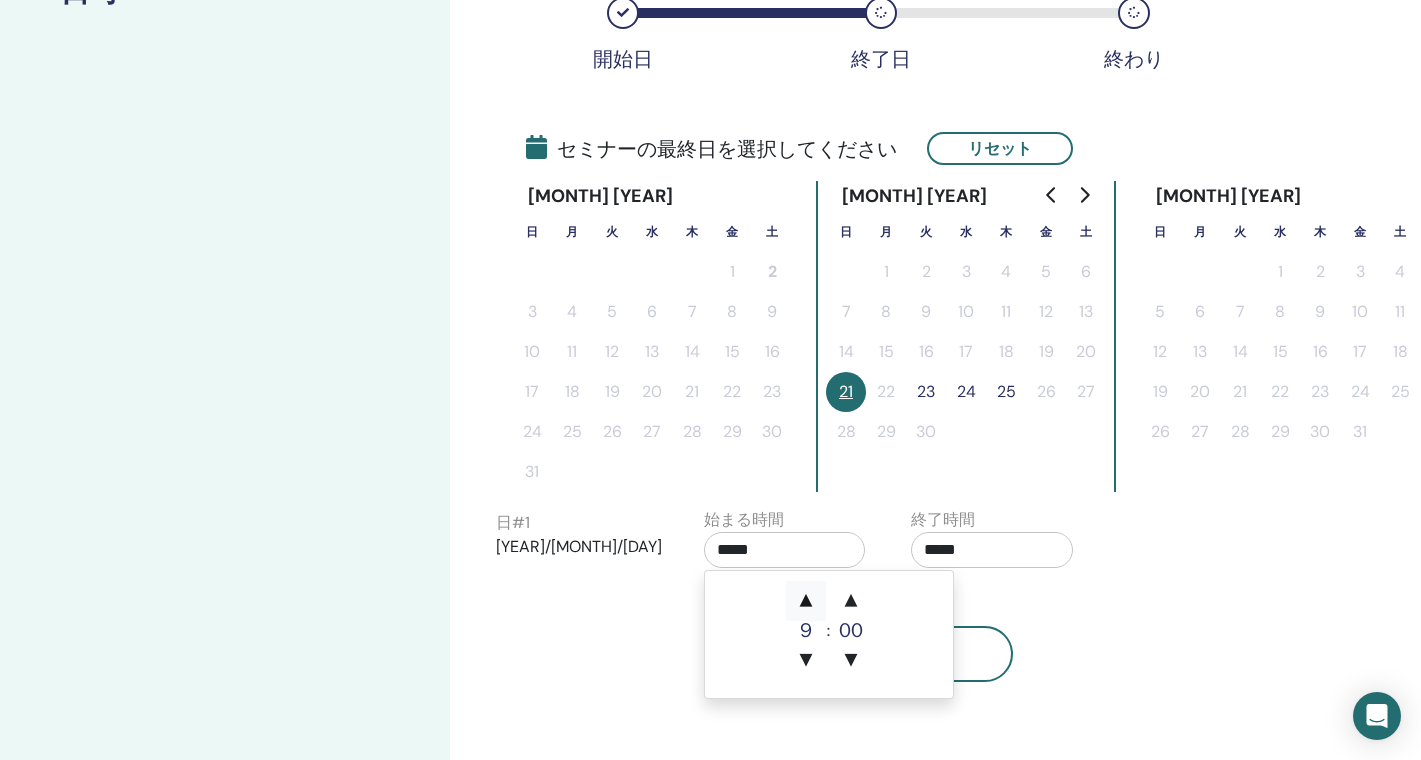 click on "▲" at bounding box center [806, 601] 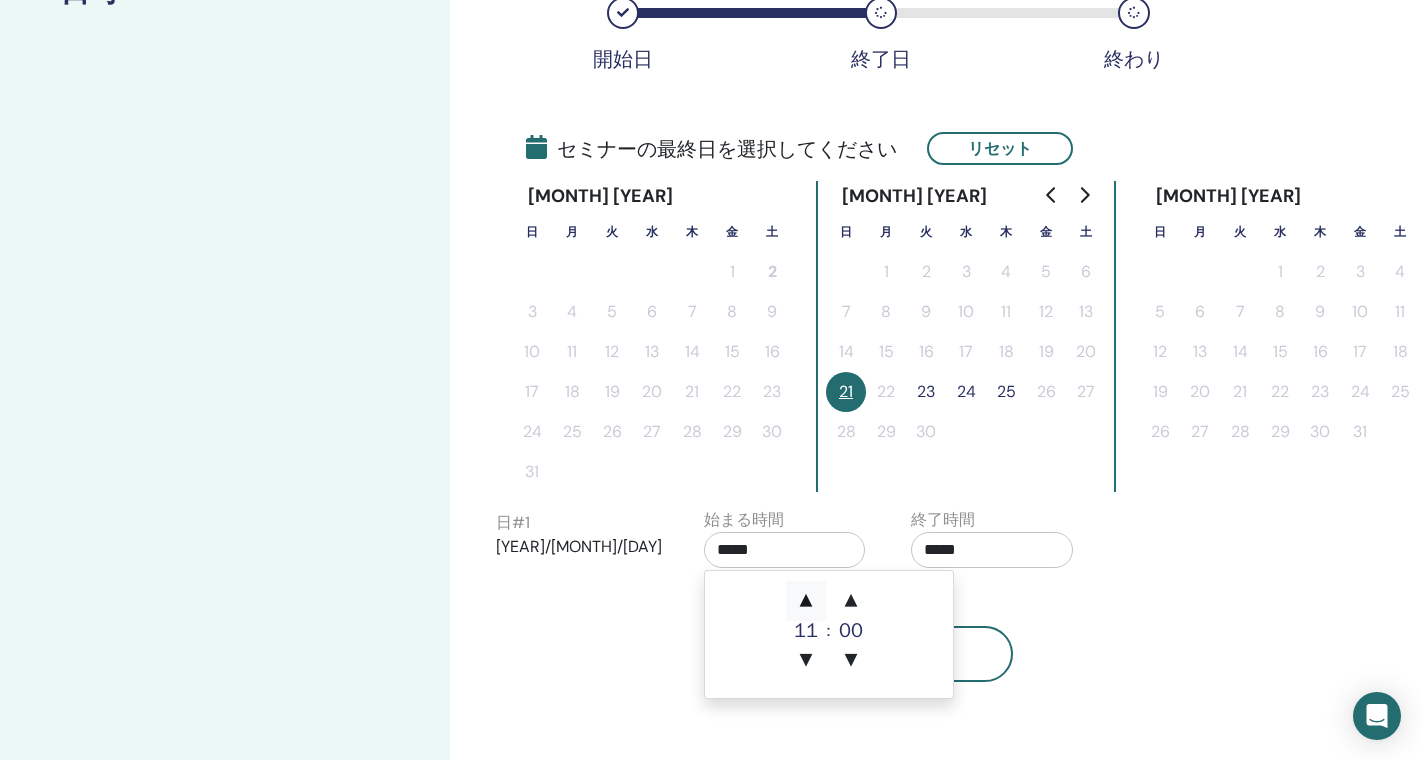 click on "▲" at bounding box center (806, 601) 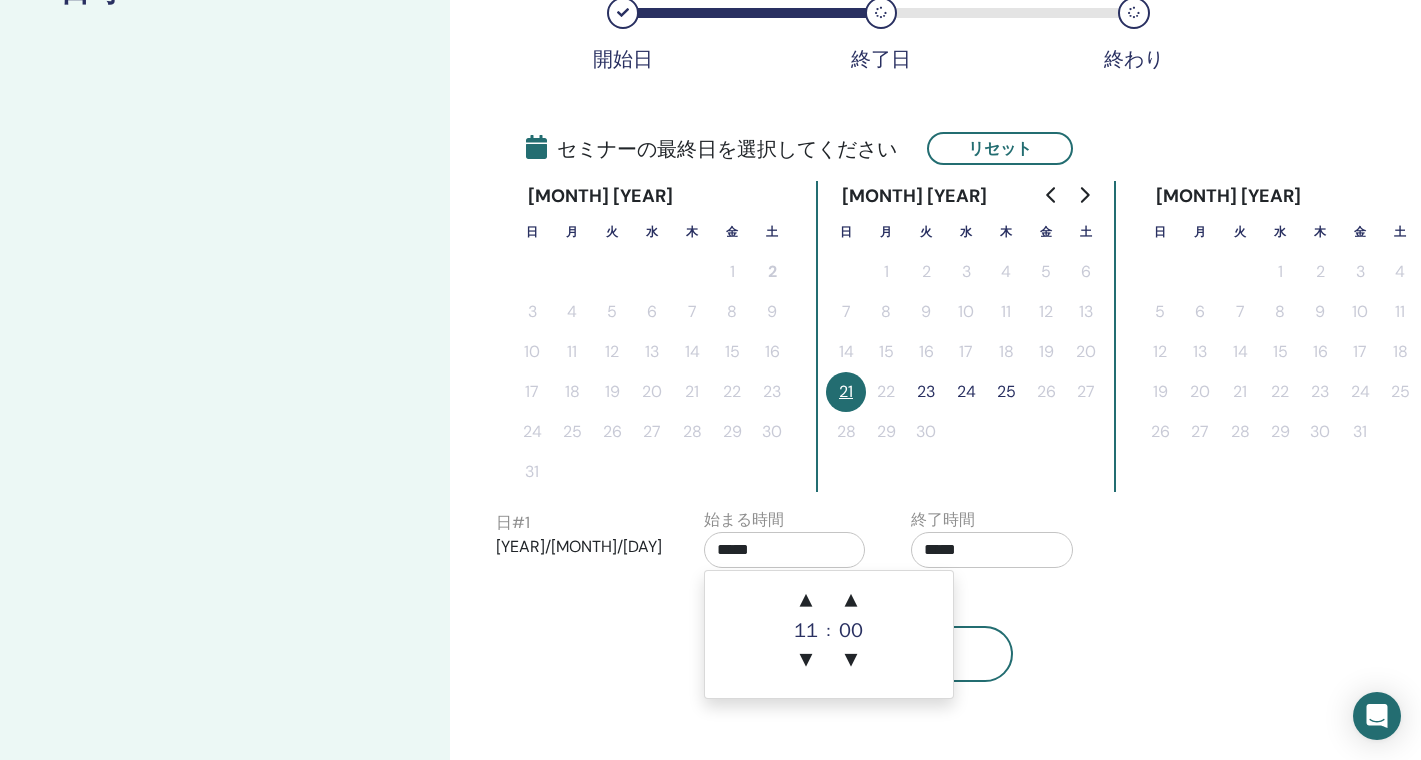 click on "*****" at bounding box center (992, 550) 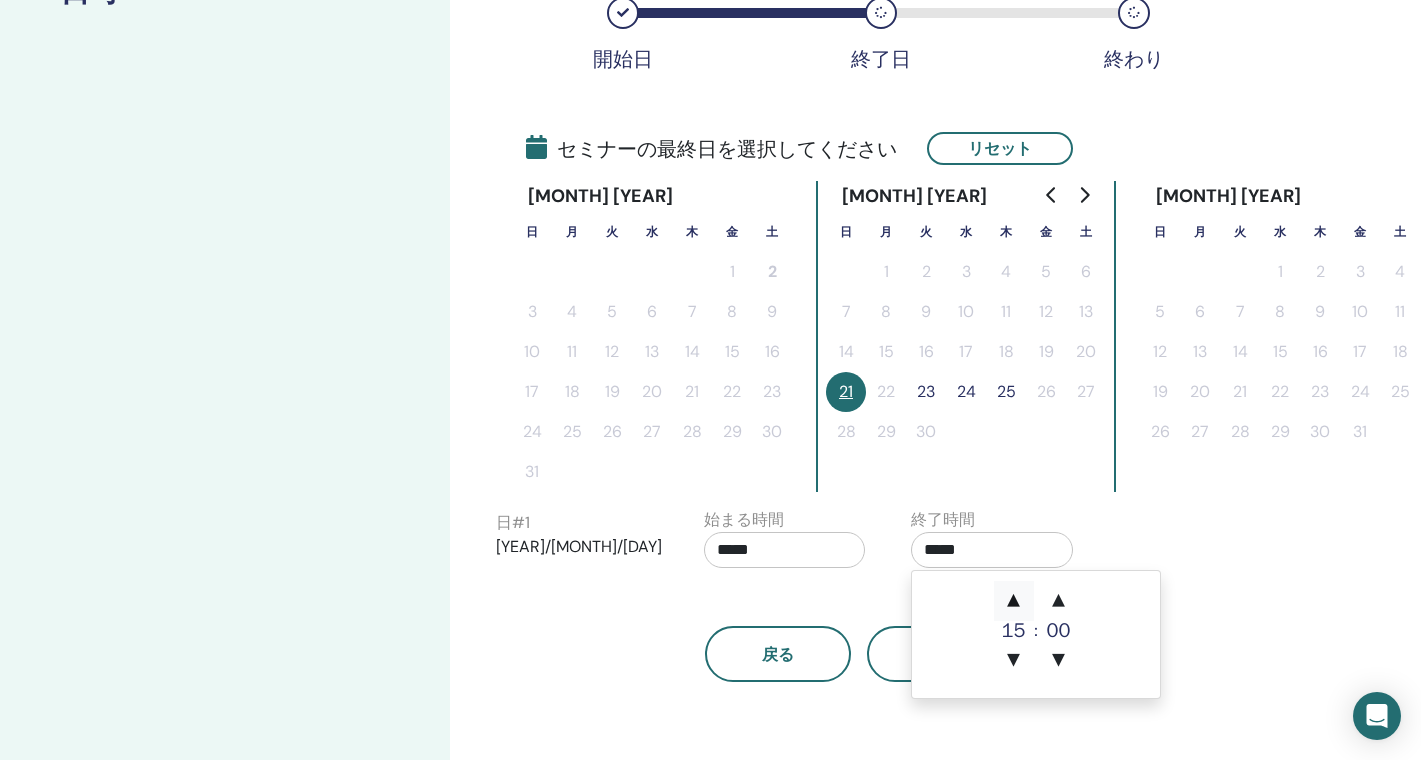 click on "▲" at bounding box center [1014, 601] 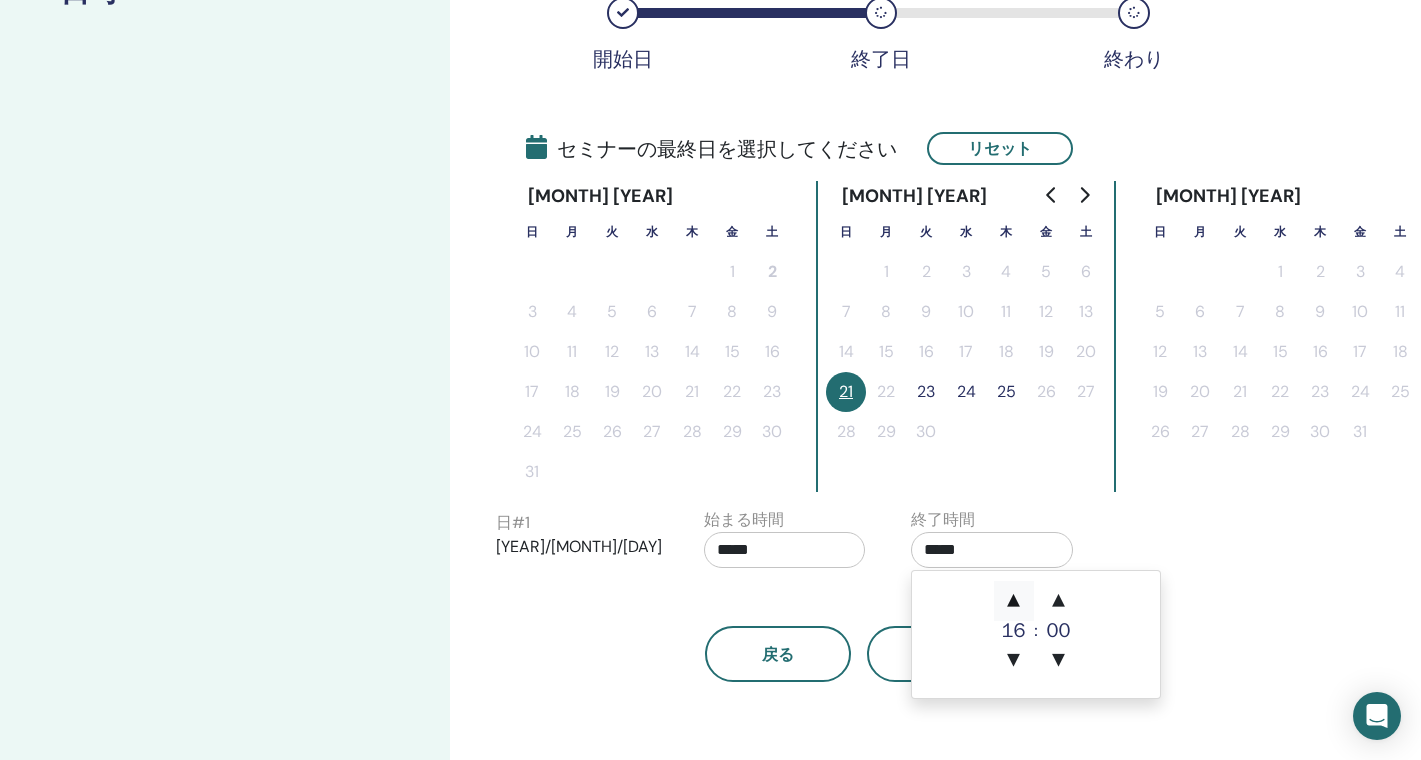 click on "▲" at bounding box center (1014, 601) 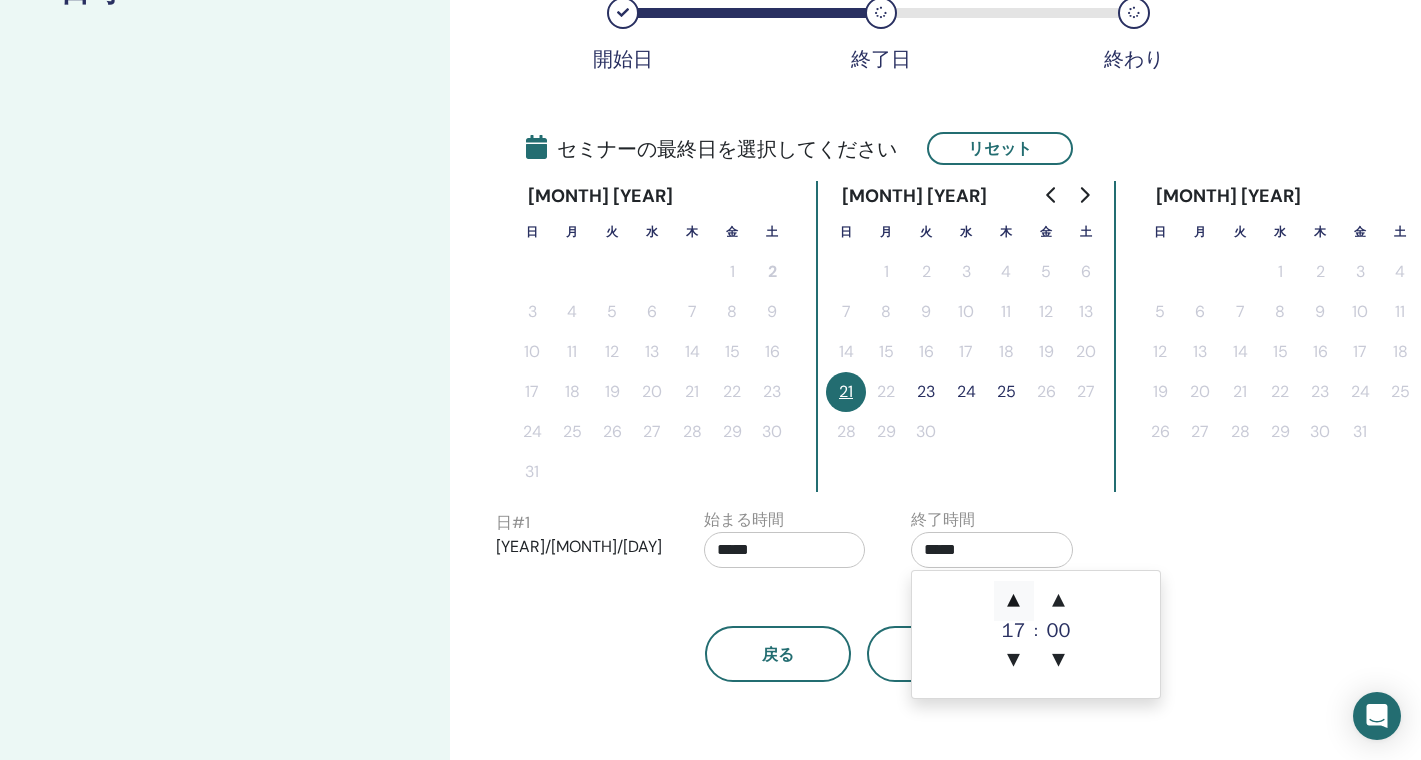 click on "▲" at bounding box center [1014, 601] 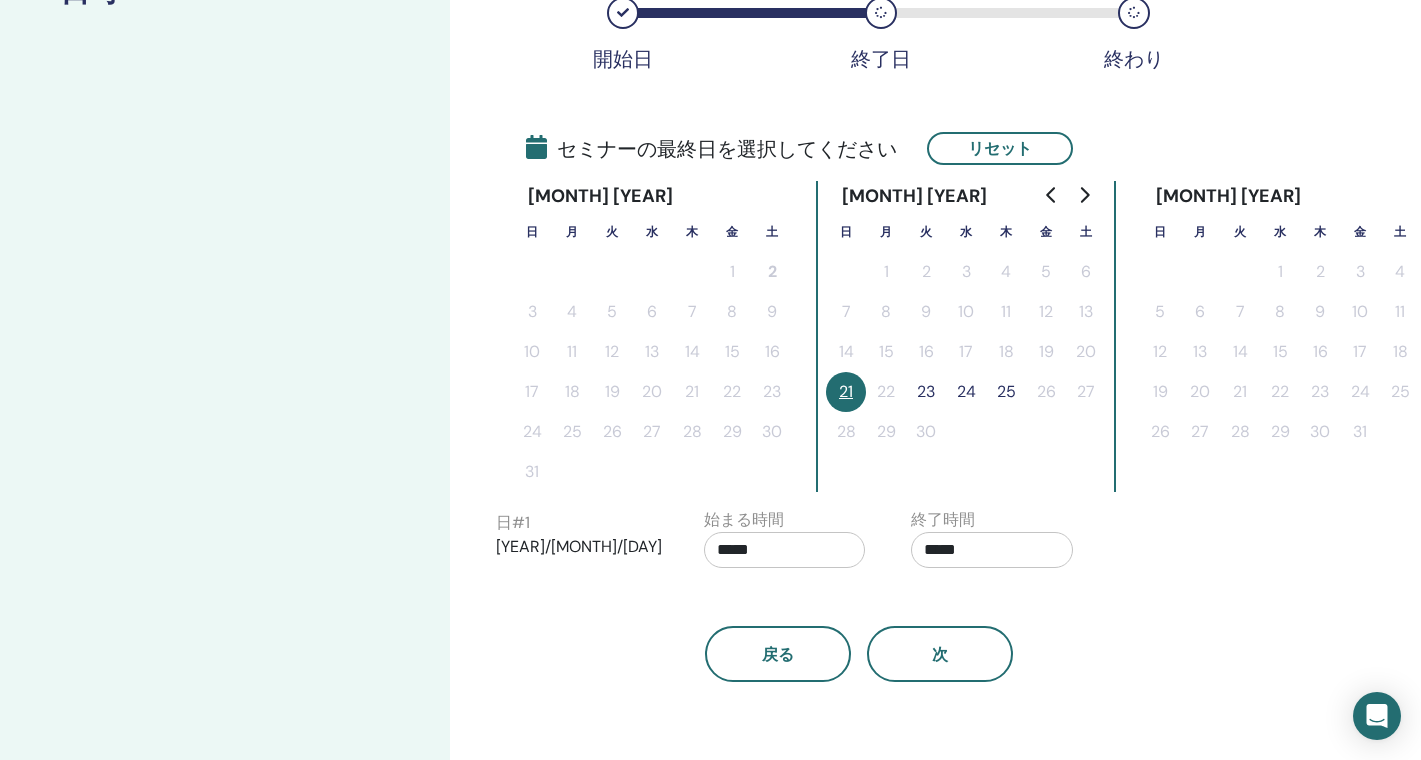 click on "24" at bounding box center [966, 392] 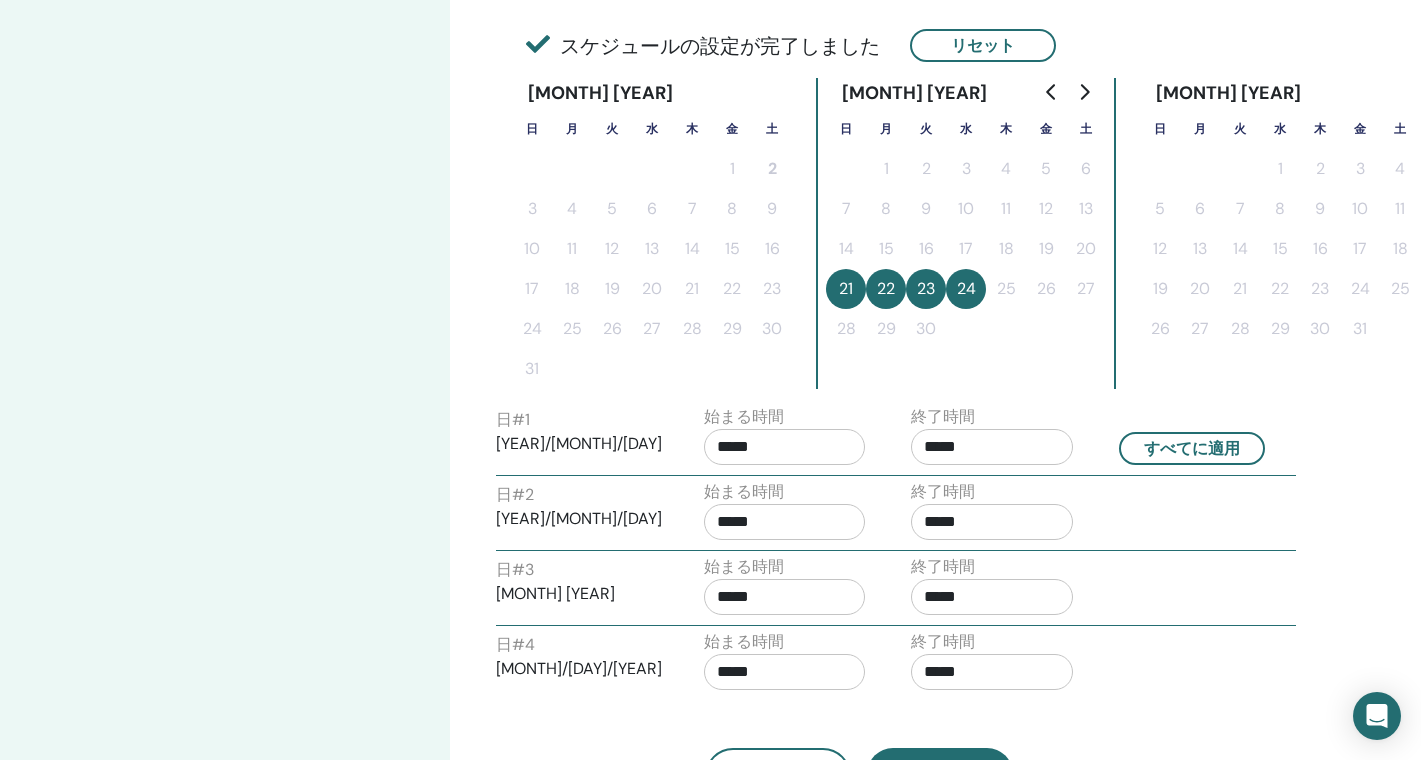 scroll, scrollTop: 488, scrollLeft: 0, axis: vertical 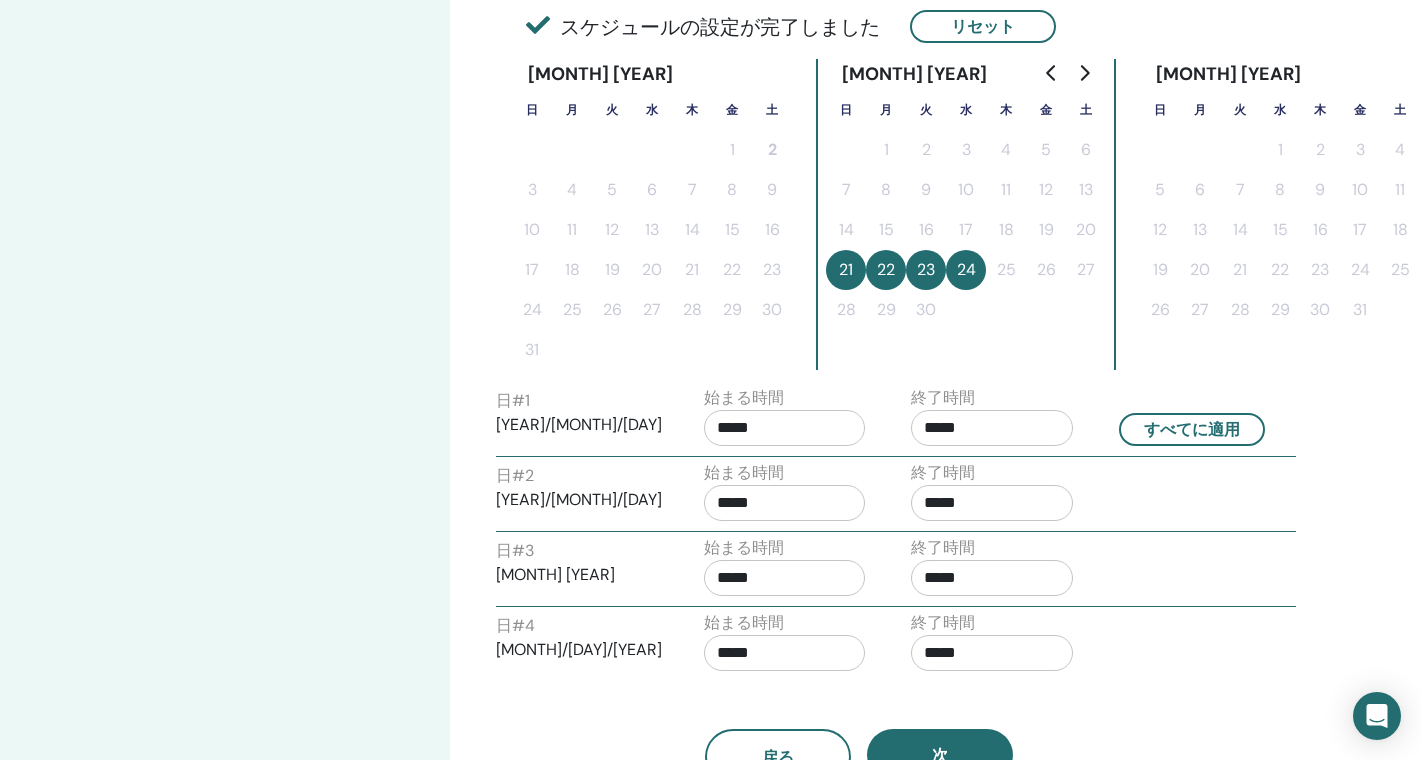 click on "*****" at bounding box center [785, 503] 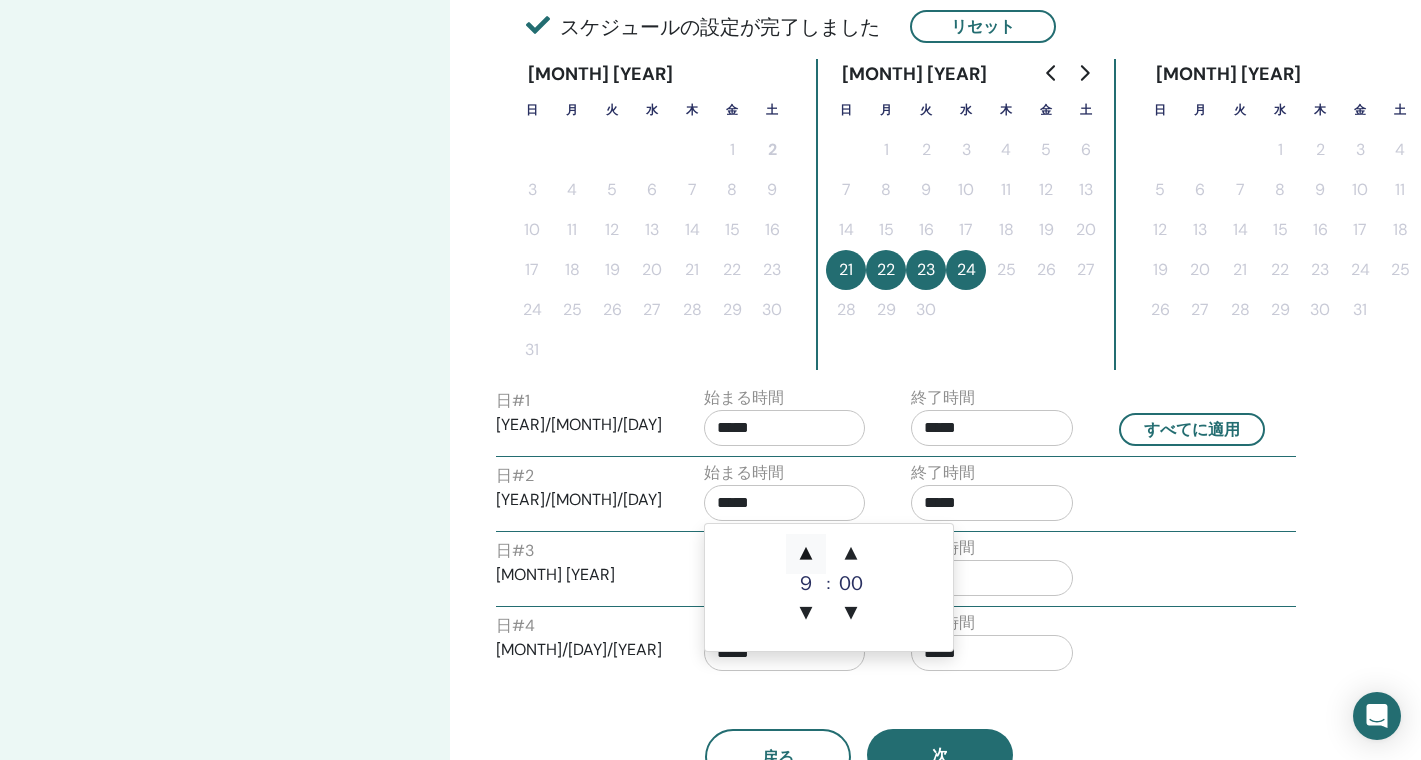 click on "▲" at bounding box center [806, 554] 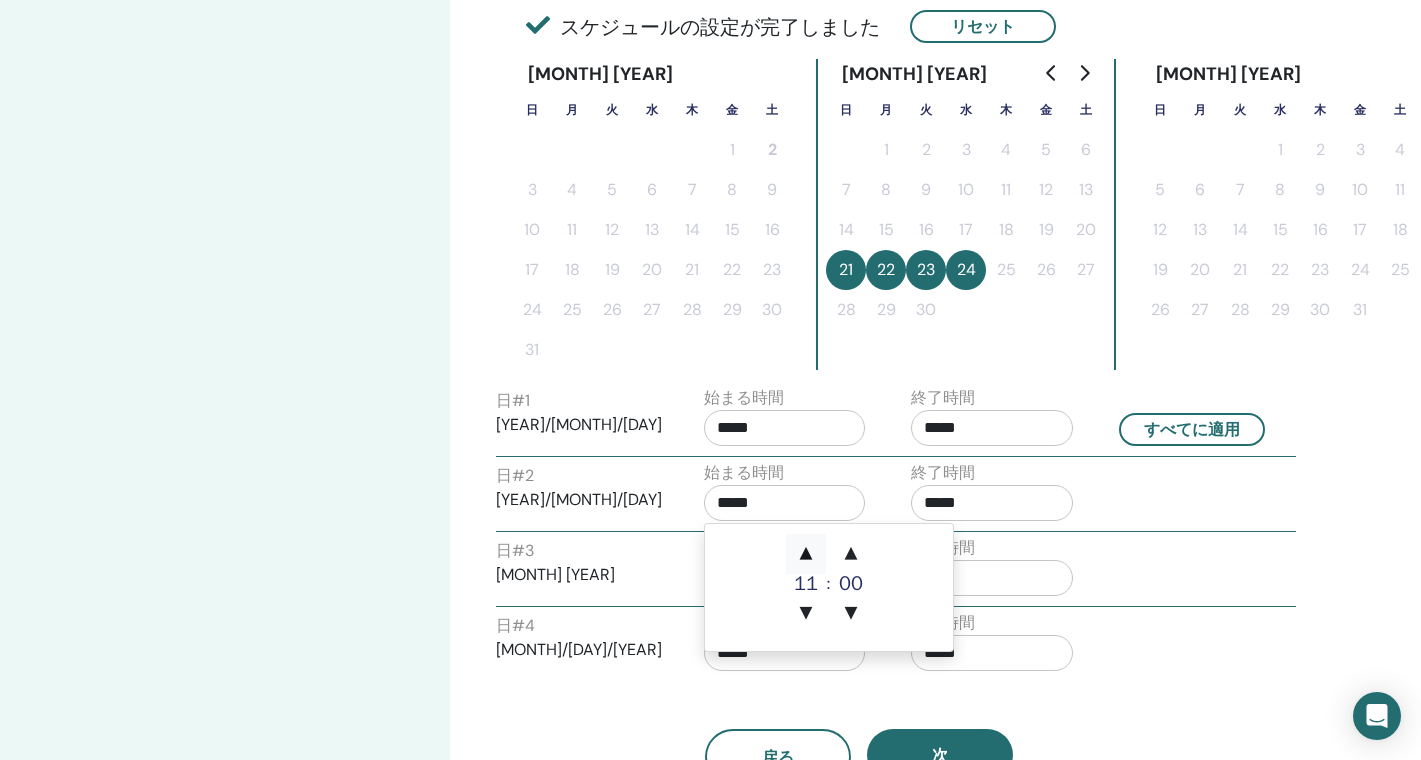 click on "▲" at bounding box center (806, 554) 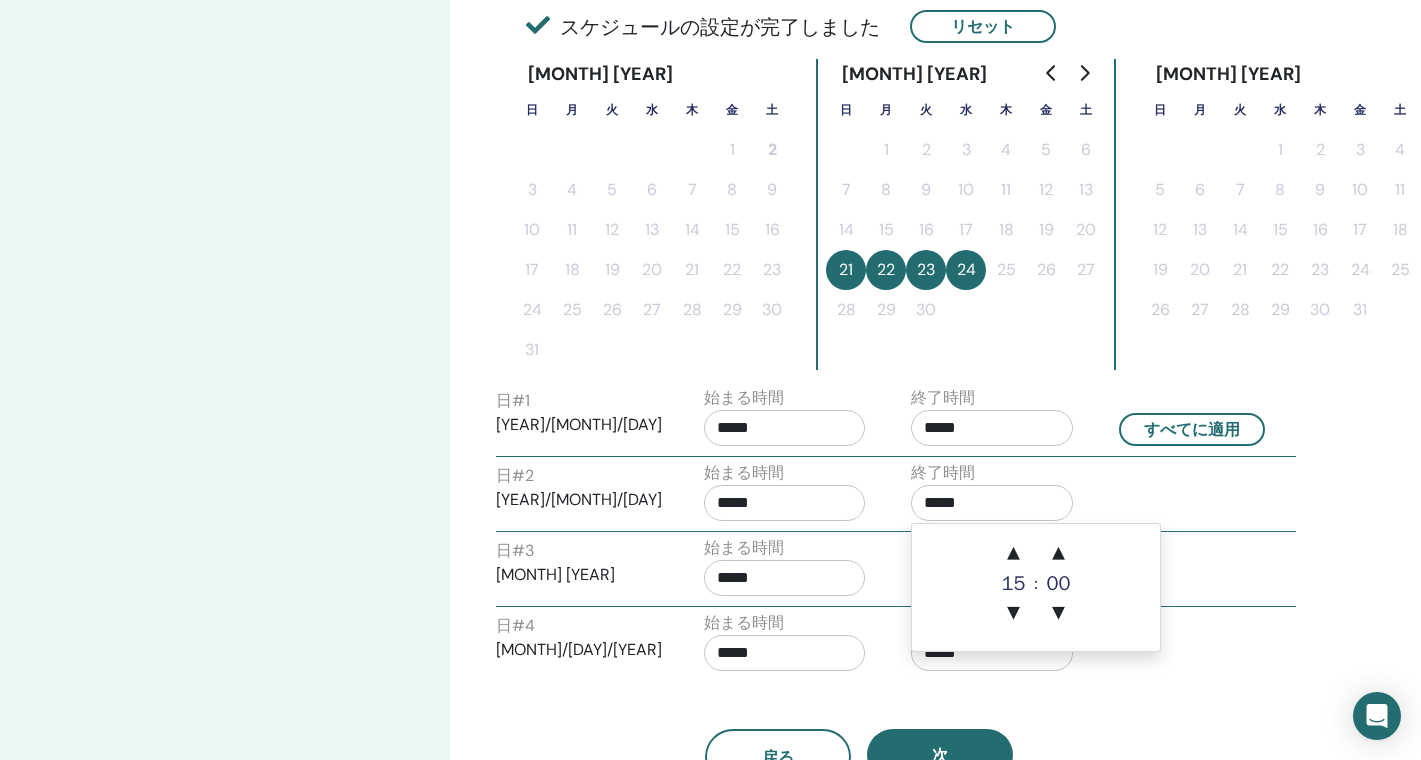 click on "*****" at bounding box center (992, 503) 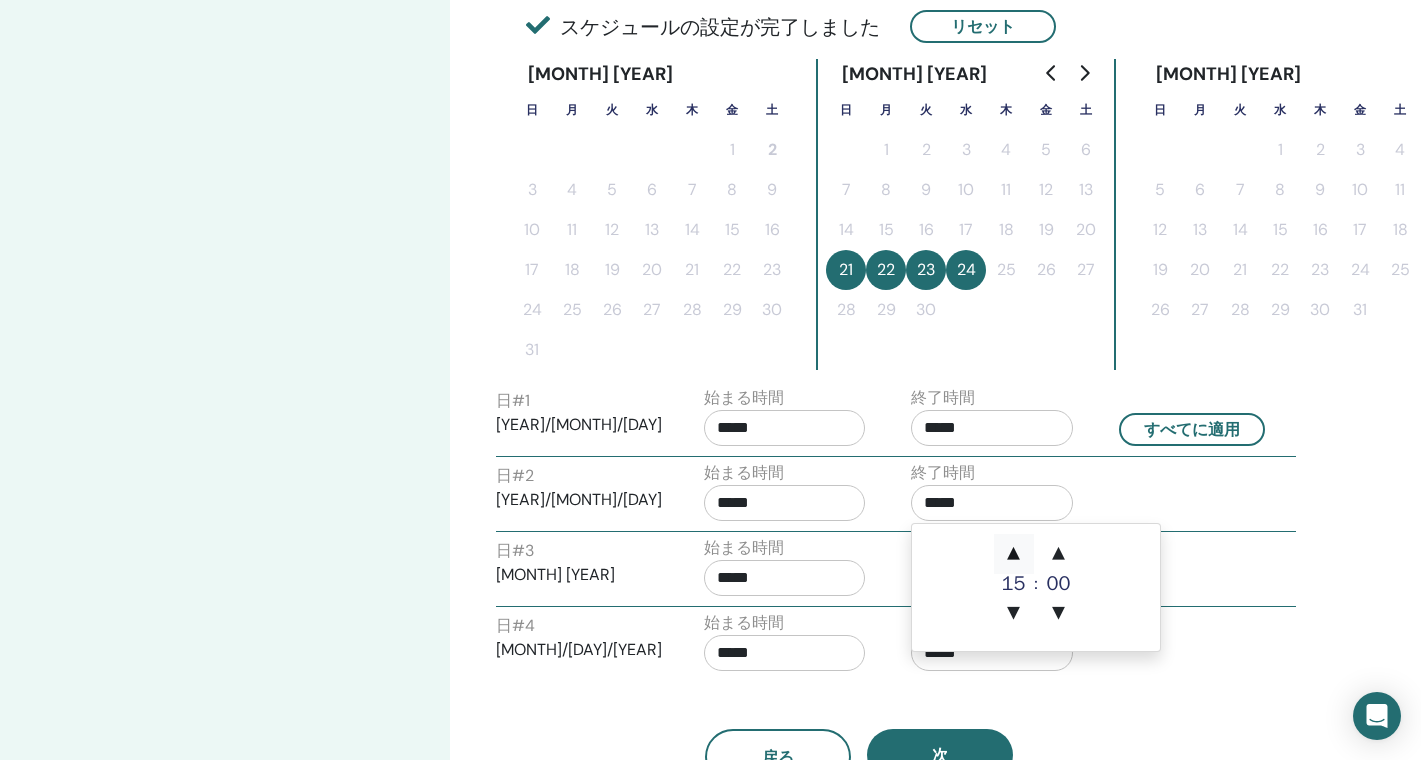 click on "▲" at bounding box center [1014, 554] 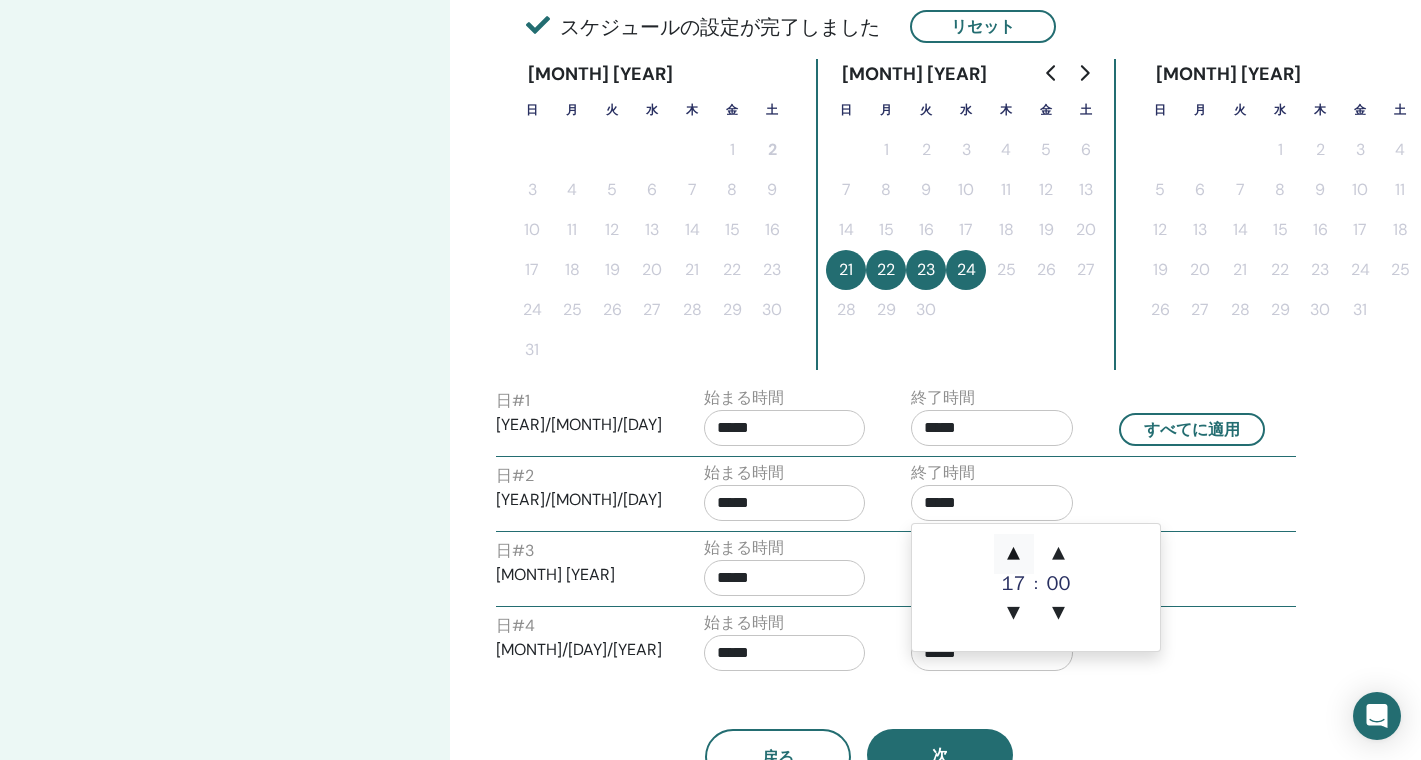 click on "▲" at bounding box center [1014, 554] 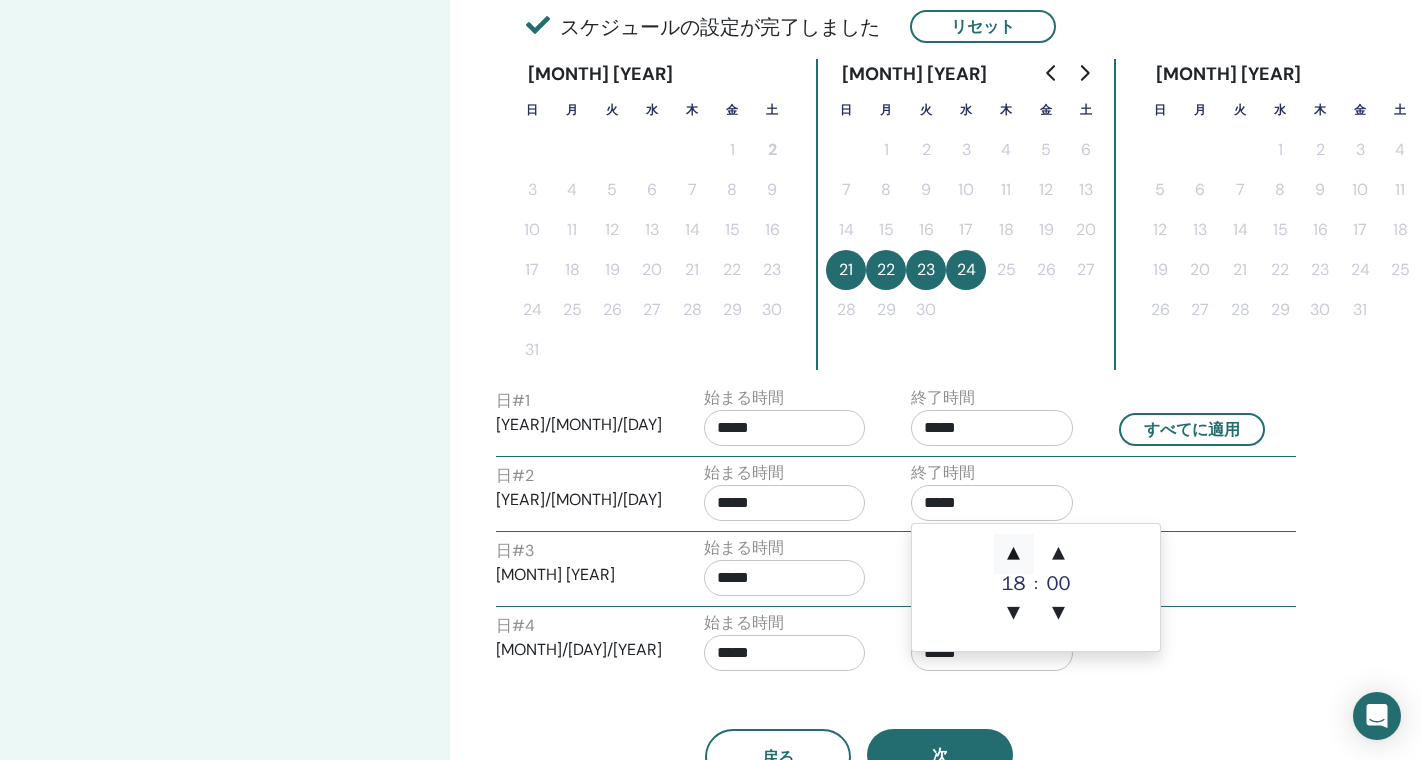 click on "▲" at bounding box center [1014, 554] 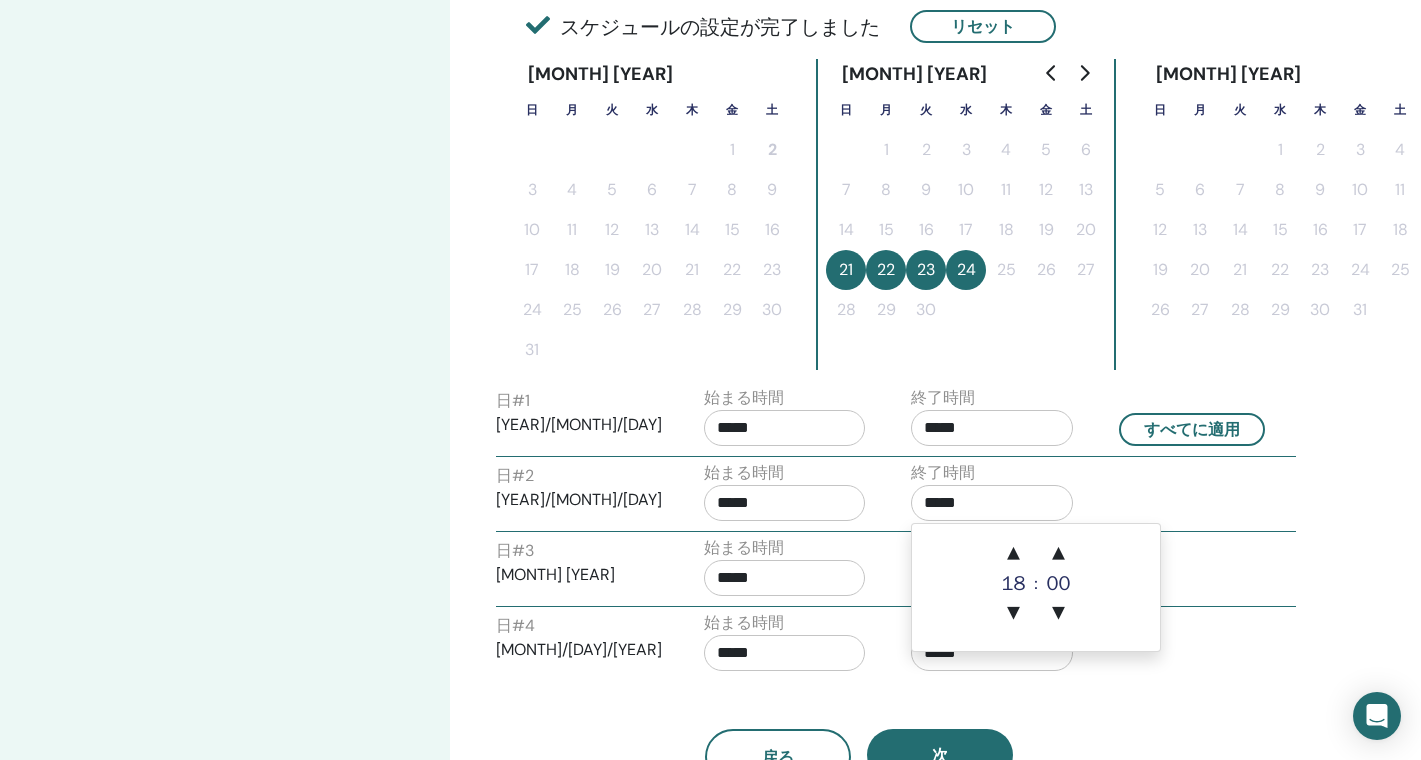 click on "*****" at bounding box center (785, 578) 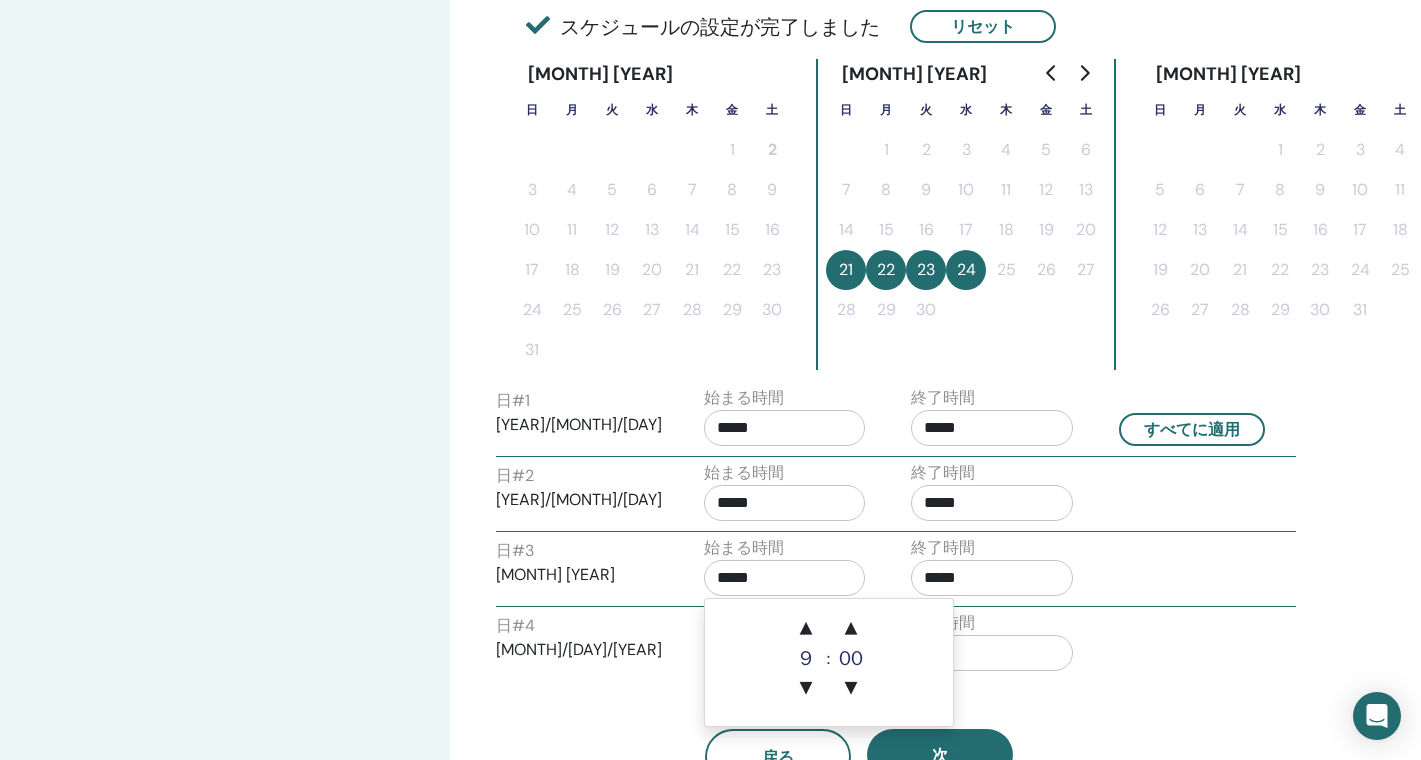 click on "*****" at bounding box center (992, 578) 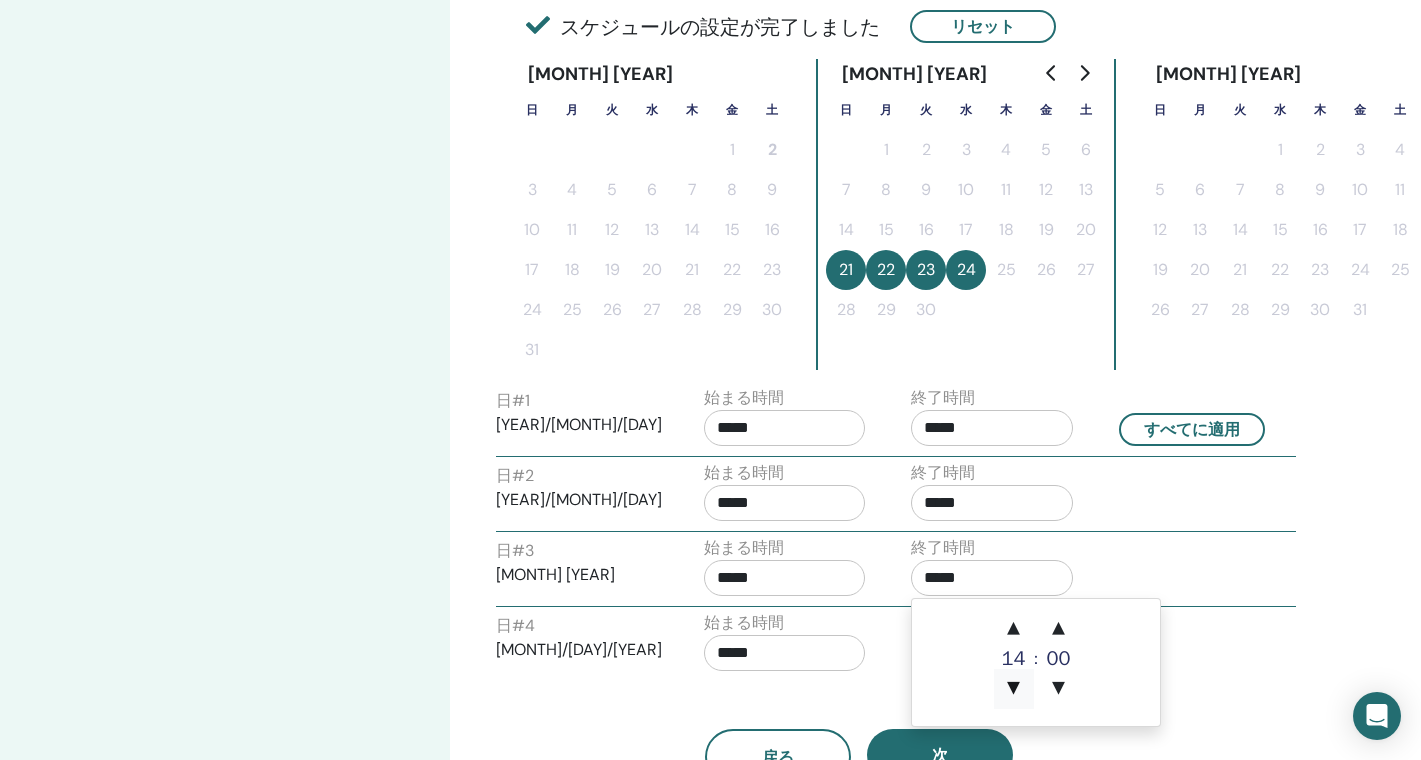 click on "▼" at bounding box center (1014, 689) 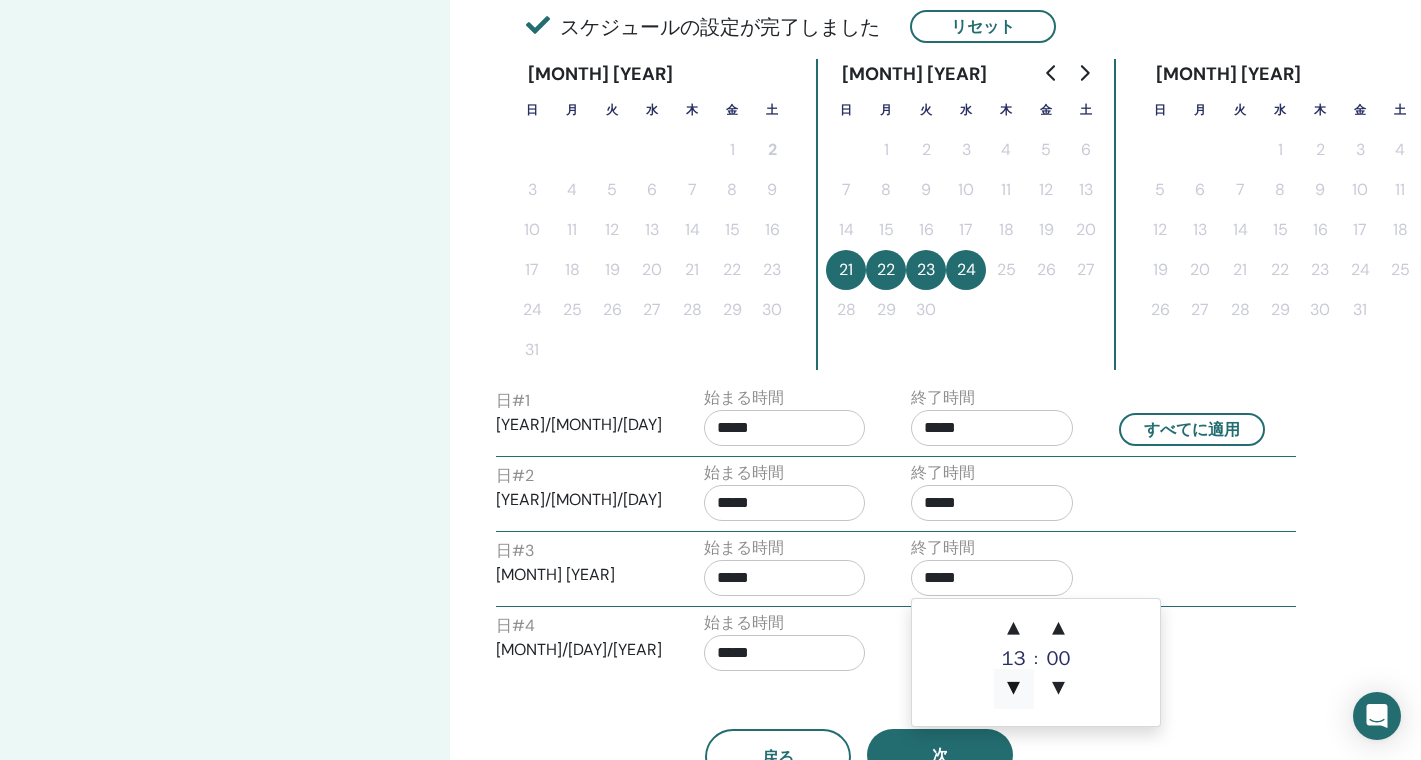 click on "▼" at bounding box center (1014, 689) 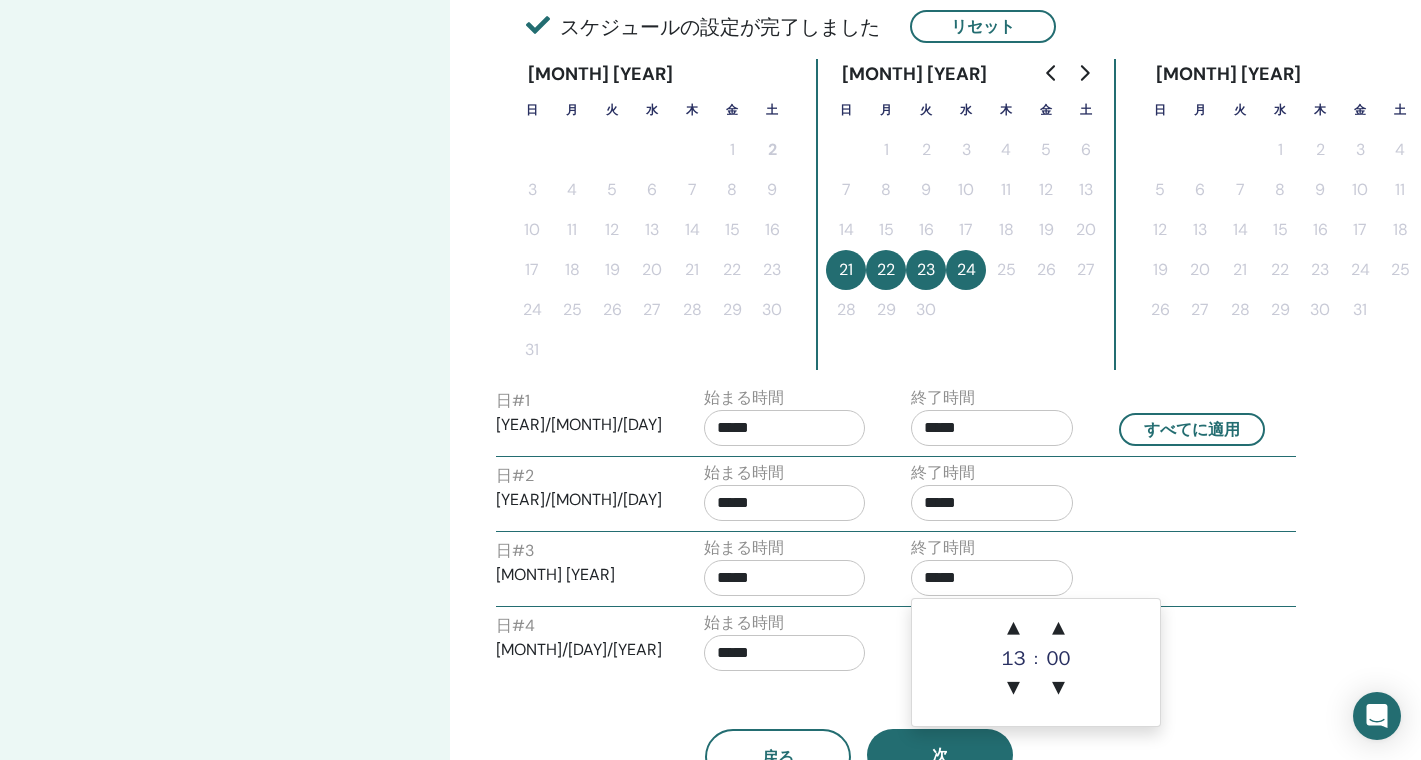click on "*****" at bounding box center [785, 653] 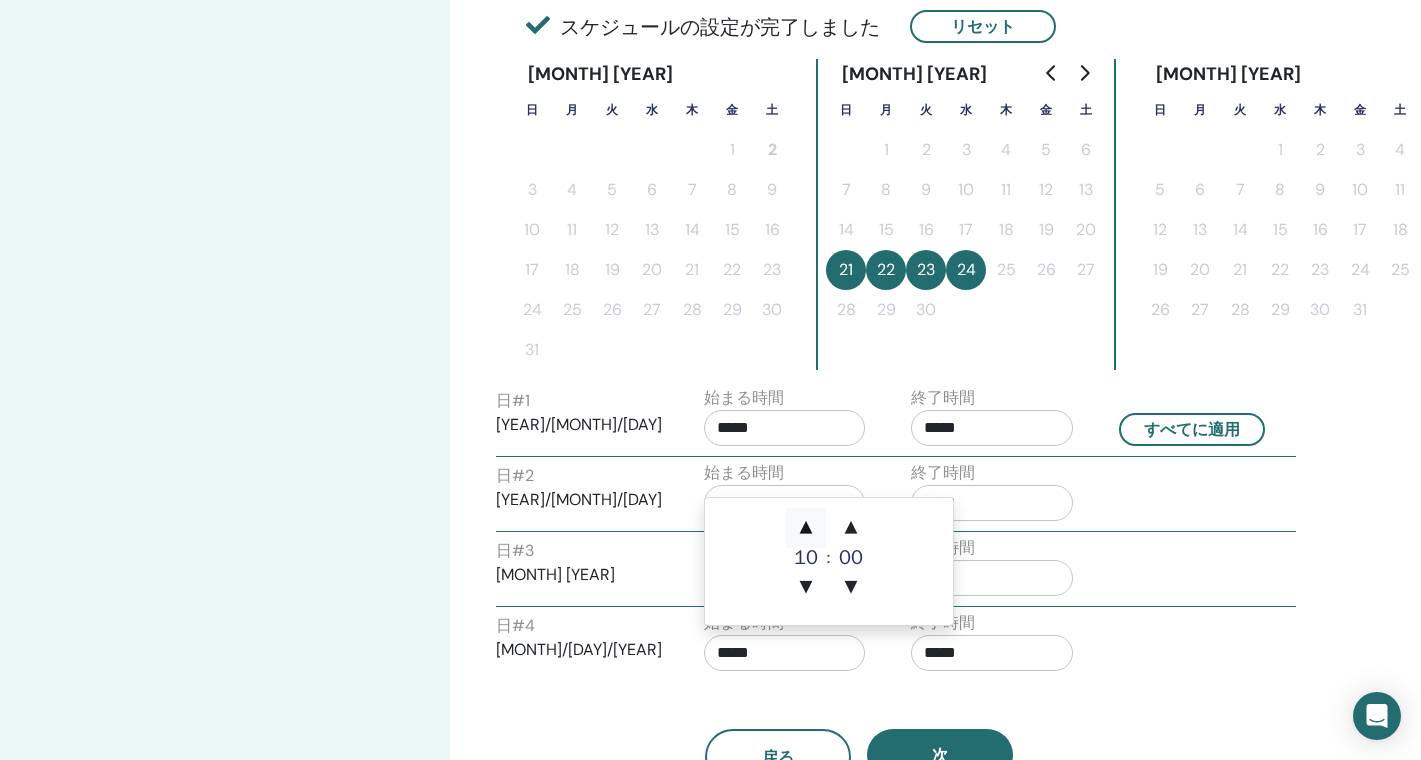click on "▲" at bounding box center [806, 528] 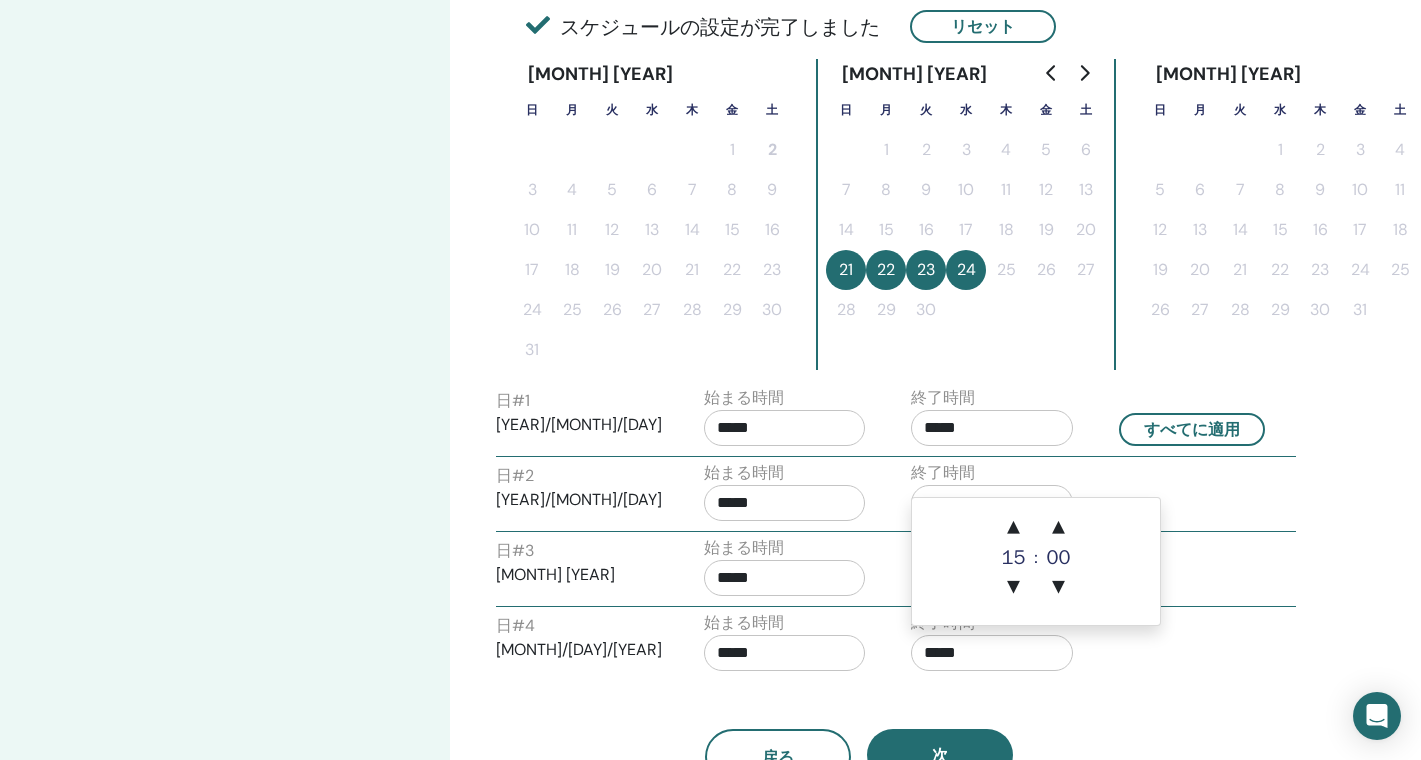 click on "*****" at bounding box center (992, 653) 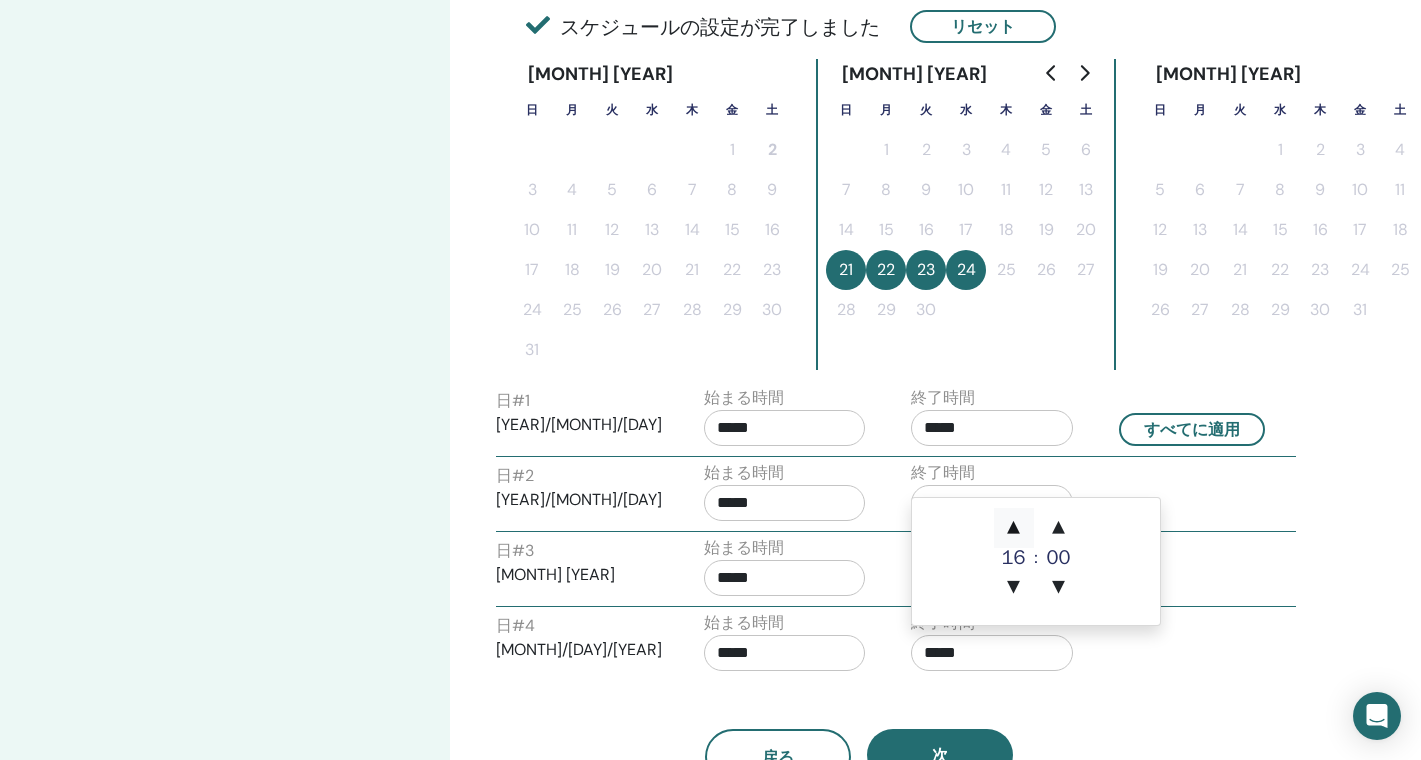 click on "▲" at bounding box center [1014, 528] 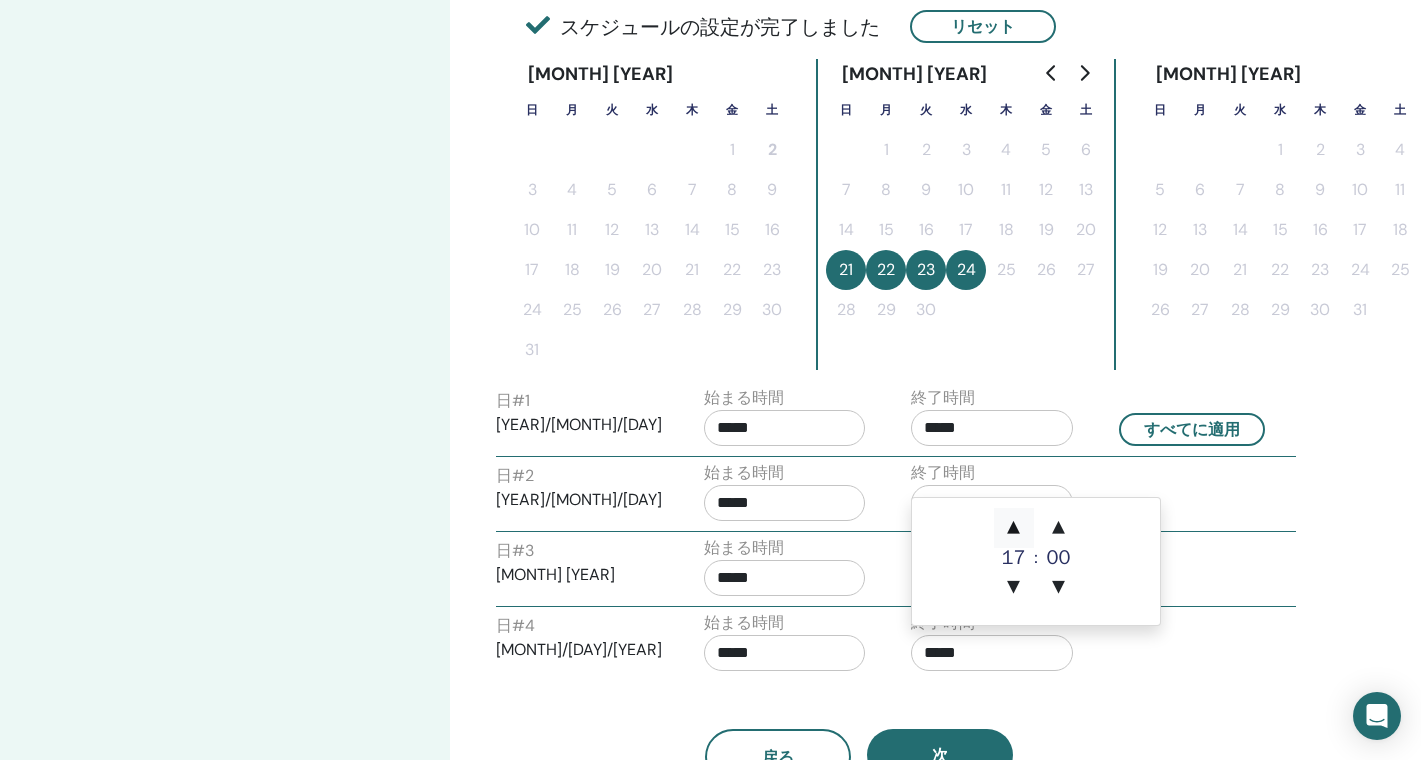click on "▲" at bounding box center (1014, 528) 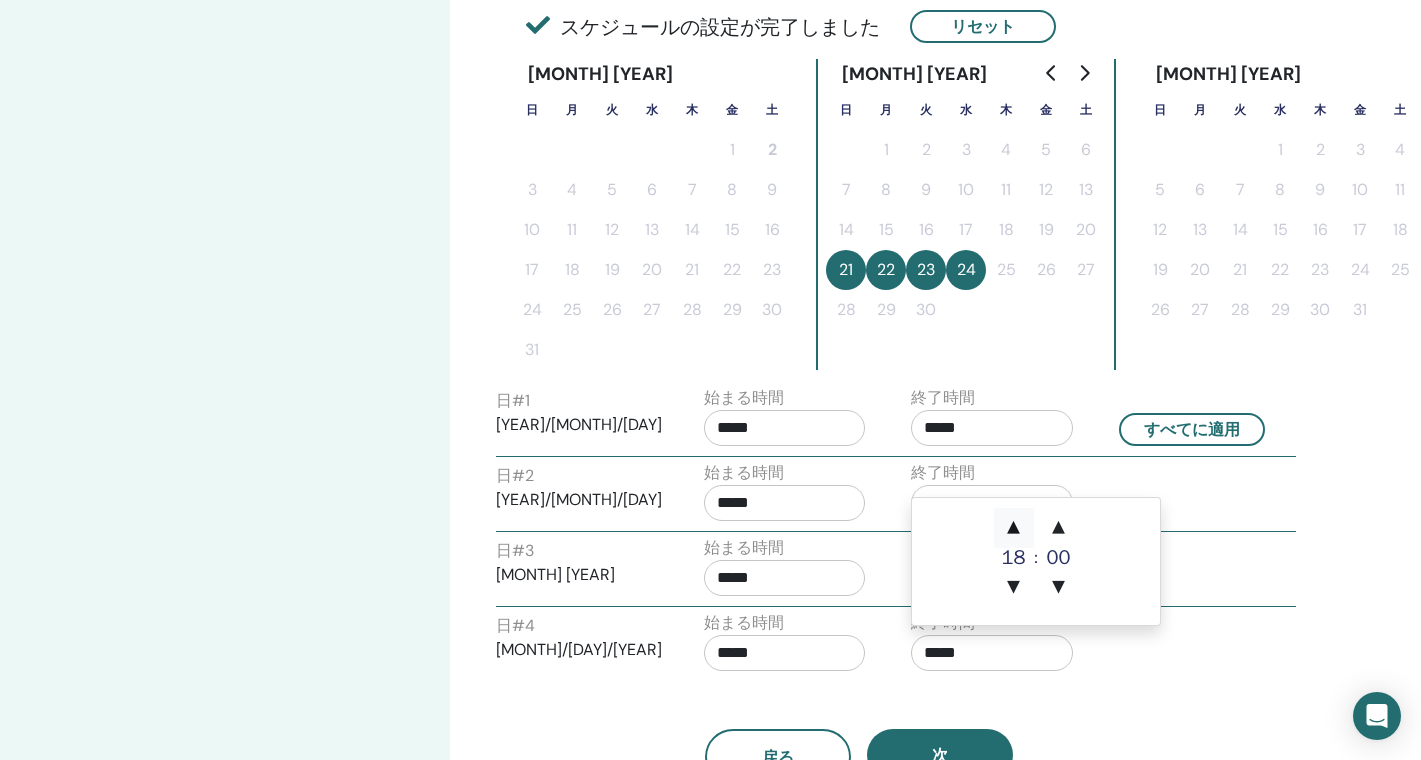 click on "▲" at bounding box center (1014, 528) 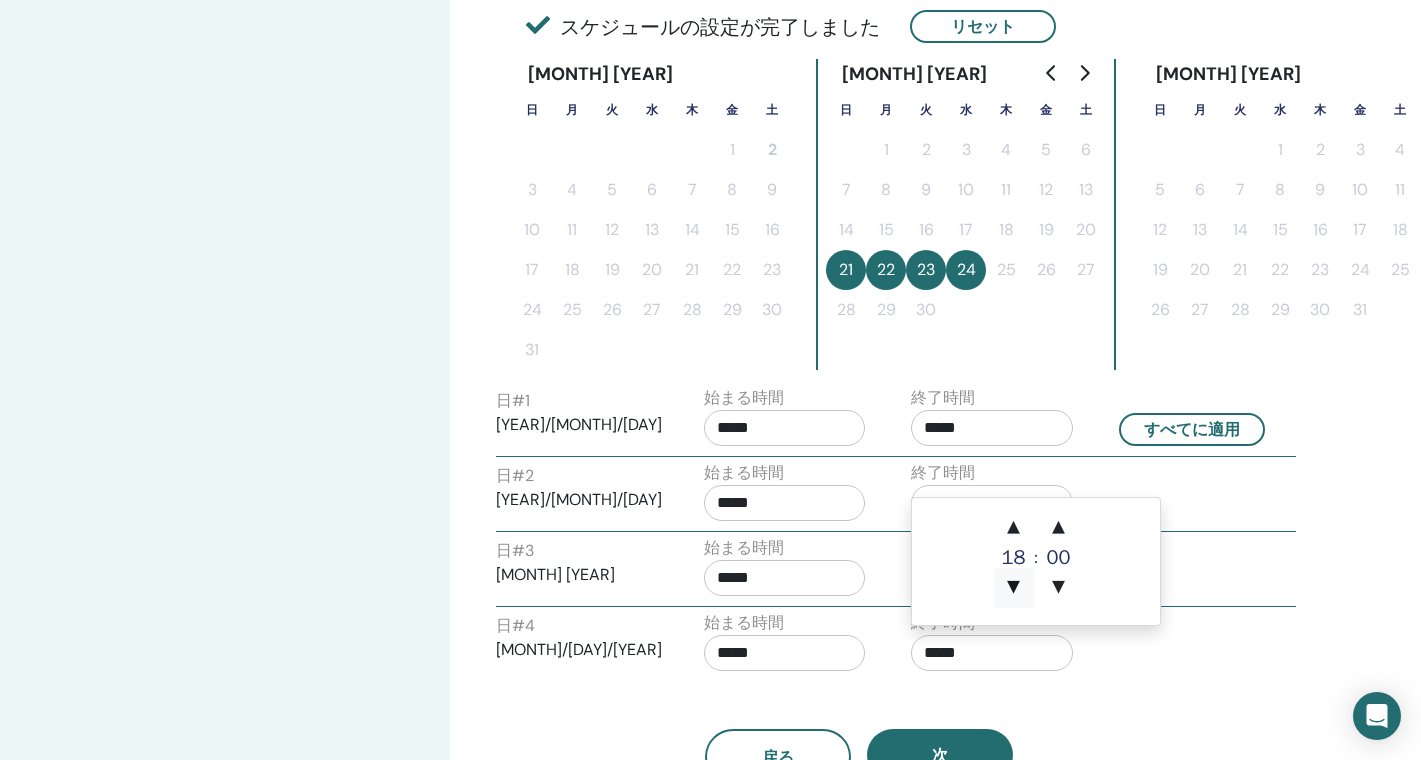 click on "▼" at bounding box center (1014, 588) 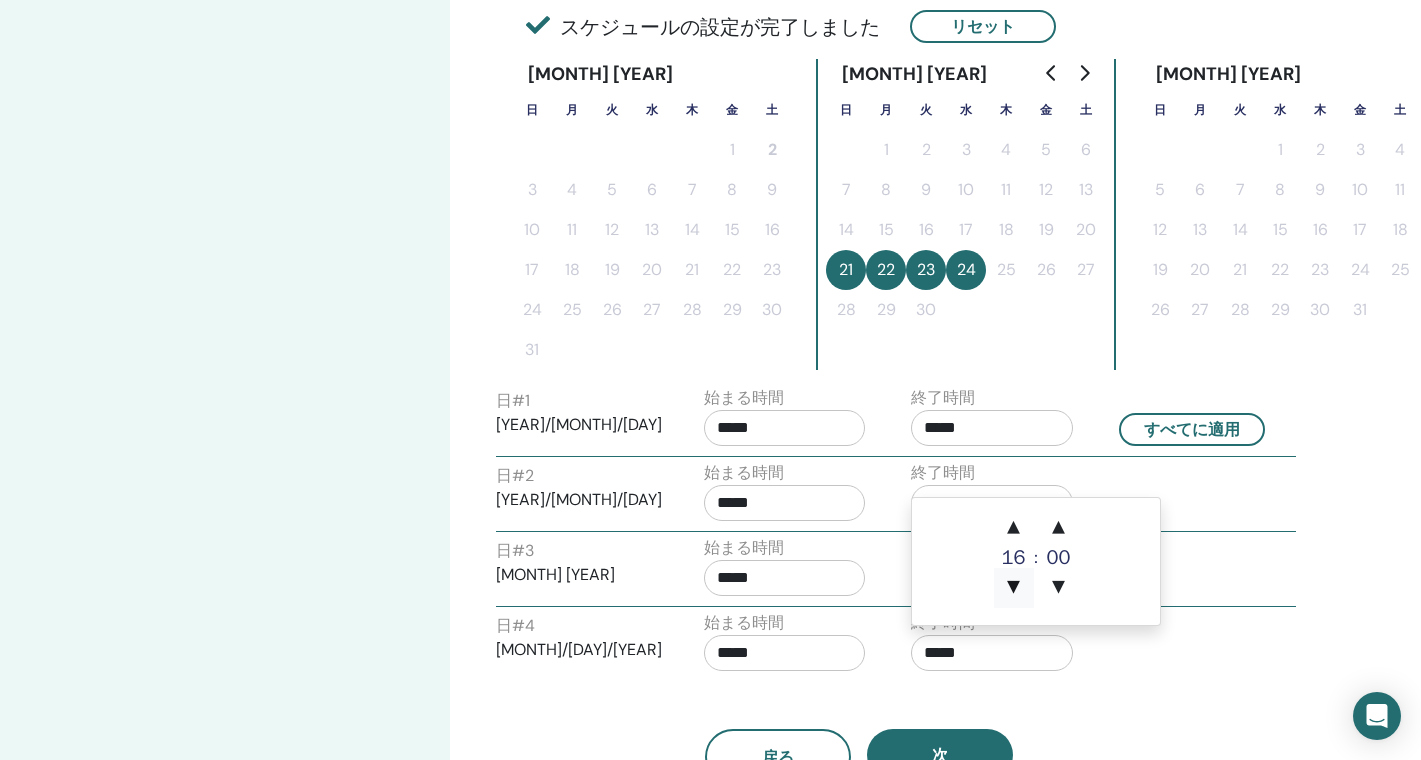 click on "▼" at bounding box center (1014, 588) 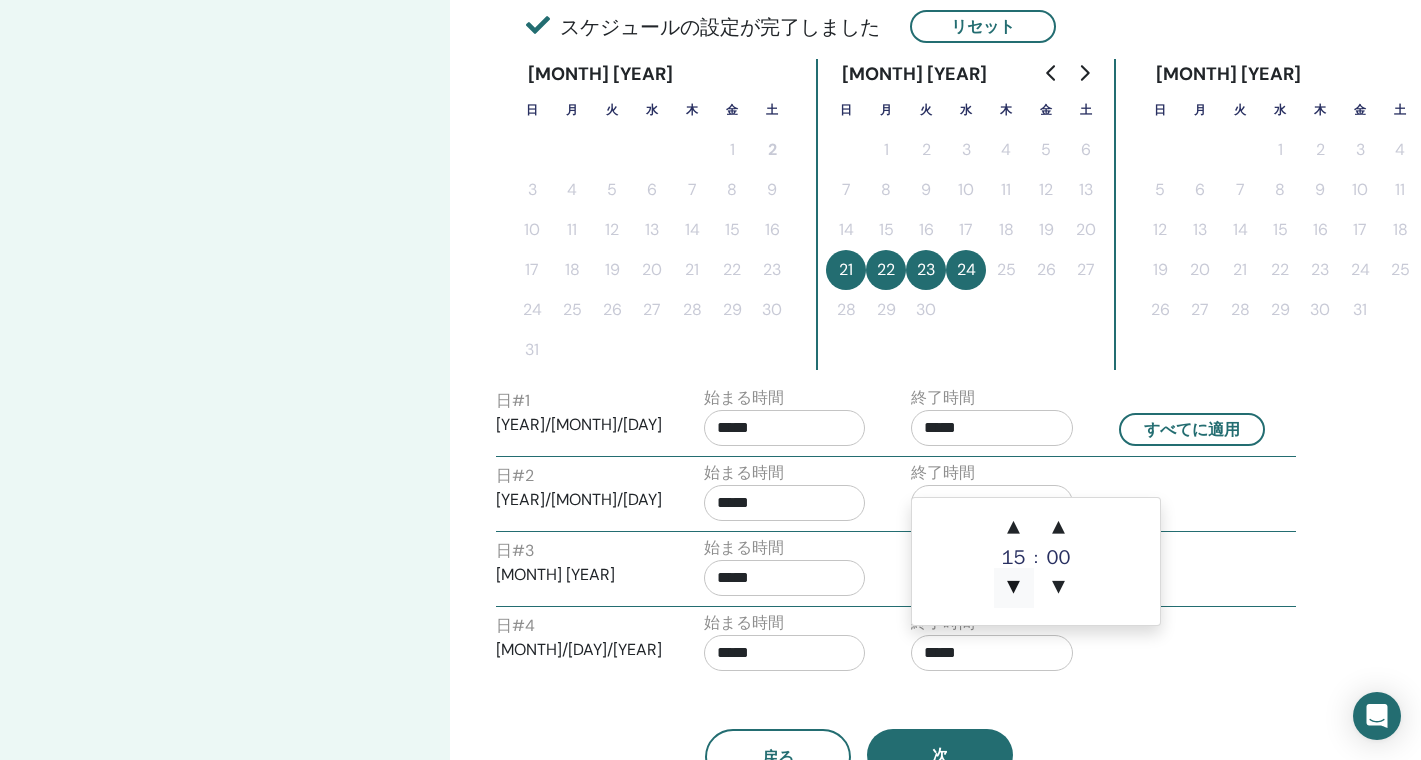 click on "▼" at bounding box center (1014, 588) 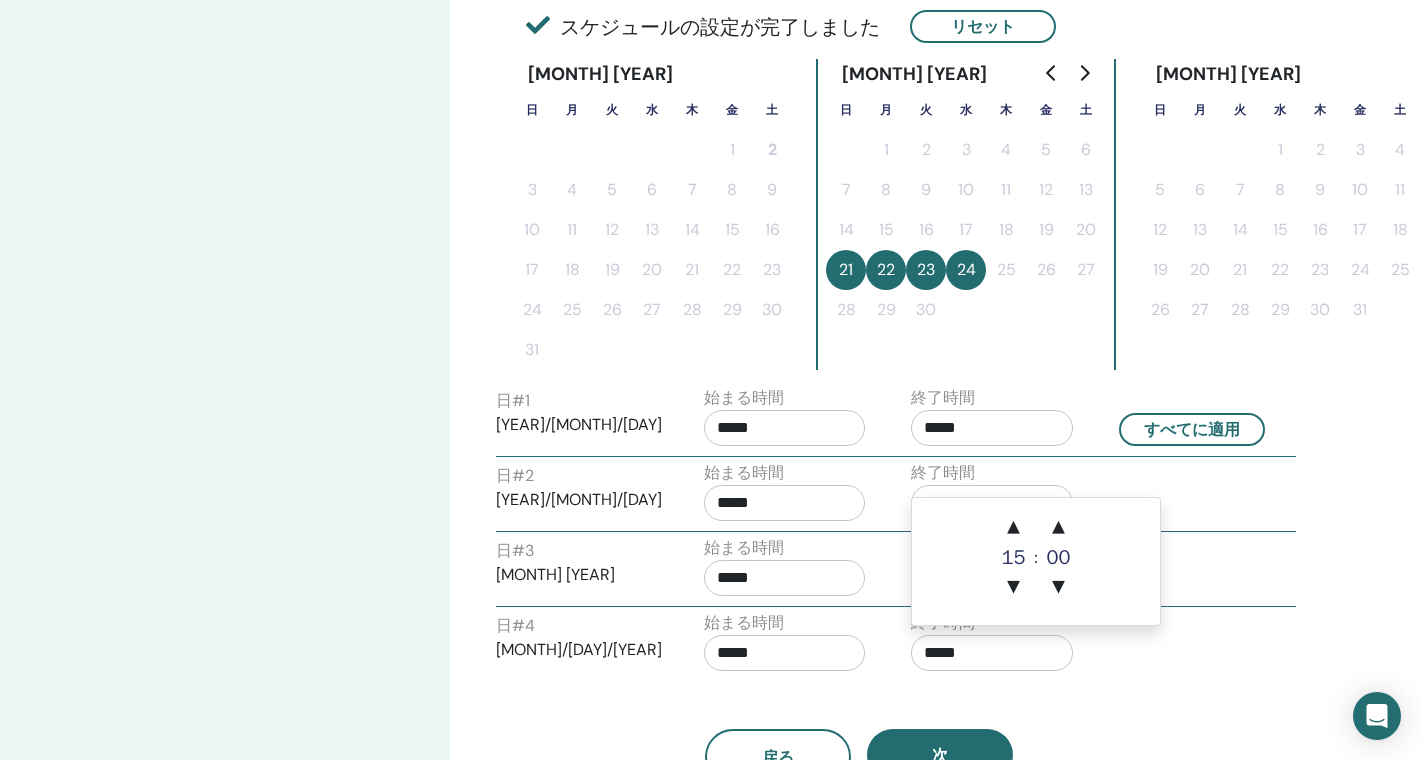 click on "戻る 次" at bounding box center (858, 733) 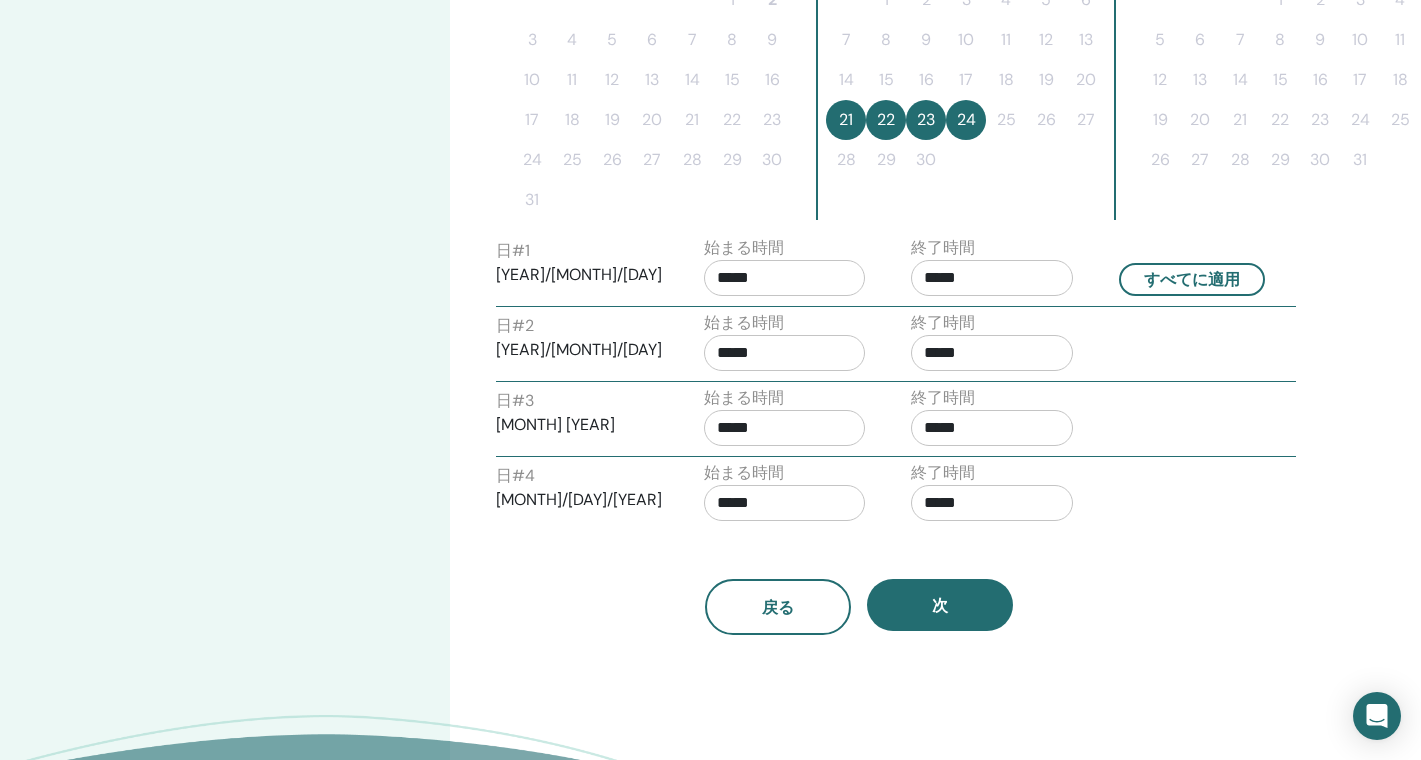 scroll, scrollTop: 649, scrollLeft: 0, axis: vertical 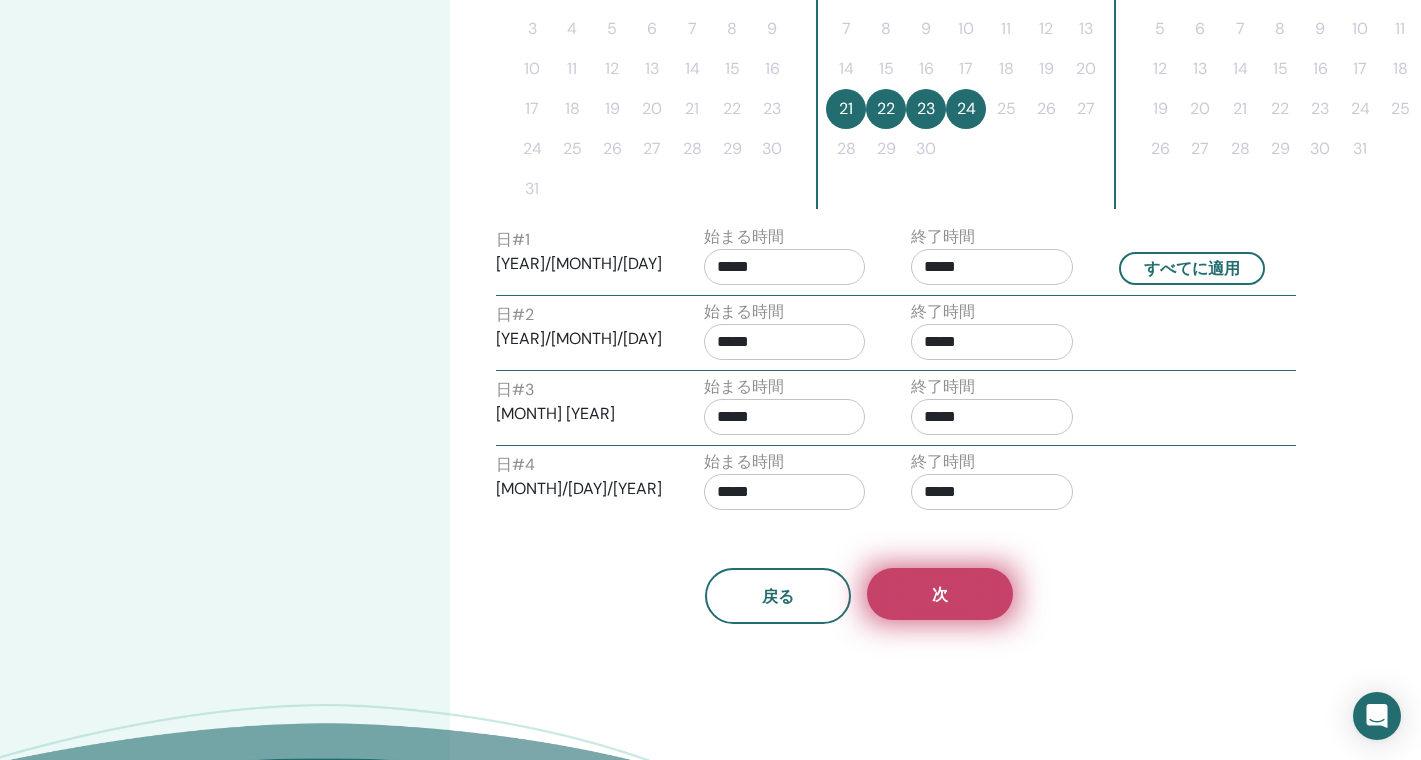 click on "次" at bounding box center [940, 594] 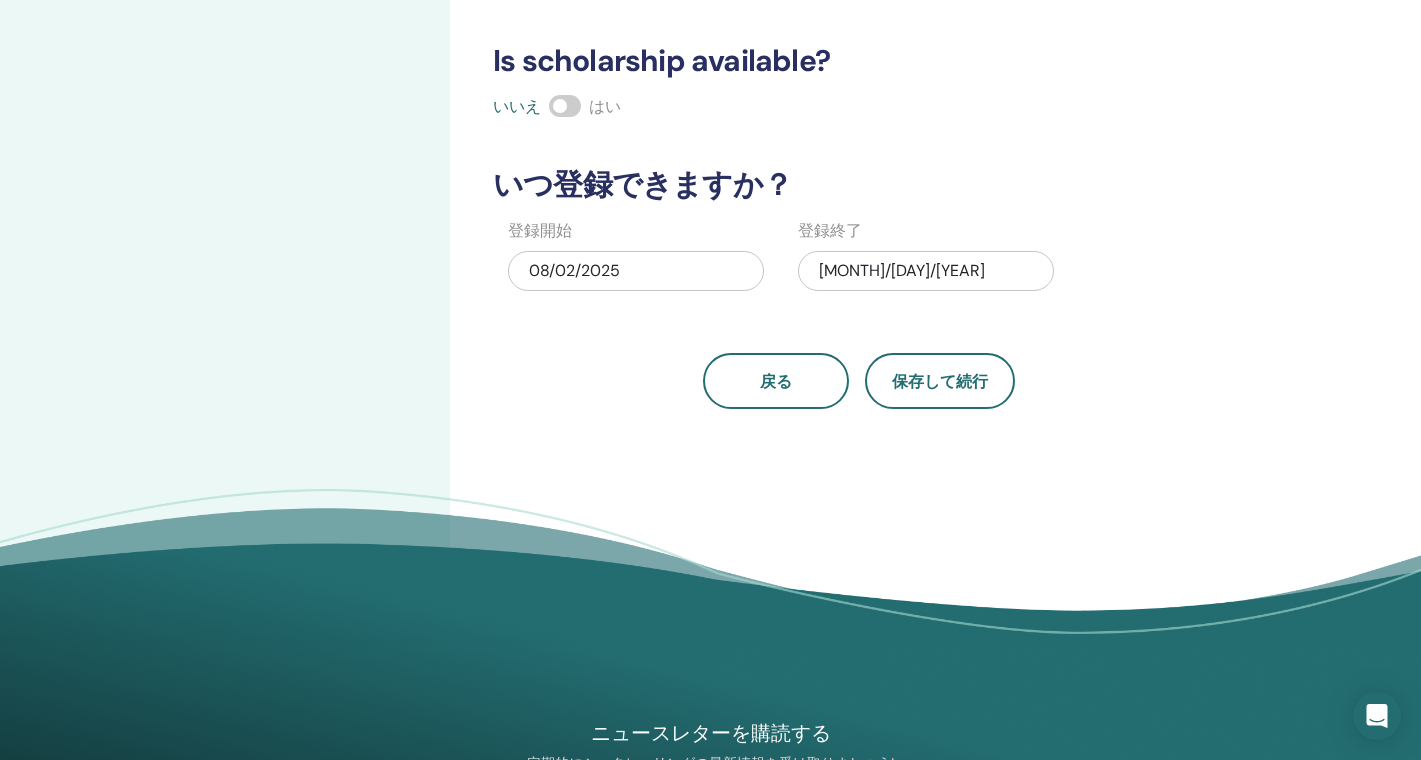 click on "09/24/2025" at bounding box center (926, 271) 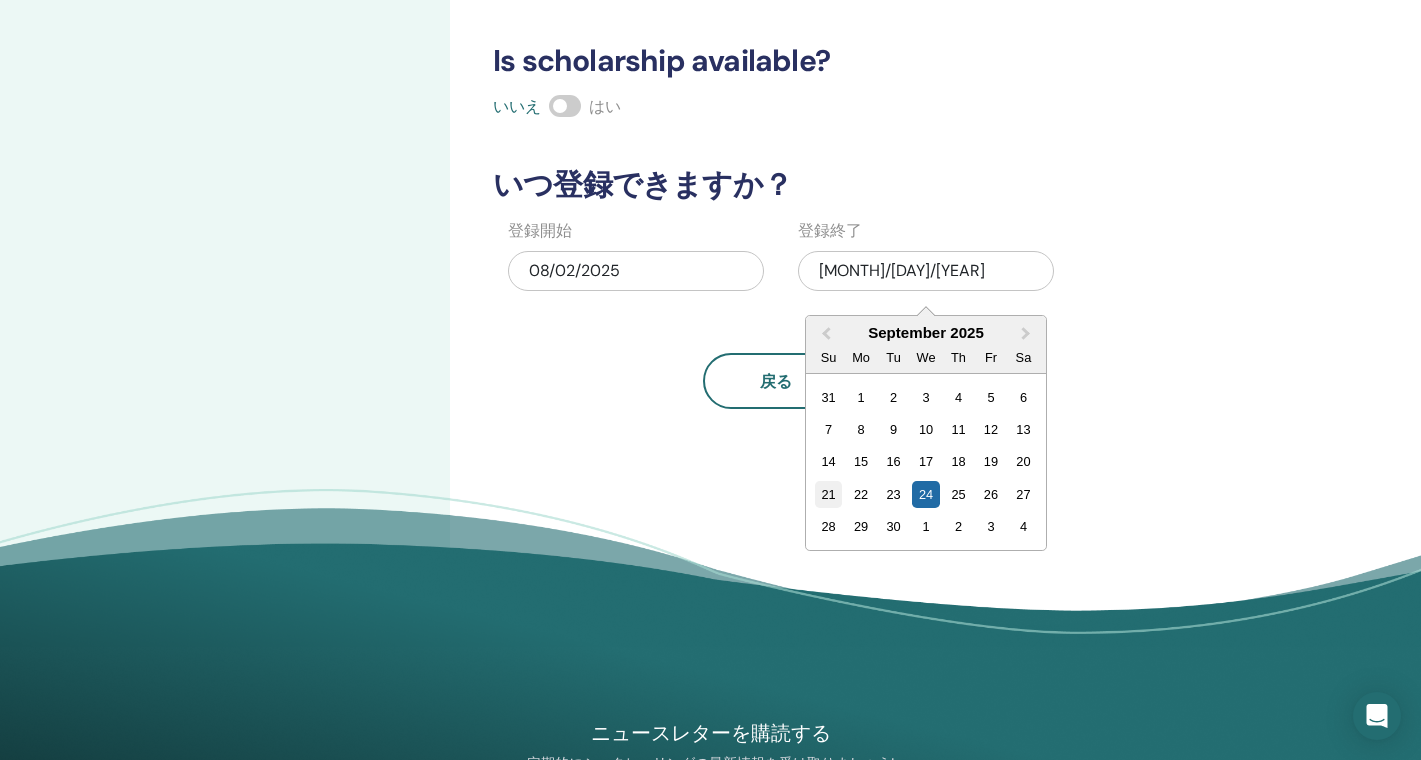 click on "21" at bounding box center [828, 494] 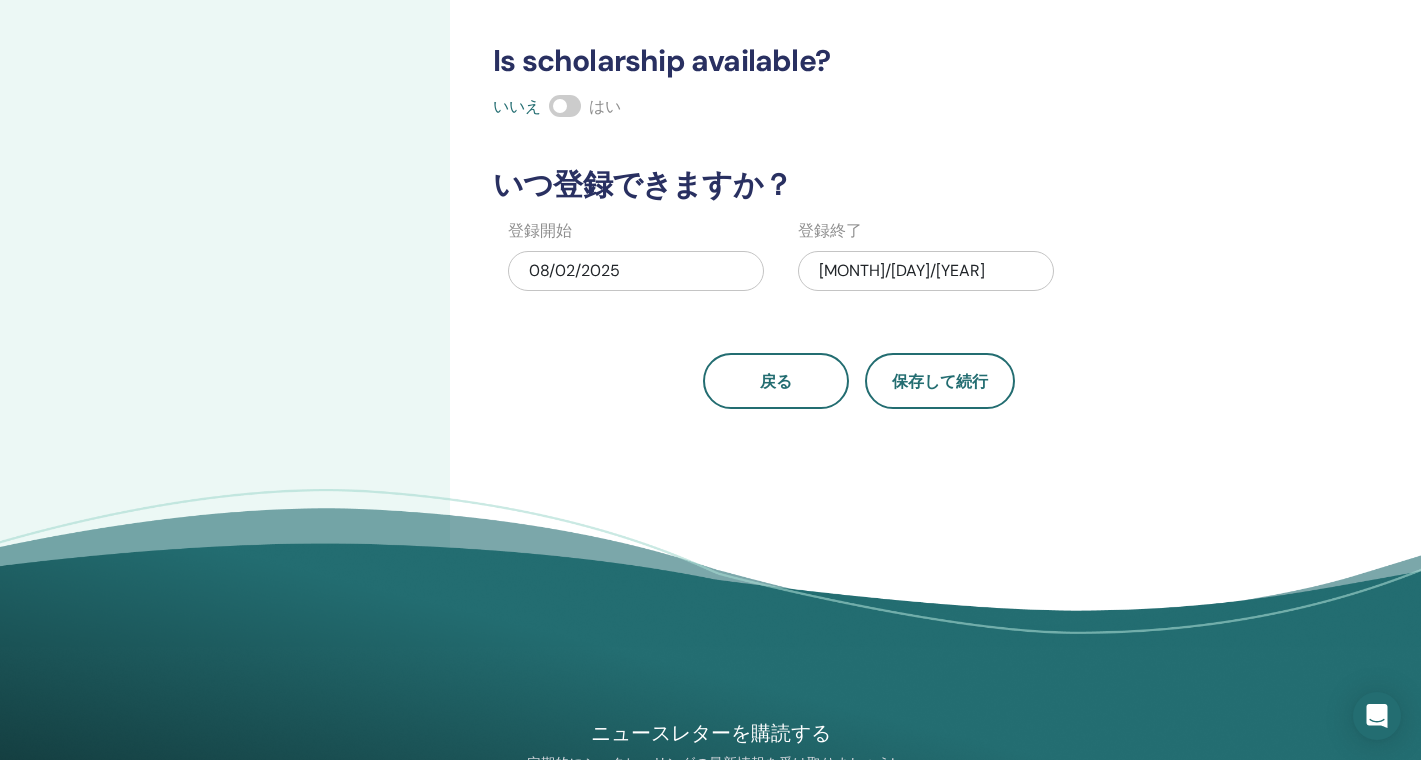 drag, startPoint x: 943, startPoint y: 391, endPoint x: 956, endPoint y: 438, distance: 48.76474 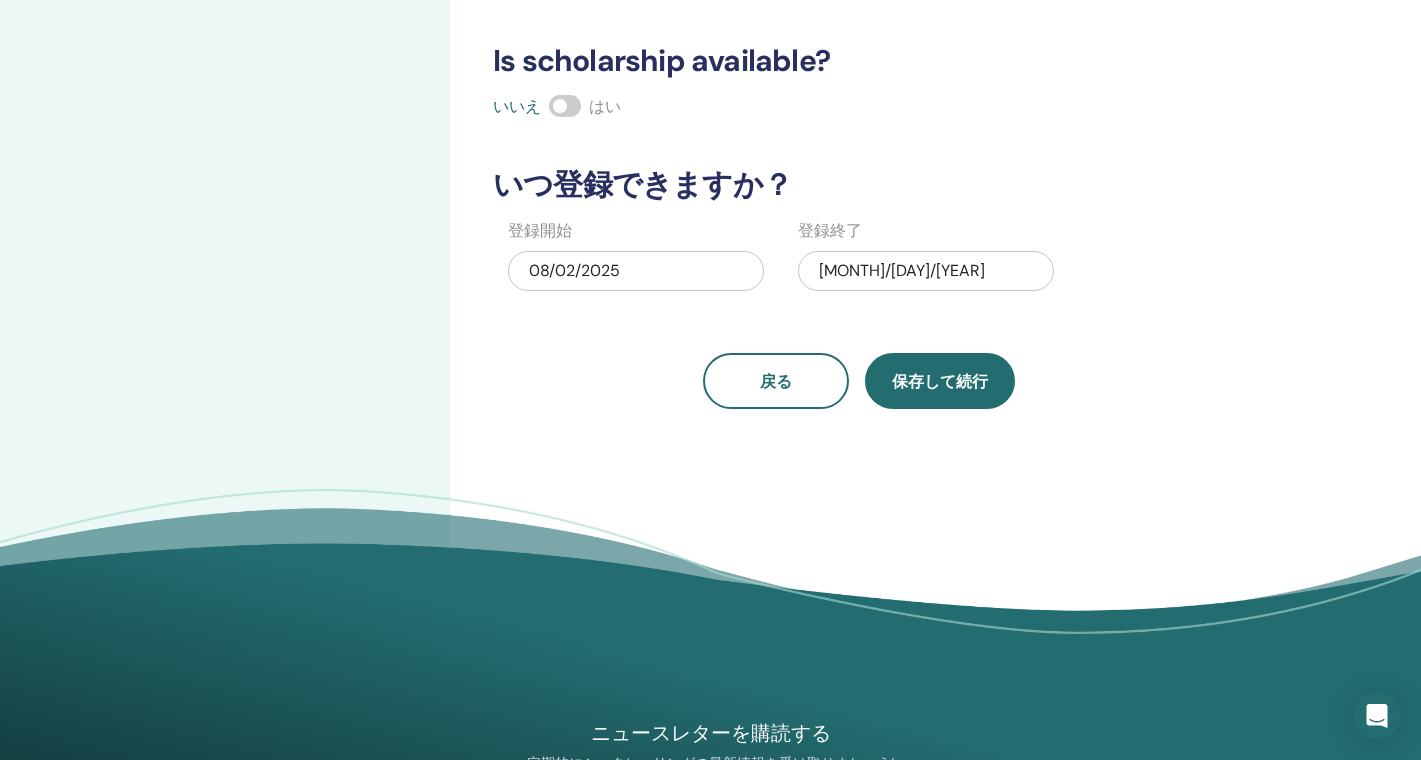 click on "保存して続行" at bounding box center [940, 381] 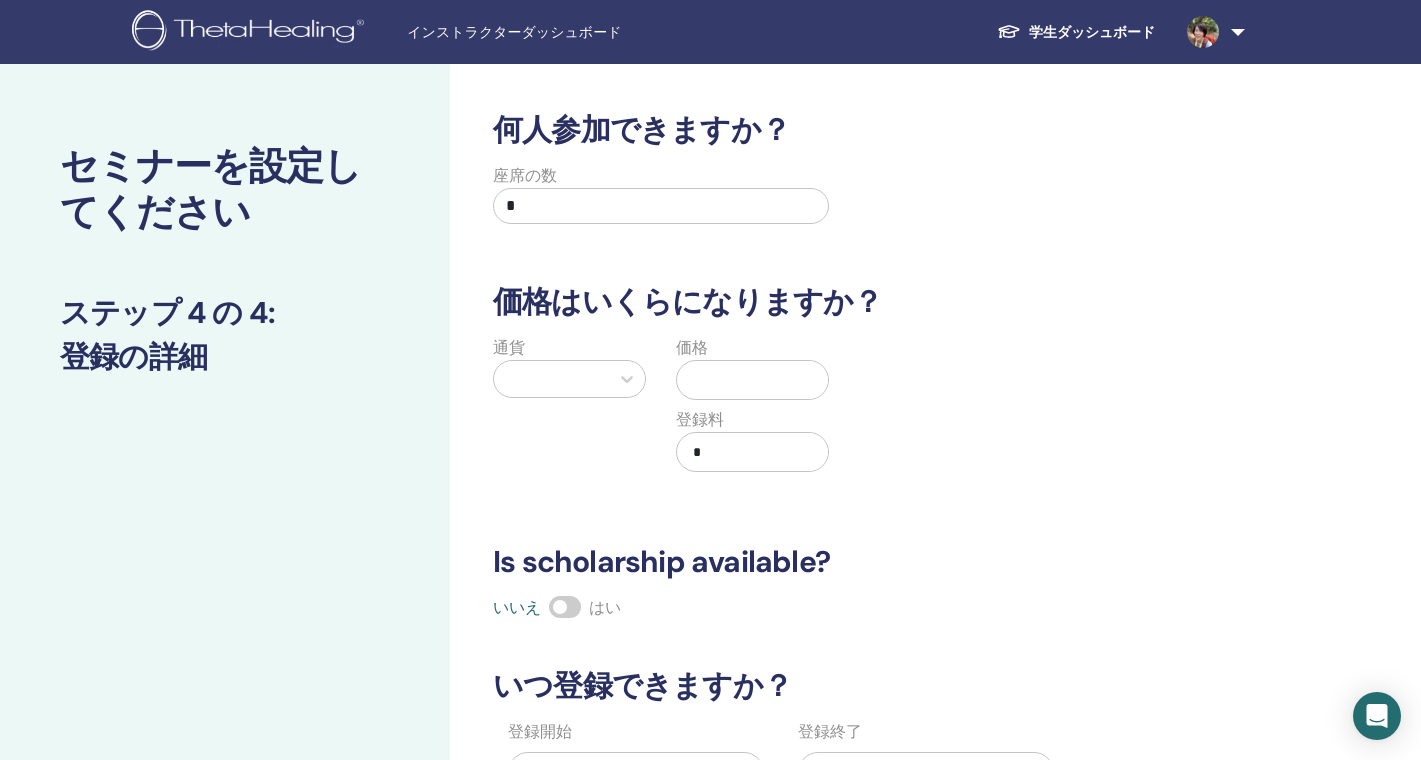 scroll, scrollTop: 0, scrollLeft: 0, axis: both 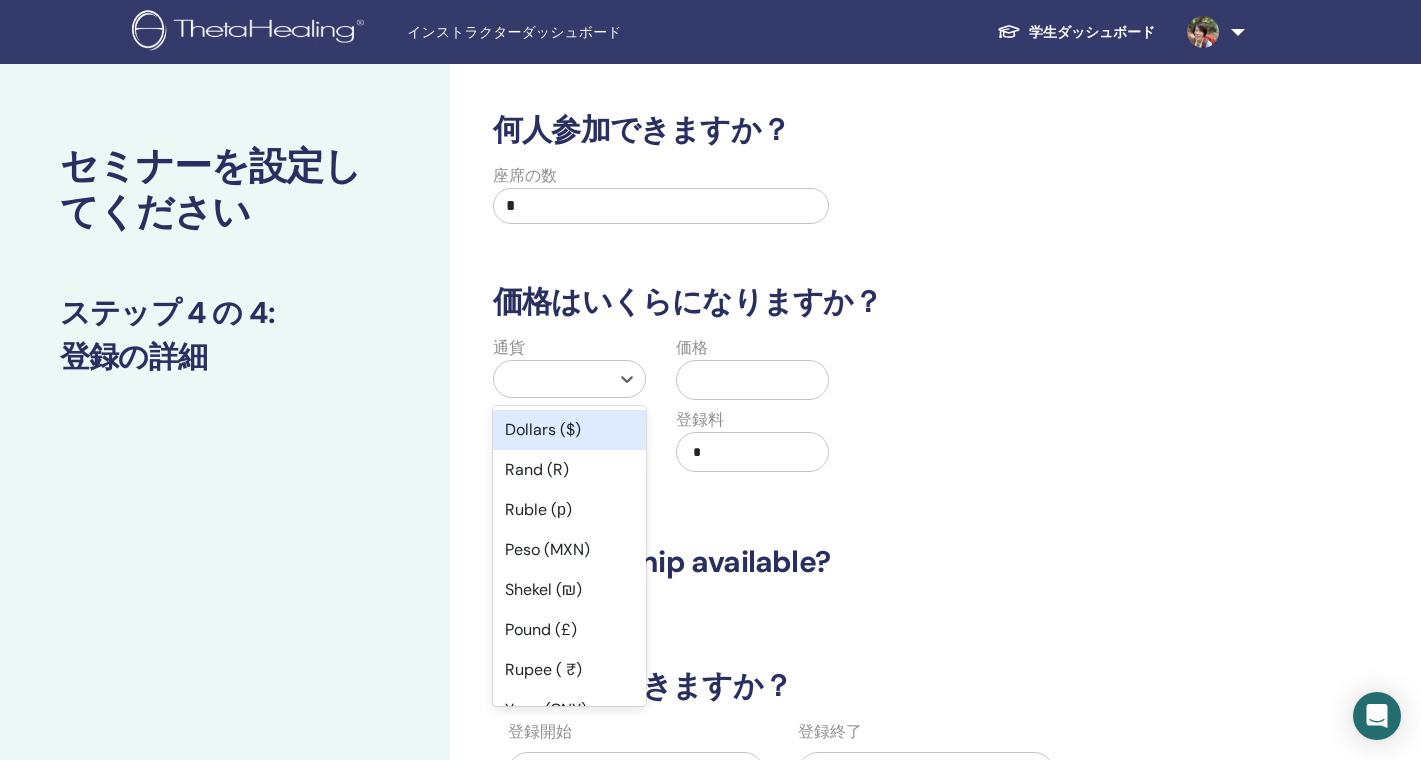 click at bounding box center [551, 379] 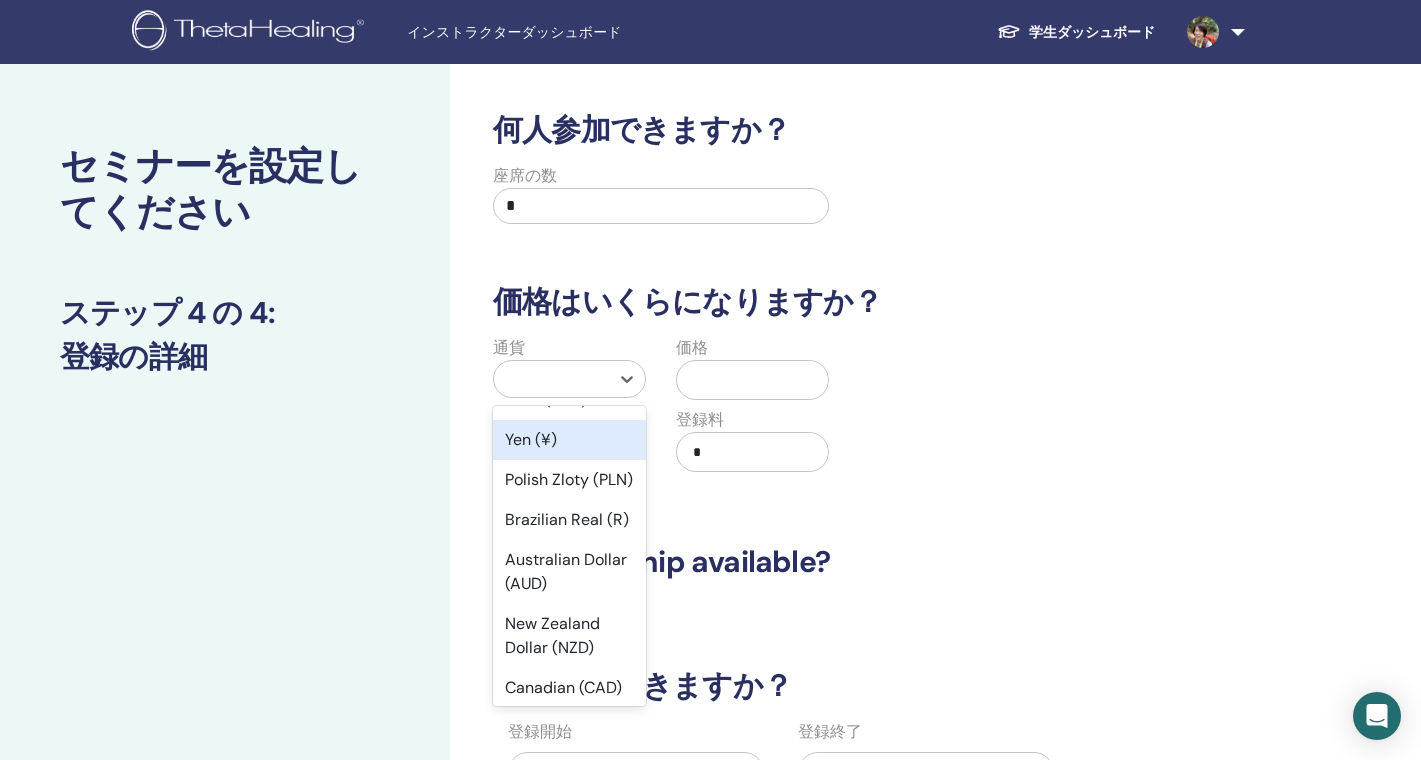 scroll, scrollTop: 306, scrollLeft: 0, axis: vertical 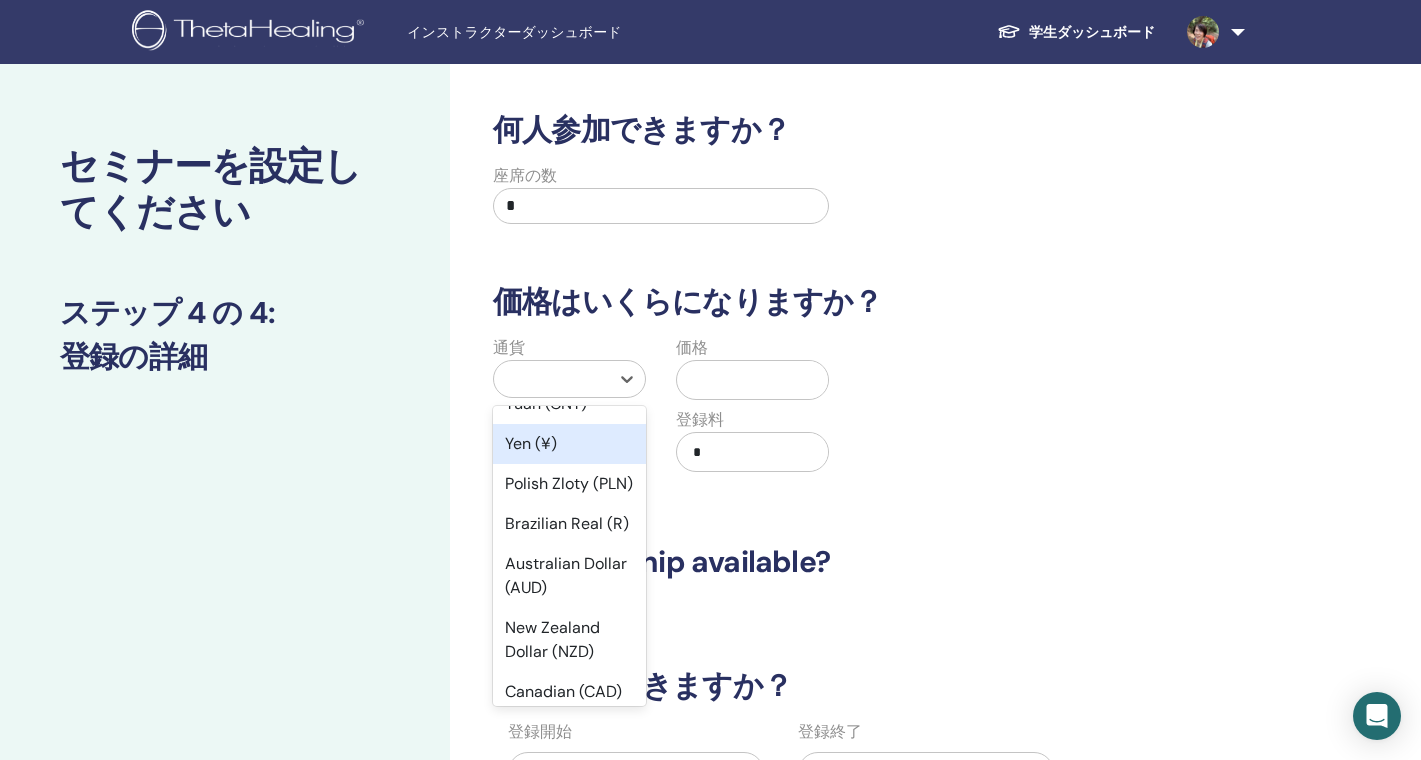 click on "Yen (¥)" at bounding box center (569, 444) 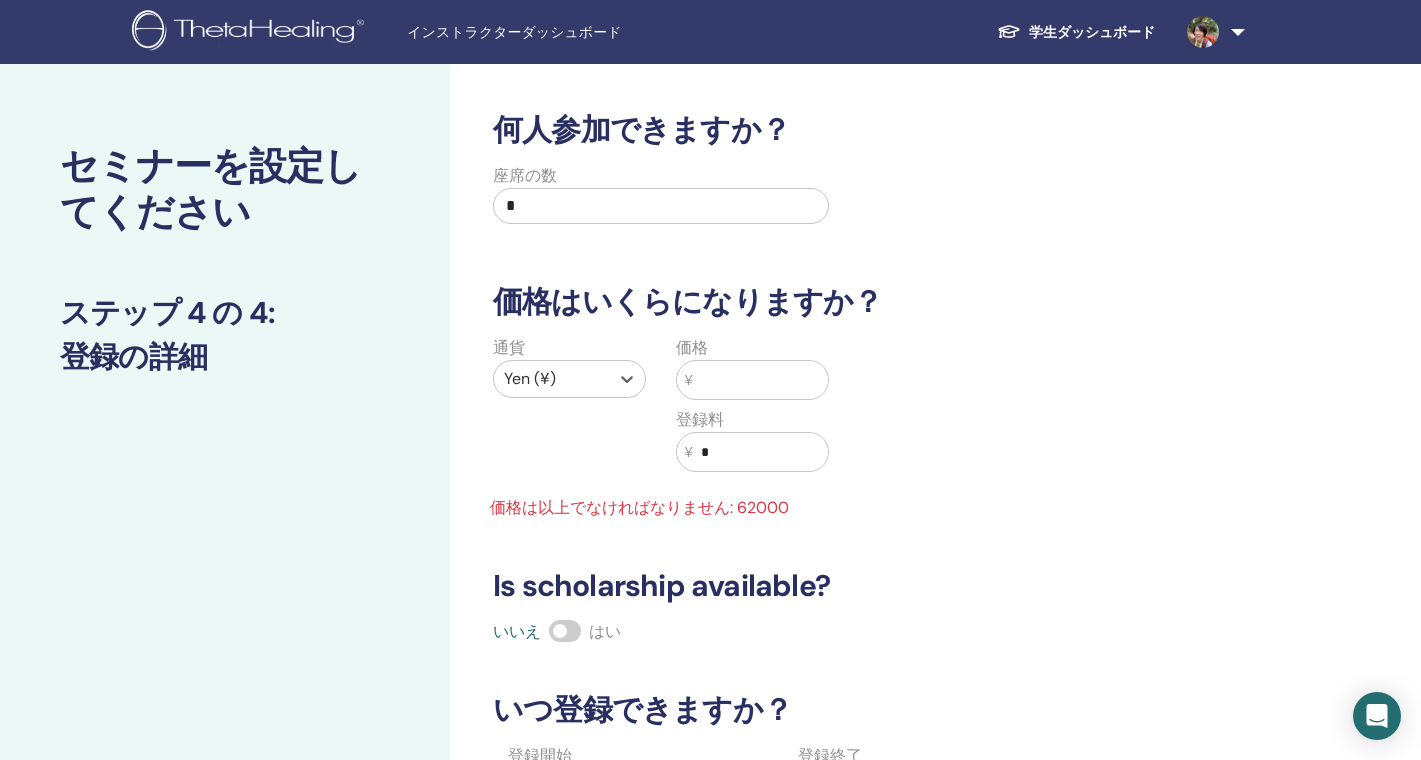 click at bounding box center (760, 380) 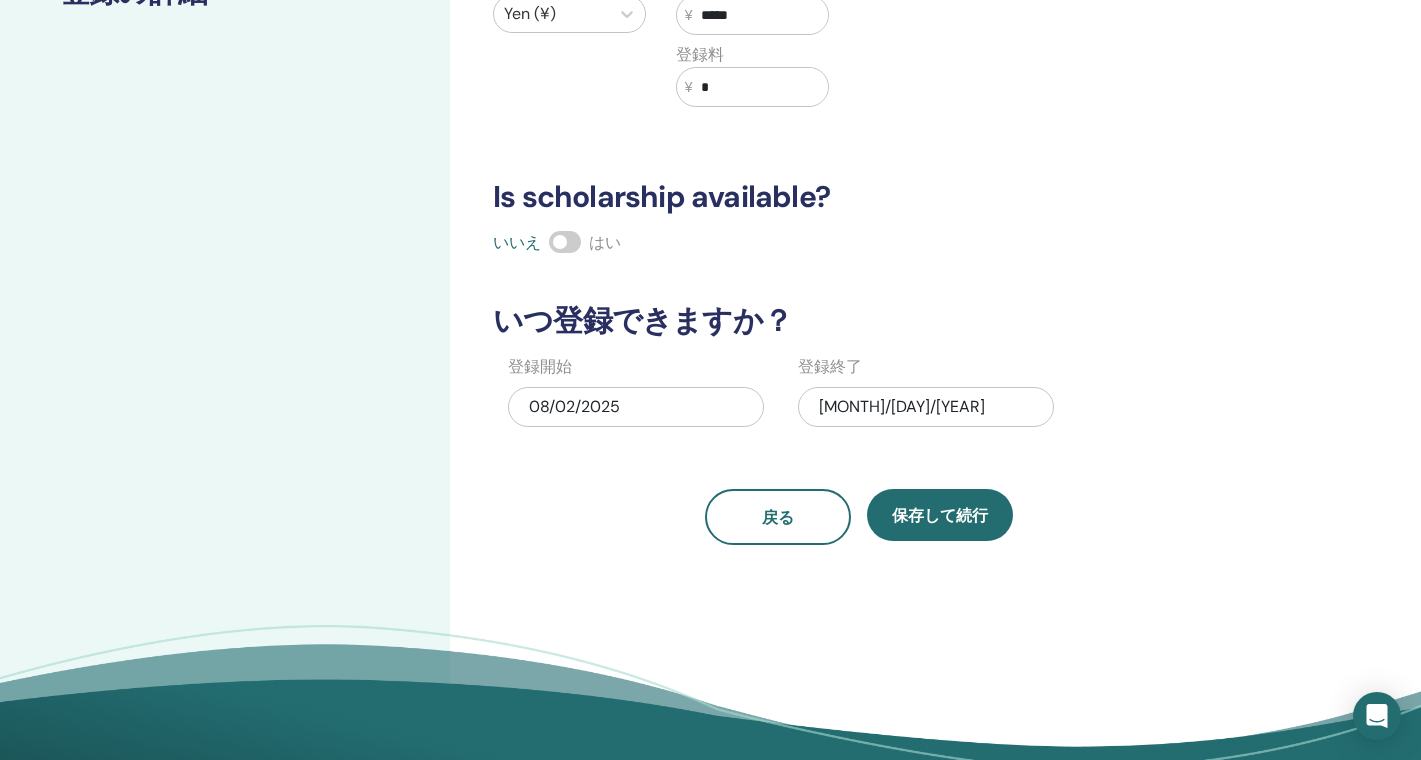 scroll, scrollTop: 371, scrollLeft: 0, axis: vertical 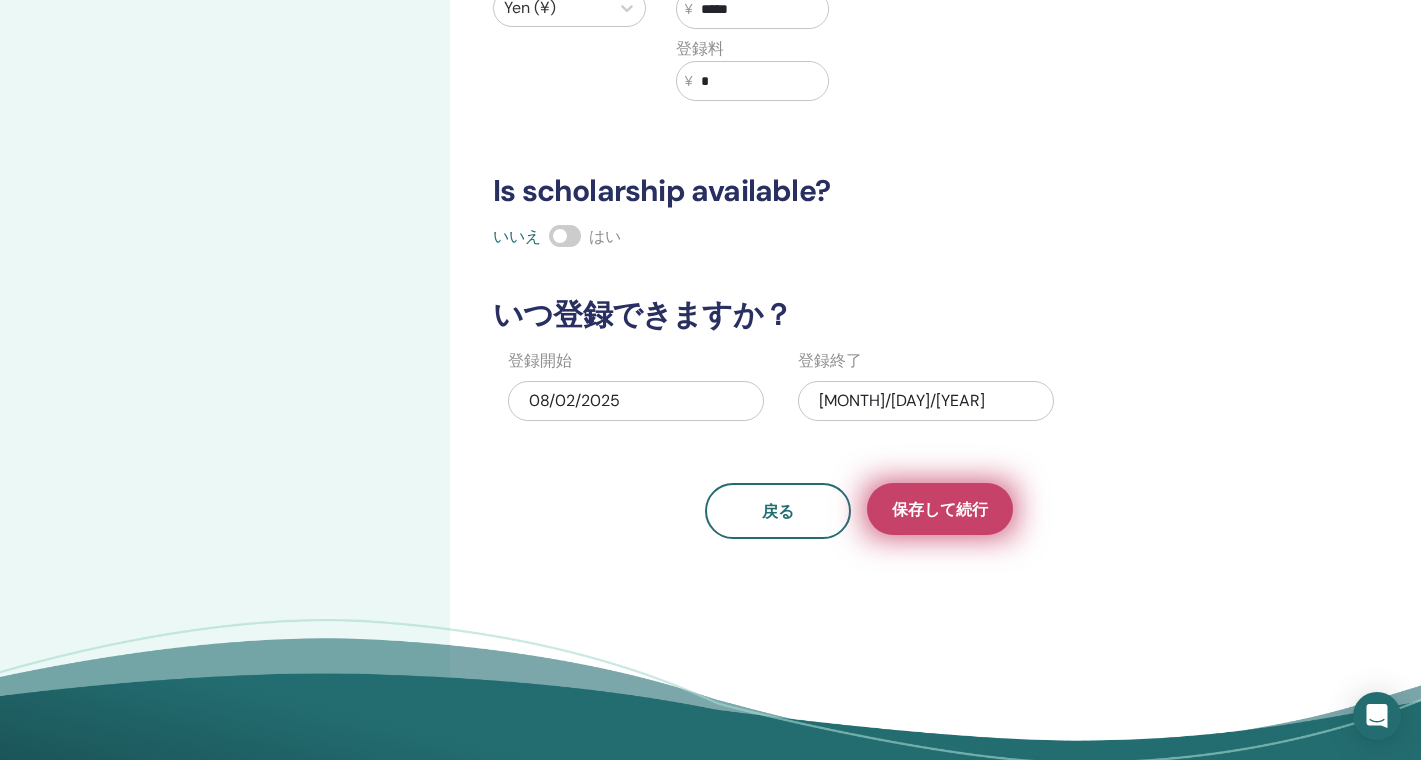 type on "*****" 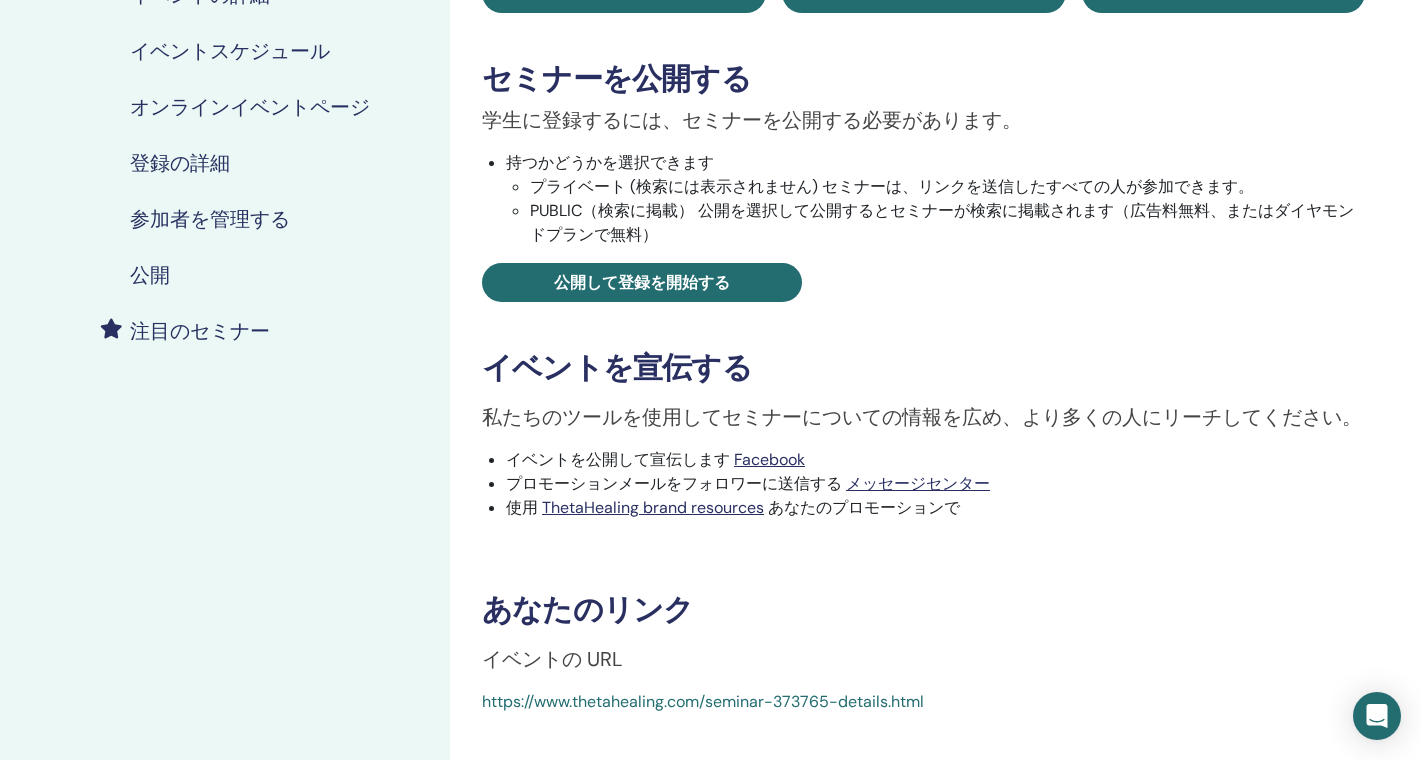 scroll, scrollTop: 275, scrollLeft: 0, axis: vertical 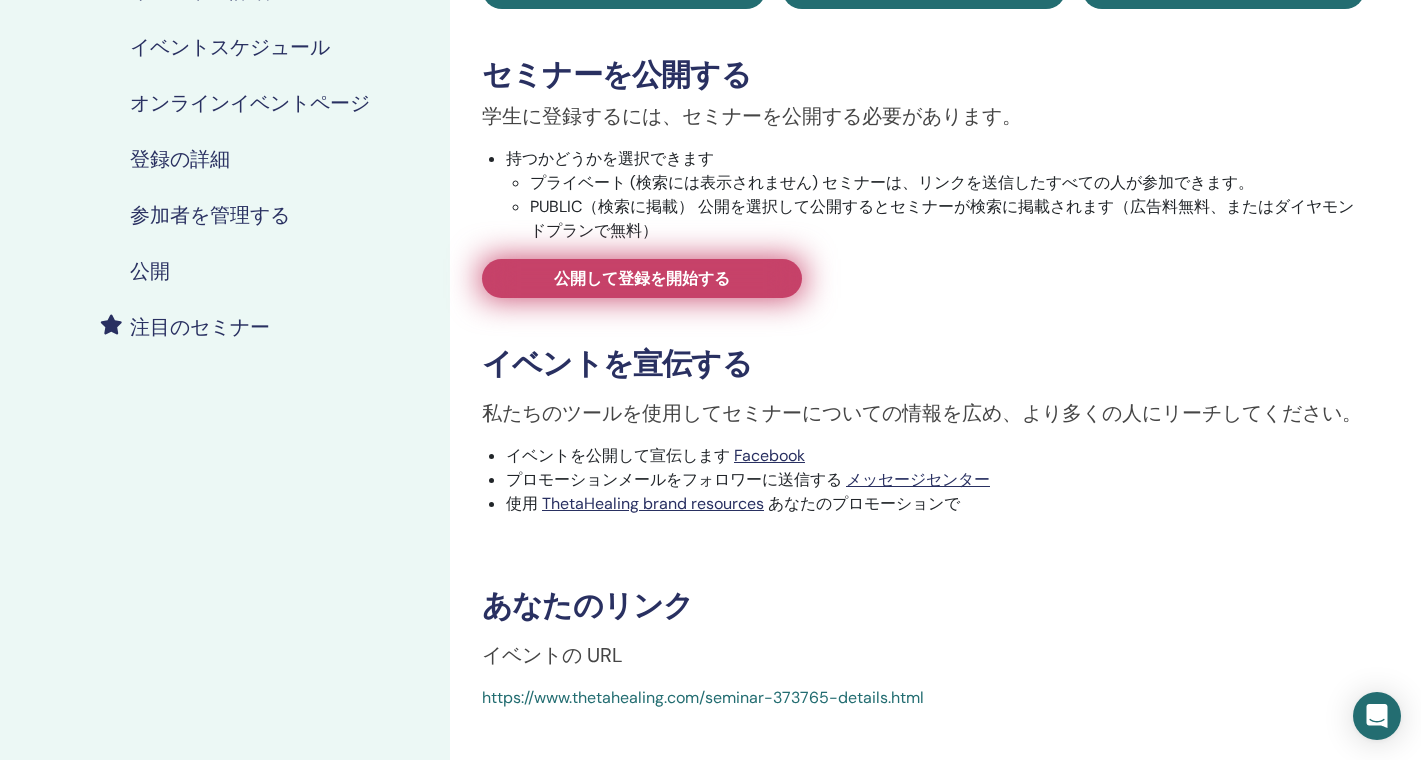 click on "公開して登録を開始する" at bounding box center [642, 278] 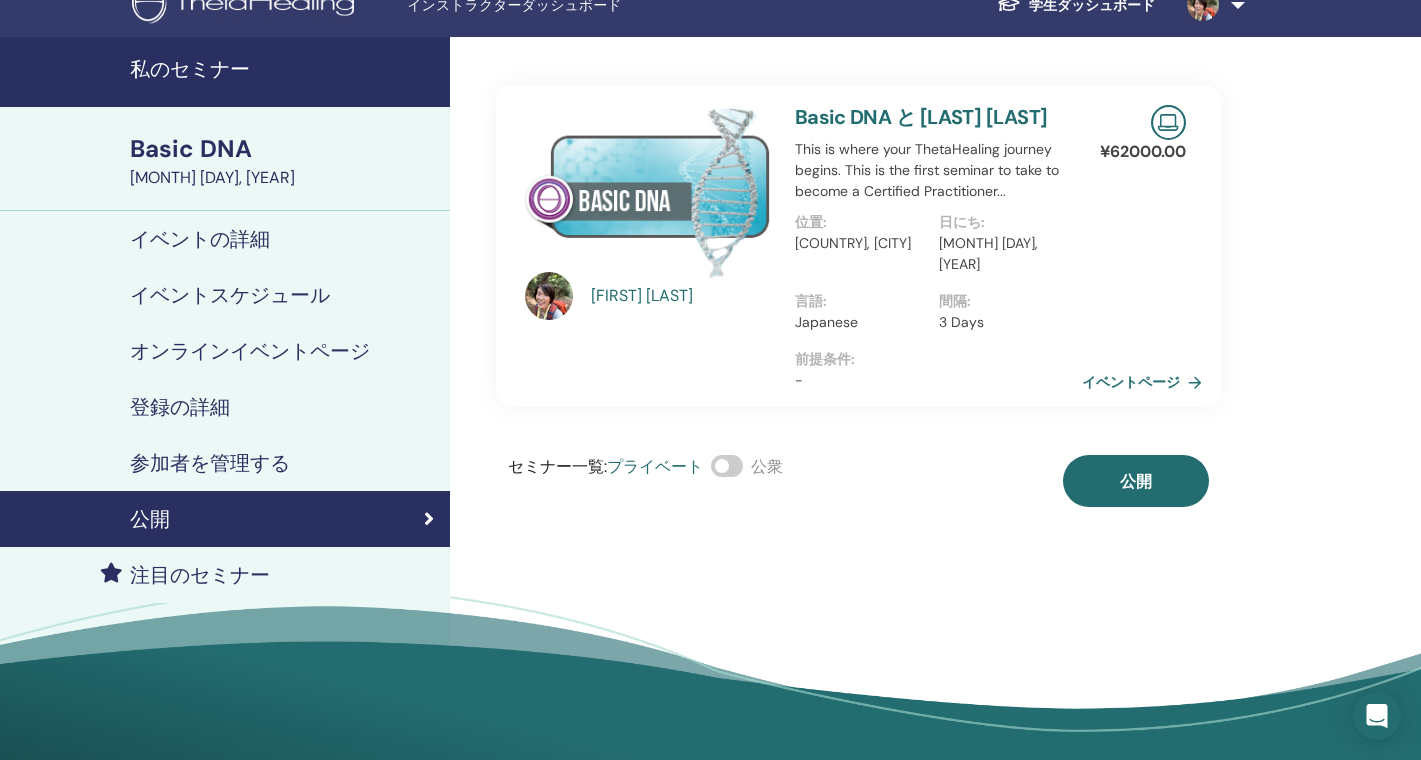 scroll, scrollTop: 27, scrollLeft: 0, axis: vertical 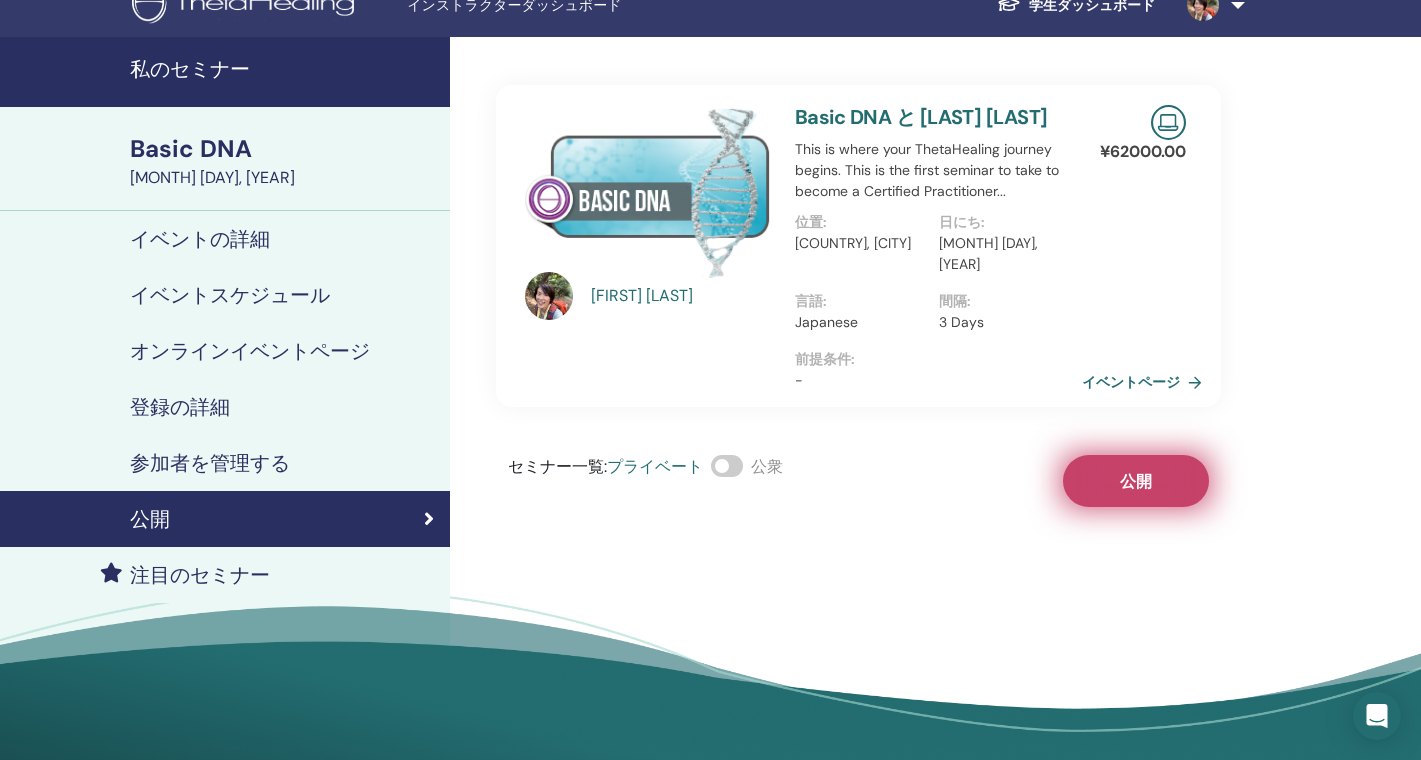 click on "公開" at bounding box center (1136, 481) 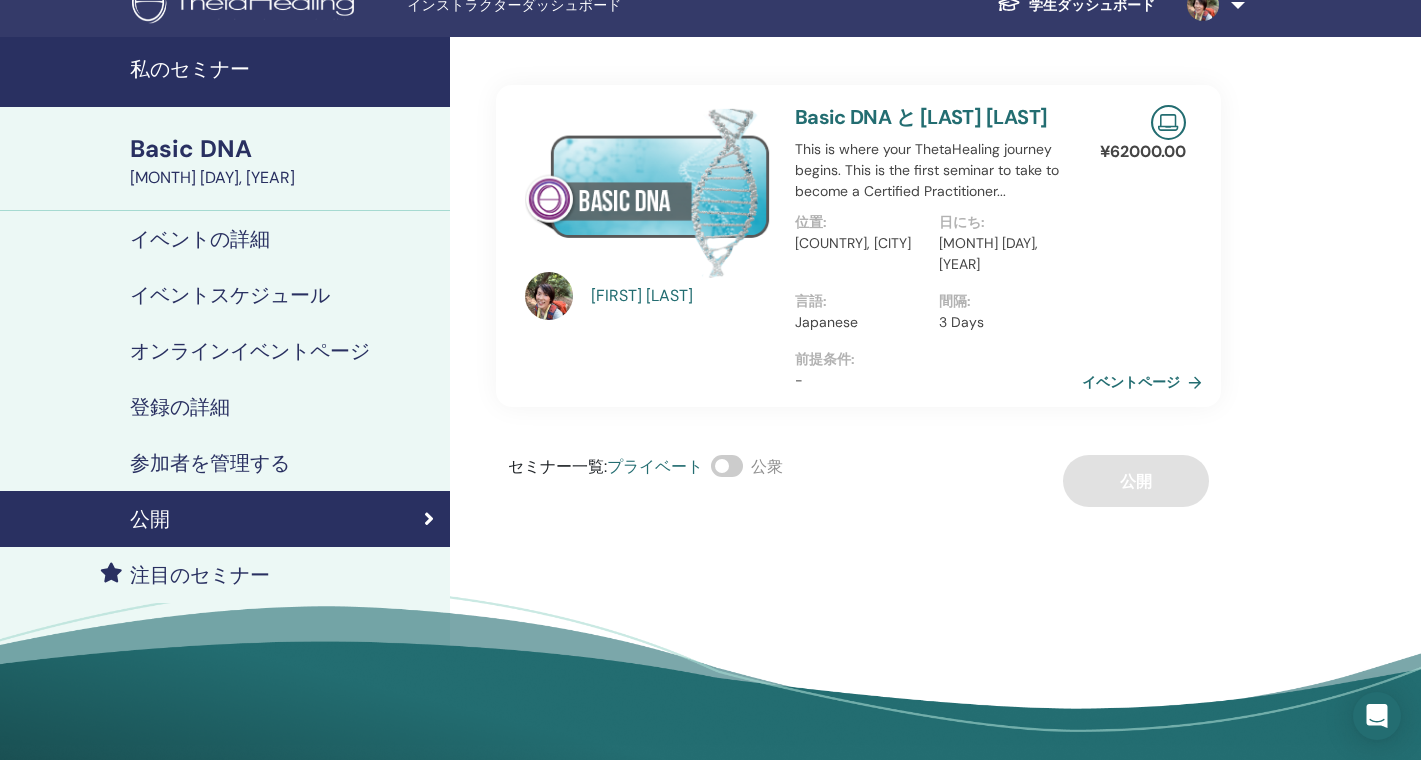 click on "オンラインイベントページ" at bounding box center [250, 351] 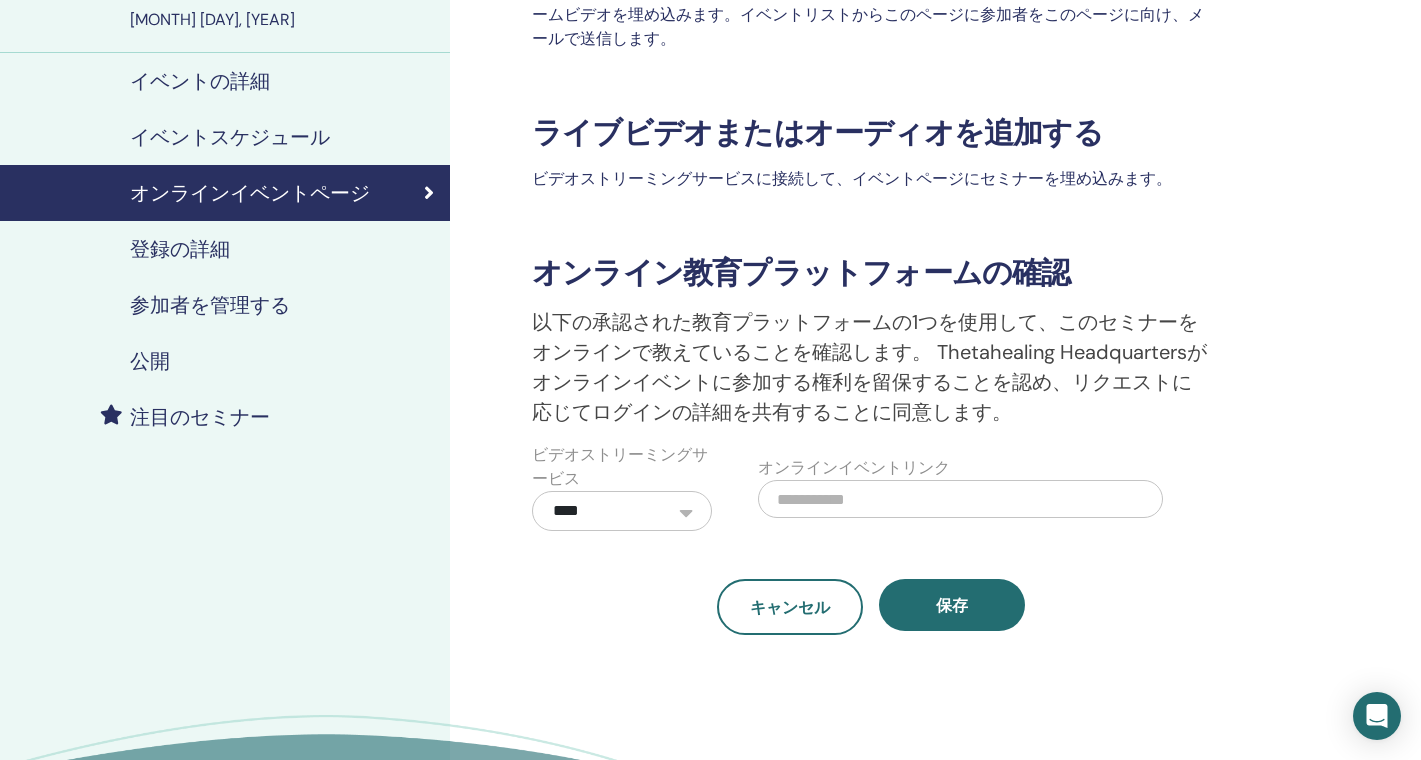 scroll, scrollTop: 189, scrollLeft: 0, axis: vertical 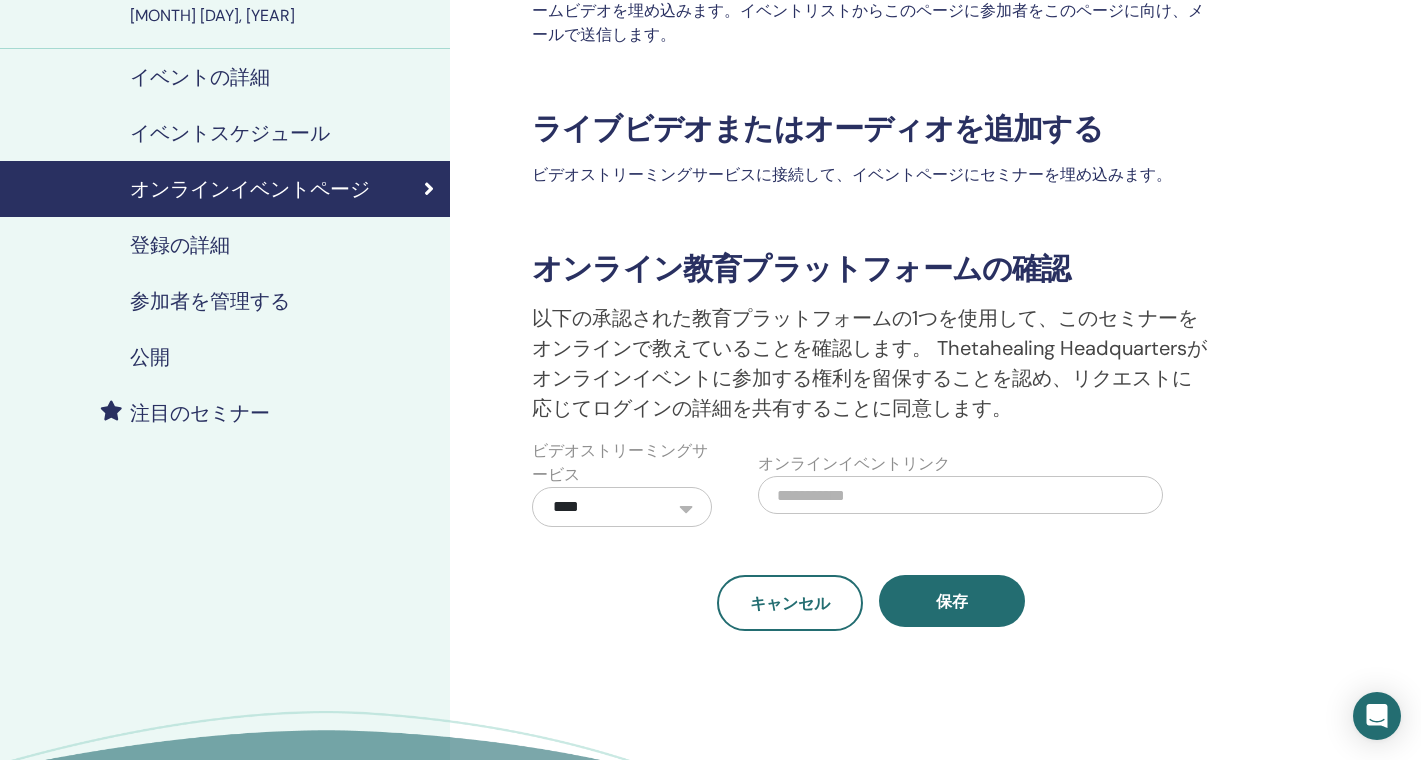 click on "登録の詳細" at bounding box center [180, 245] 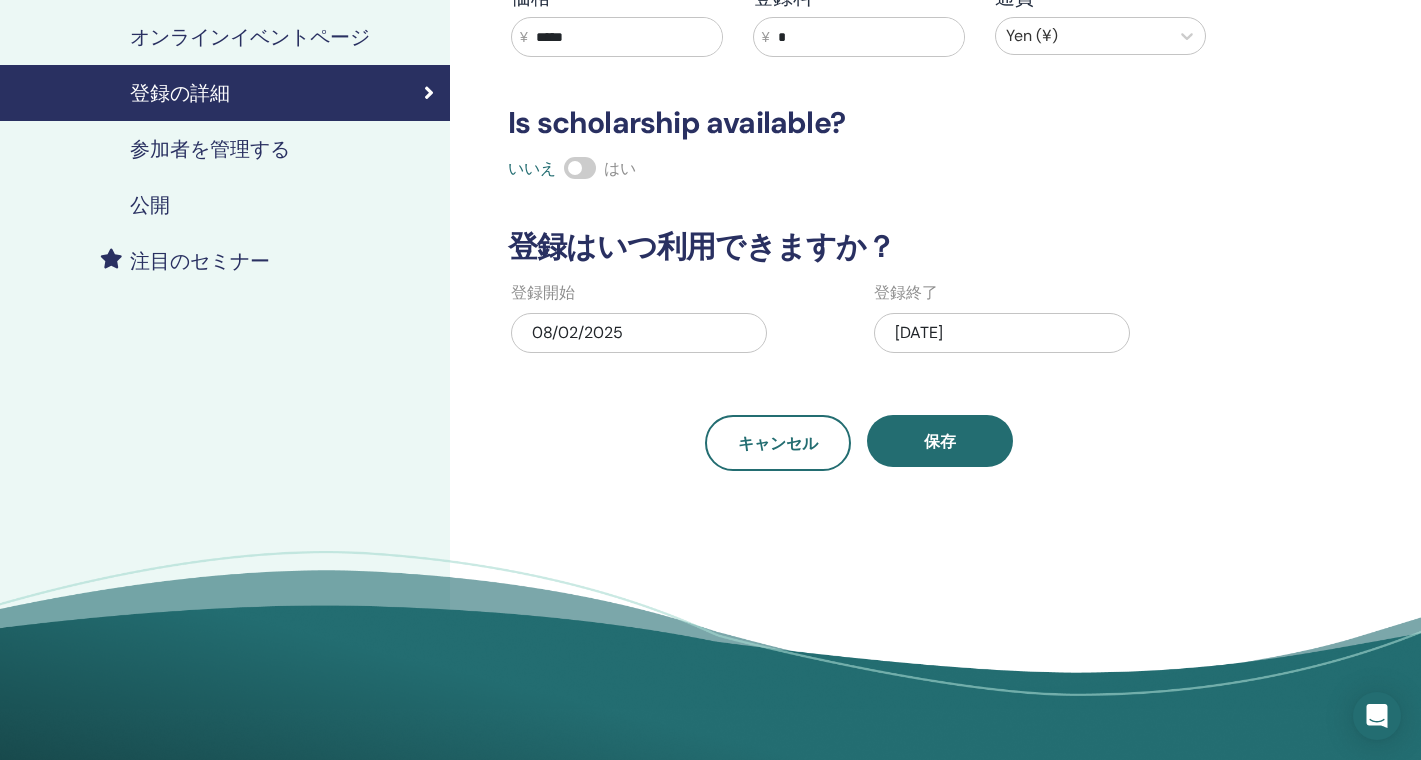 scroll, scrollTop: 341, scrollLeft: 0, axis: vertical 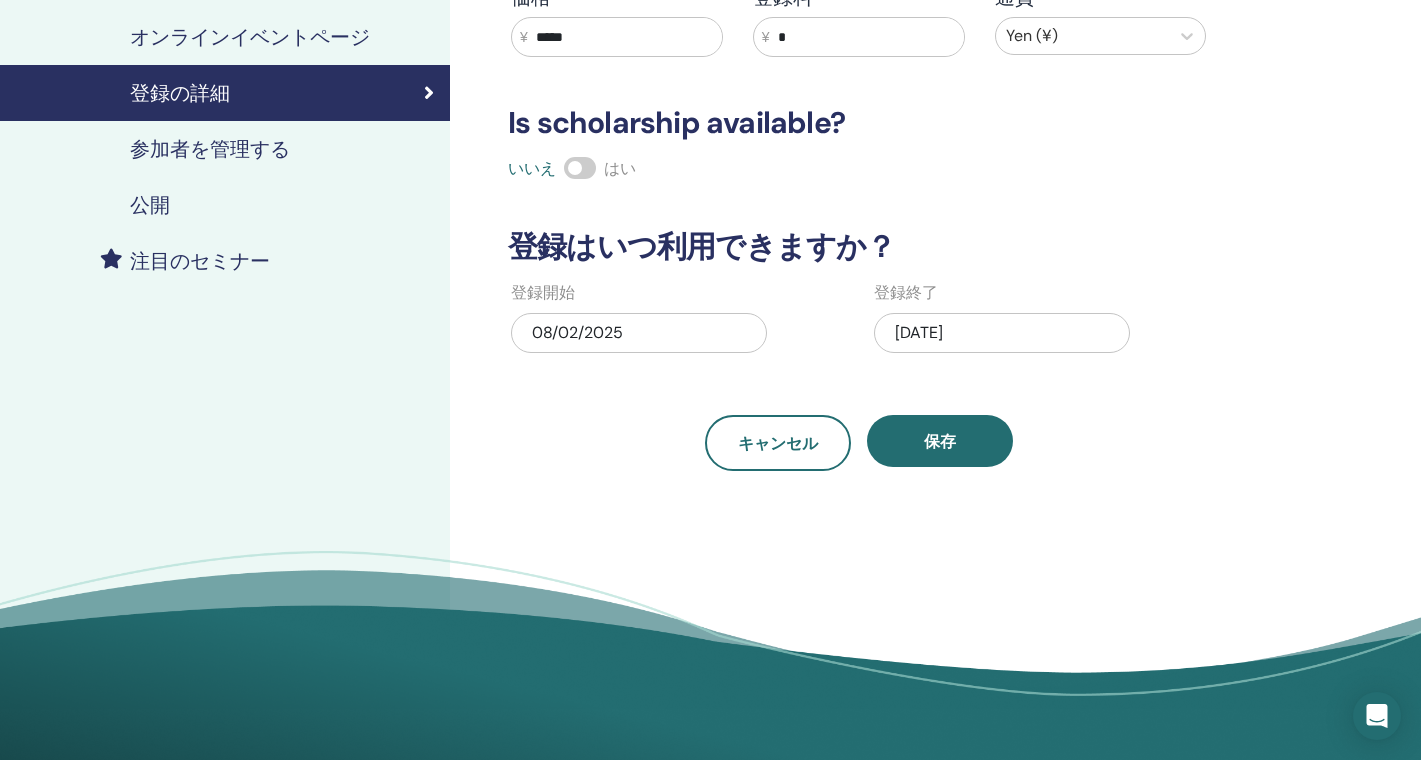 click on "公開" at bounding box center (150, 205) 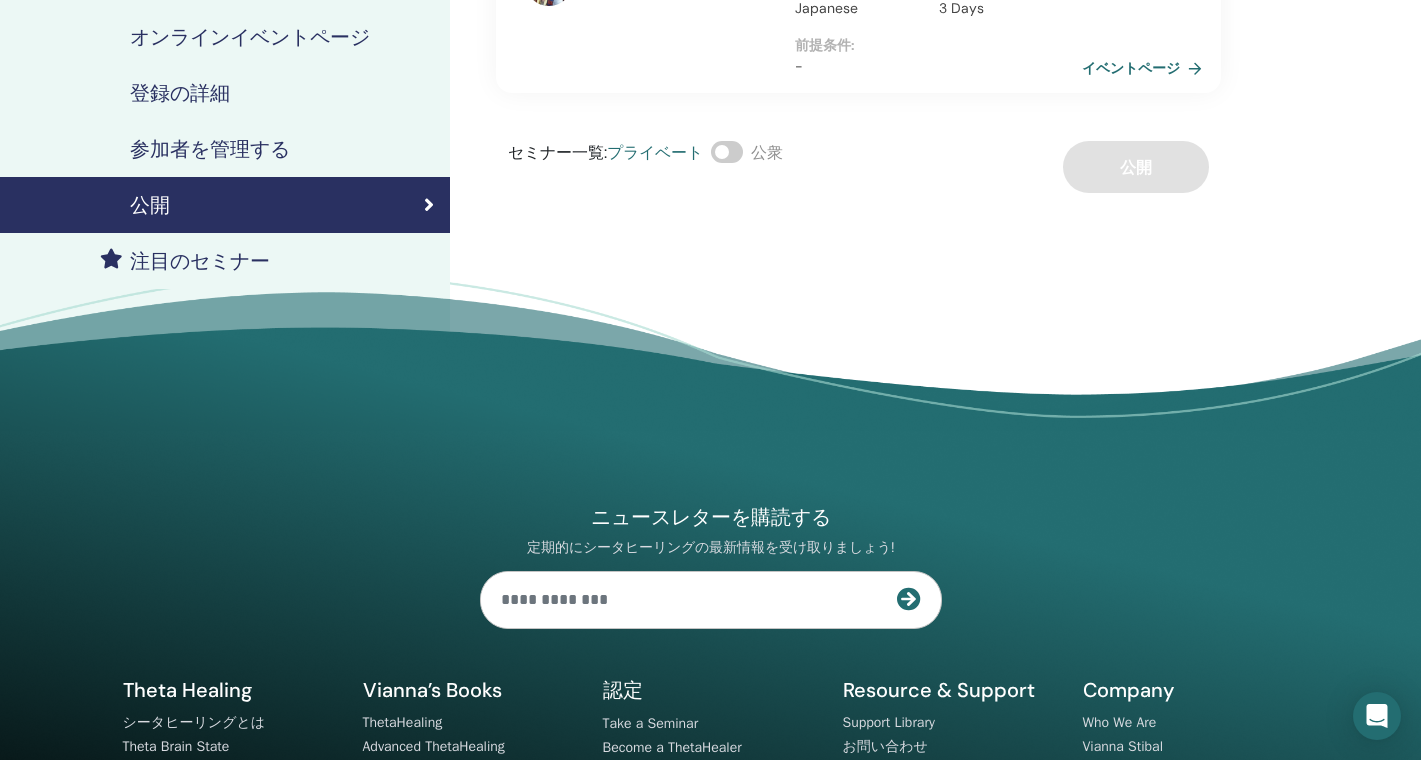click on "参加者を管理する" at bounding box center [210, 149] 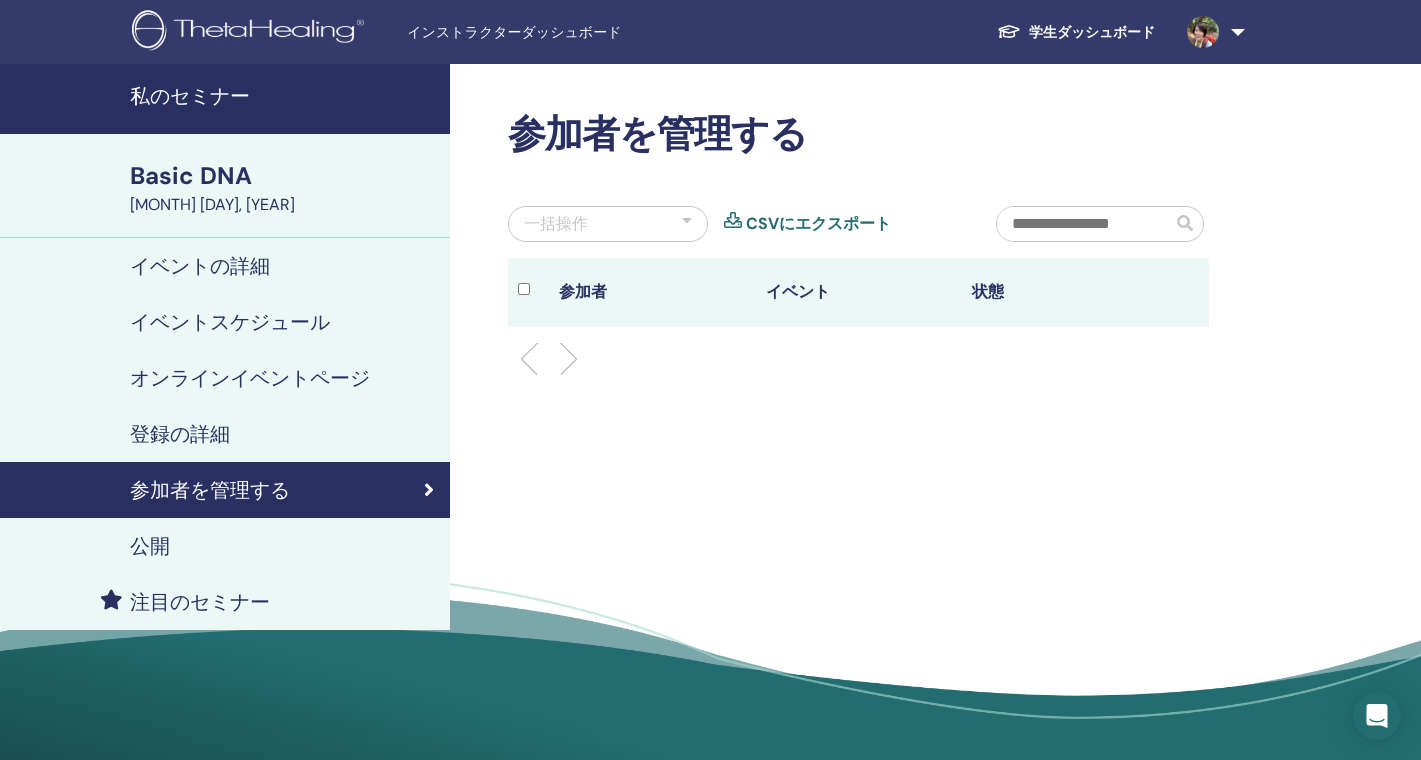 scroll, scrollTop: 0, scrollLeft: 0, axis: both 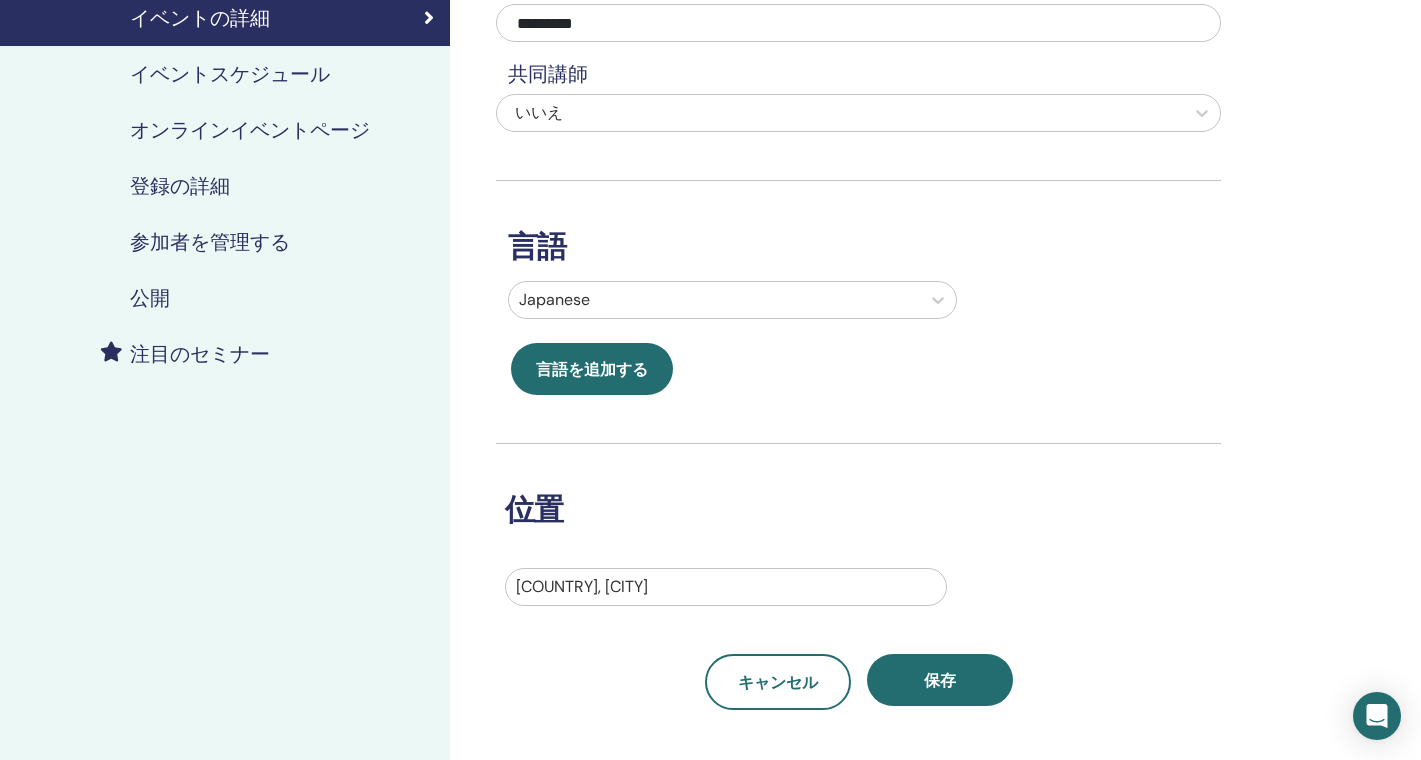 click on "オンラインイベントページ" at bounding box center (250, 130) 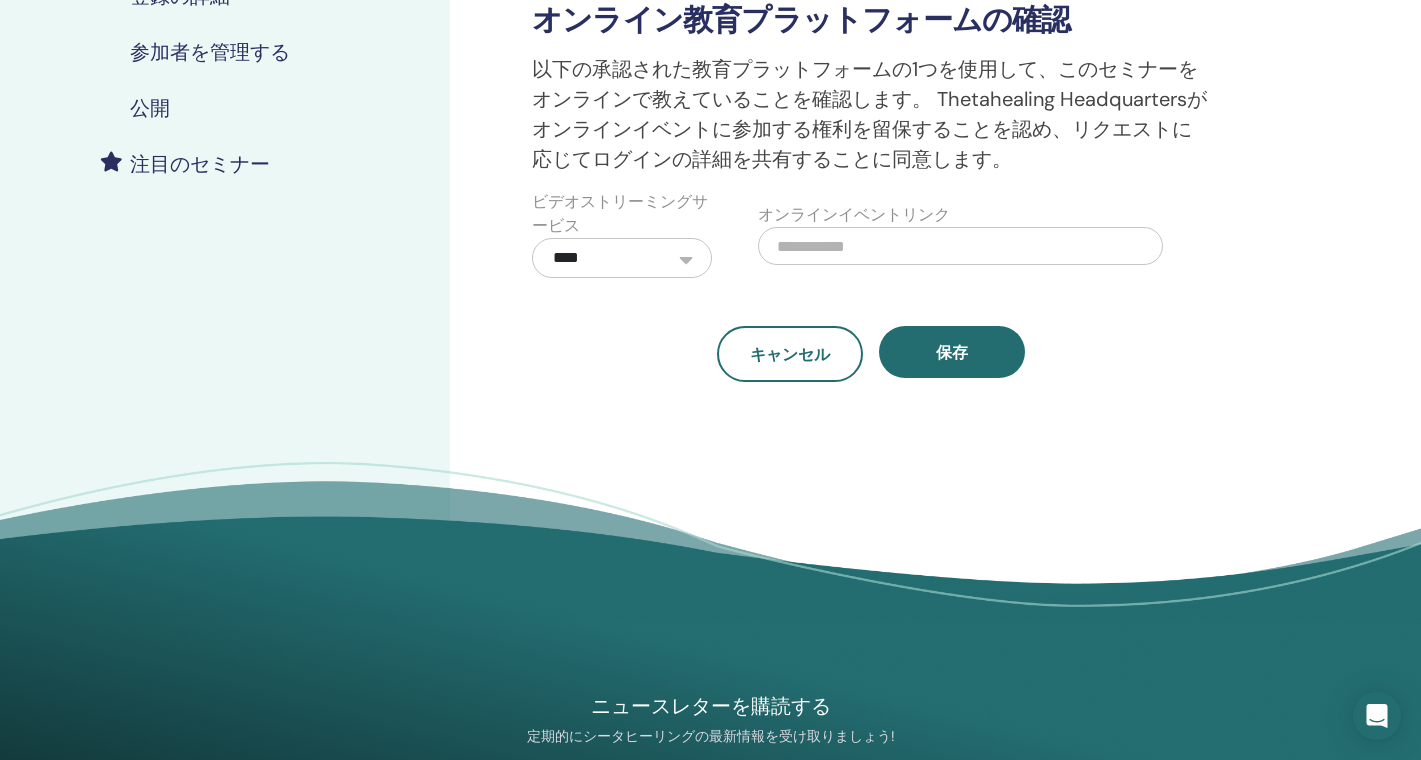 scroll, scrollTop: 458, scrollLeft: 0, axis: vertical 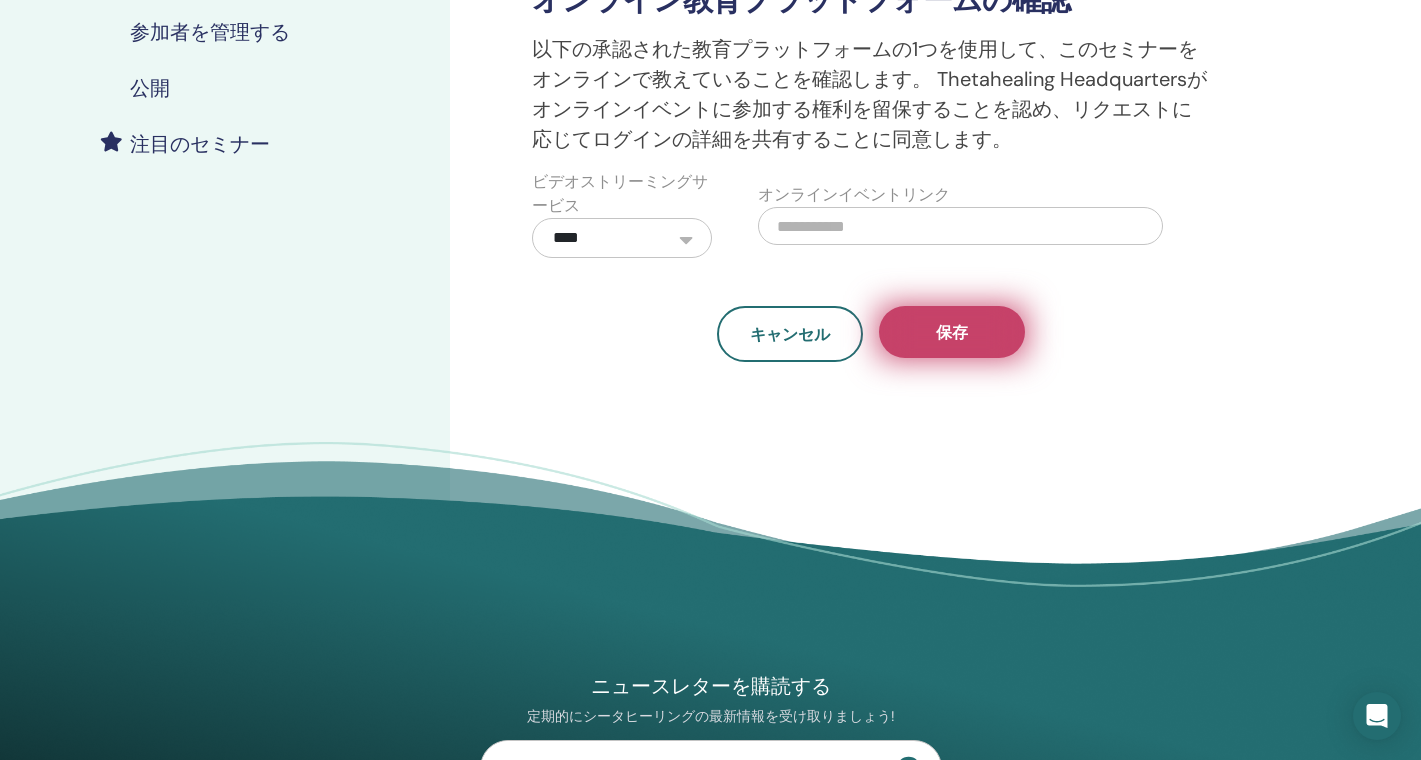 click on "保存" at bounding box center [952, 332] 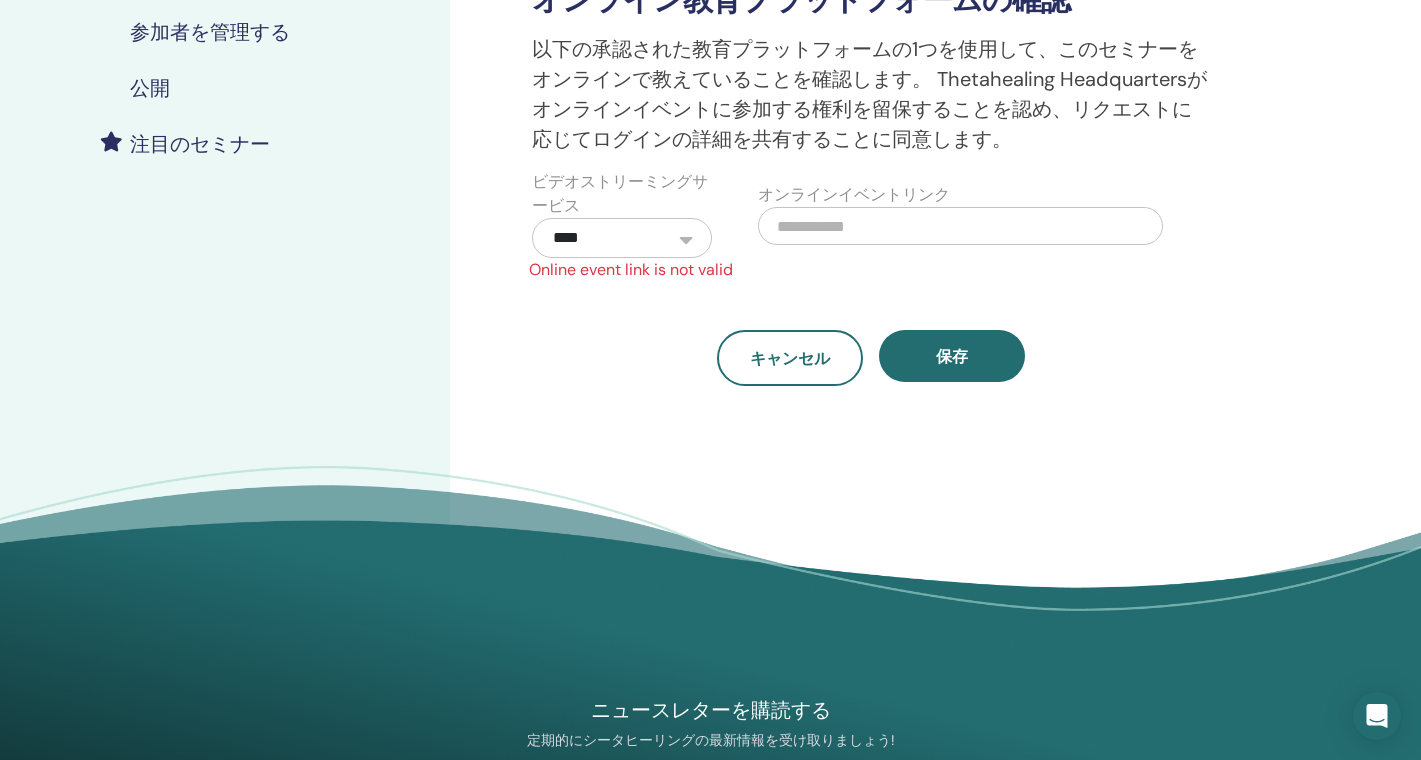 click on "**********" at bounding box center [870, 90] 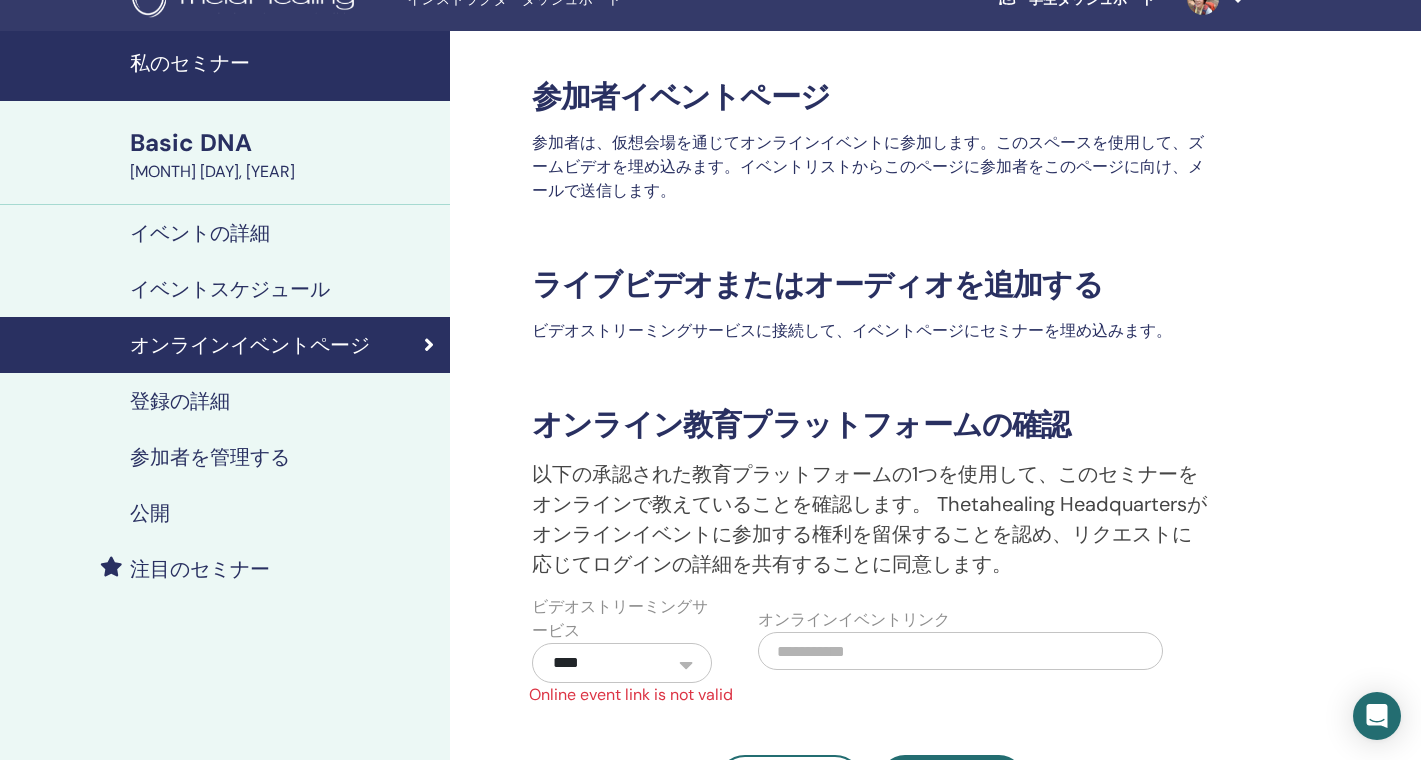 scroll, scrollTop: 27, scrollLeft: 0, axis: vertical 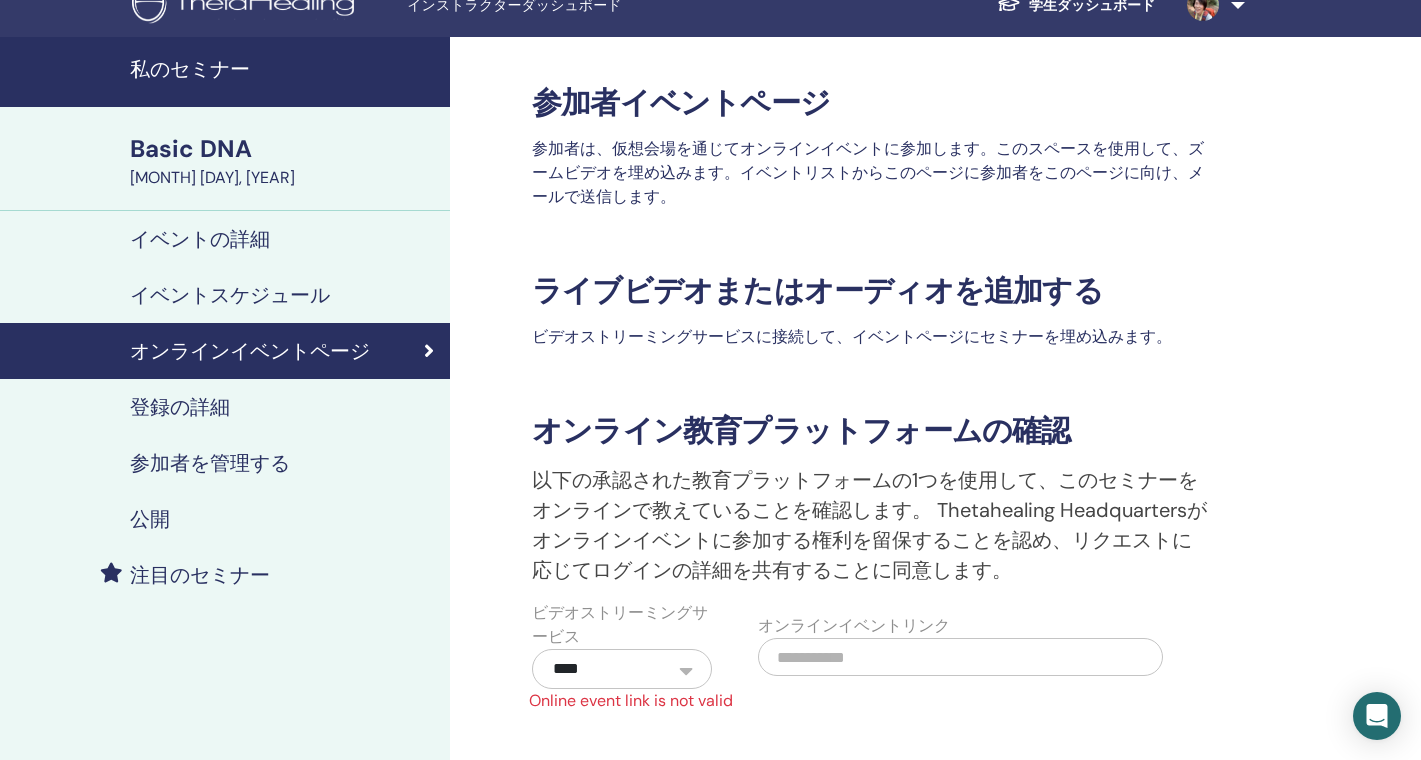 click on "イベントスケジュール" at bounding box center [230, 295] 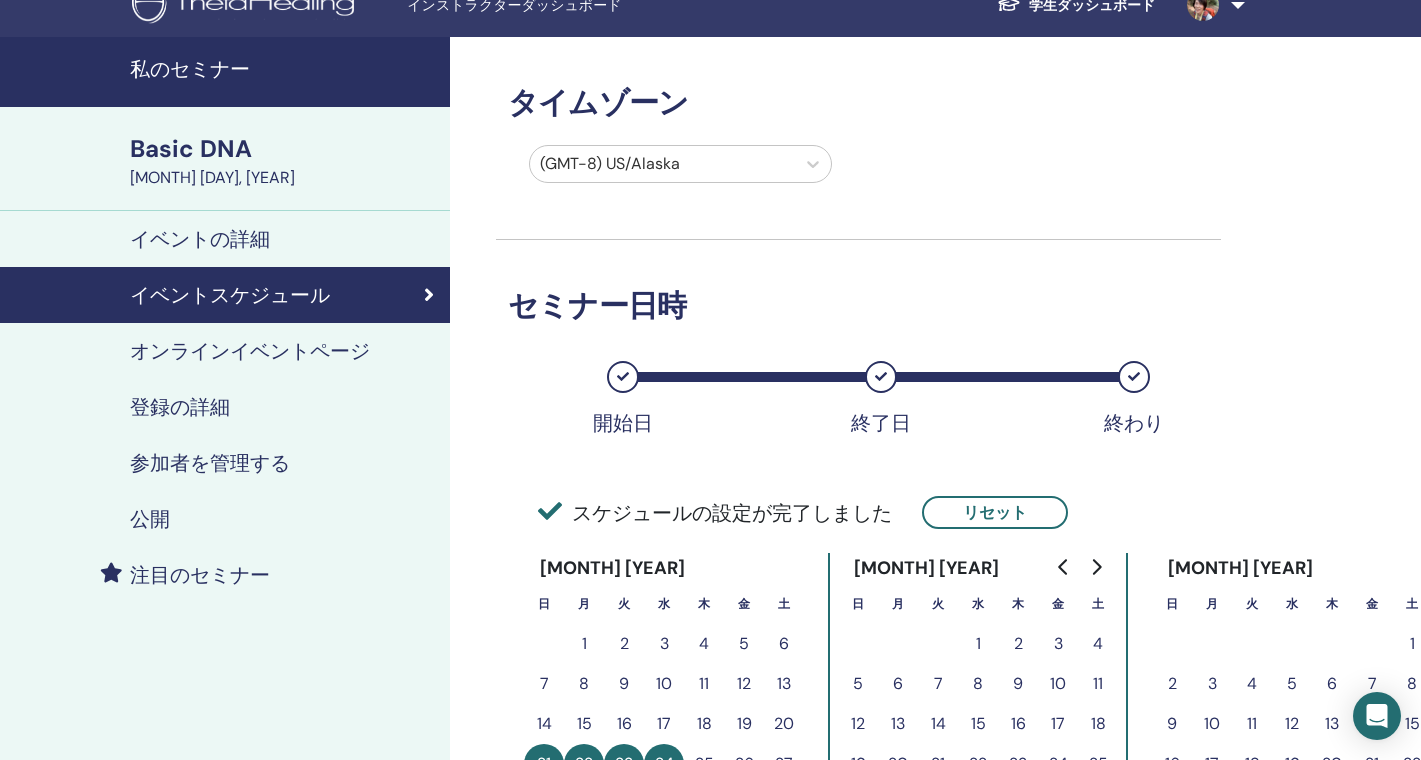 click on "オンラインイベントページ" at bounding box center (250, 351) 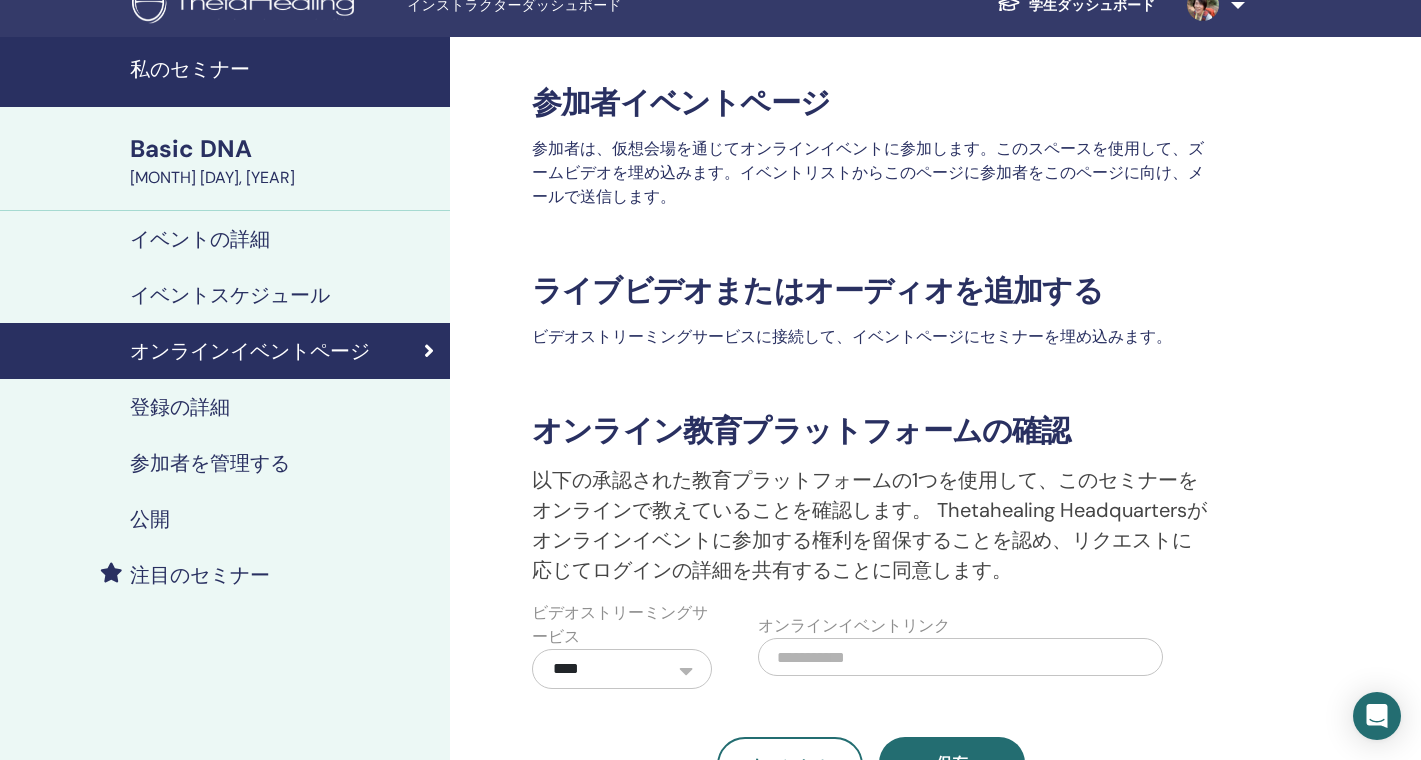 click on "イベントの詳細" at bounding box center [200, 239] 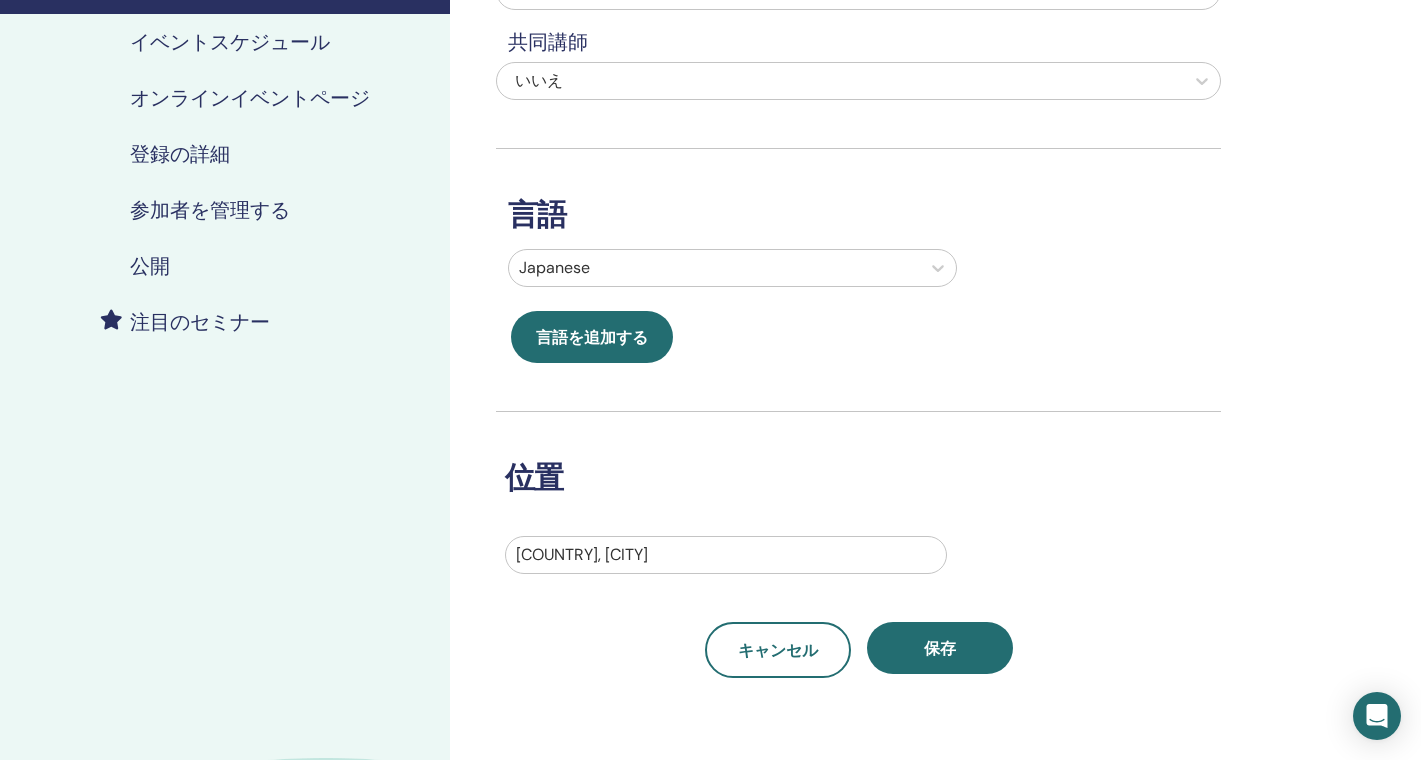 scroll, scrollTop: 278, scrollLeft: 0, axis: vertical 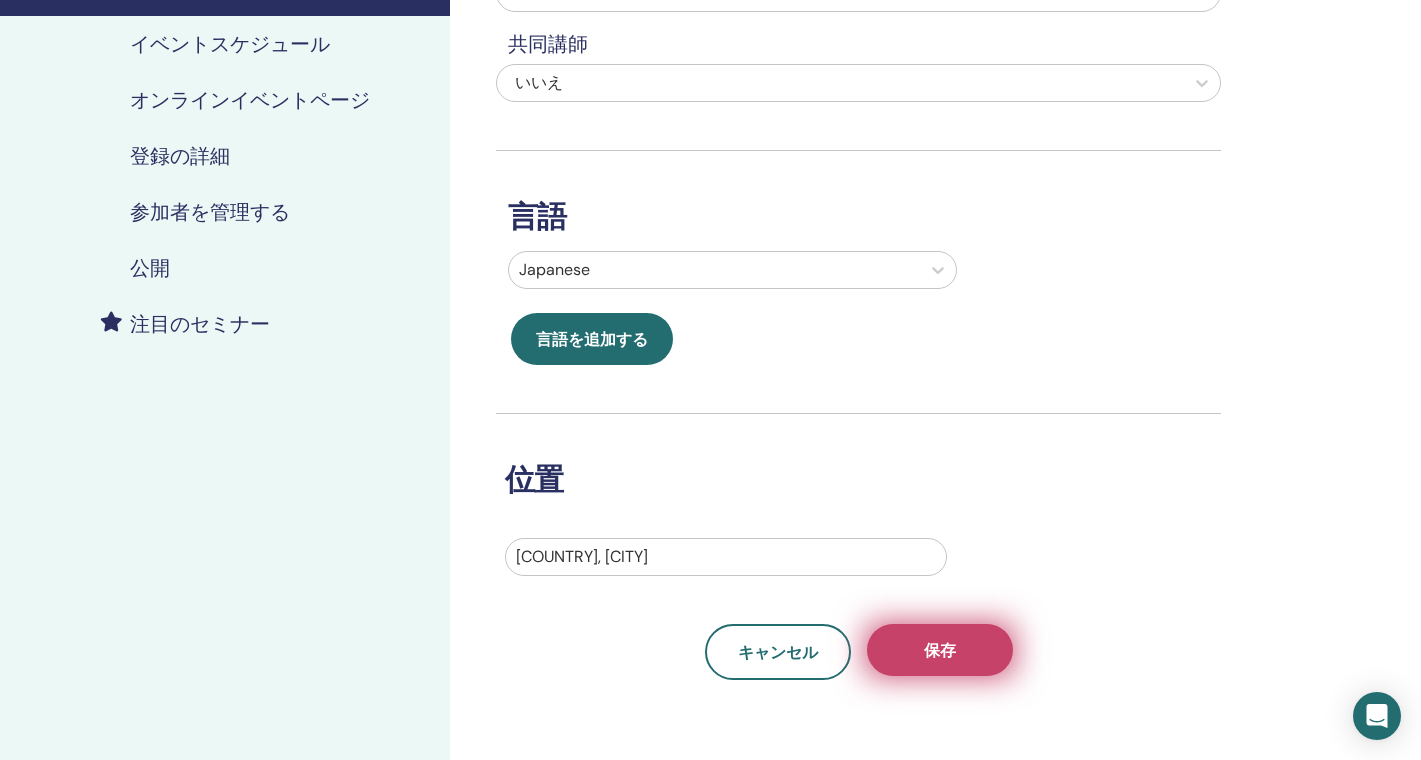 click on "保存" at bounding box center [940, 650] 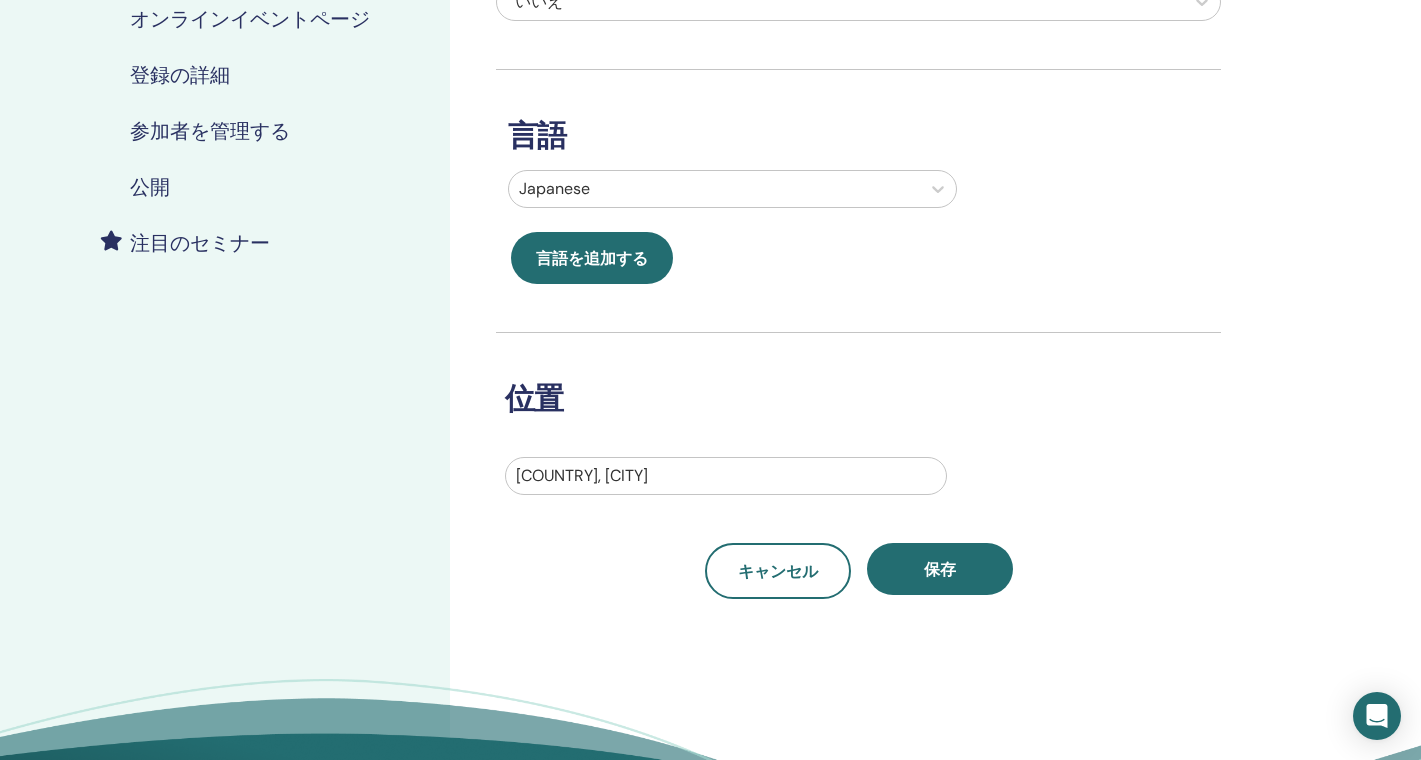 scroll, scrollTop: 364, scrollLeft: 0, axis: vertical 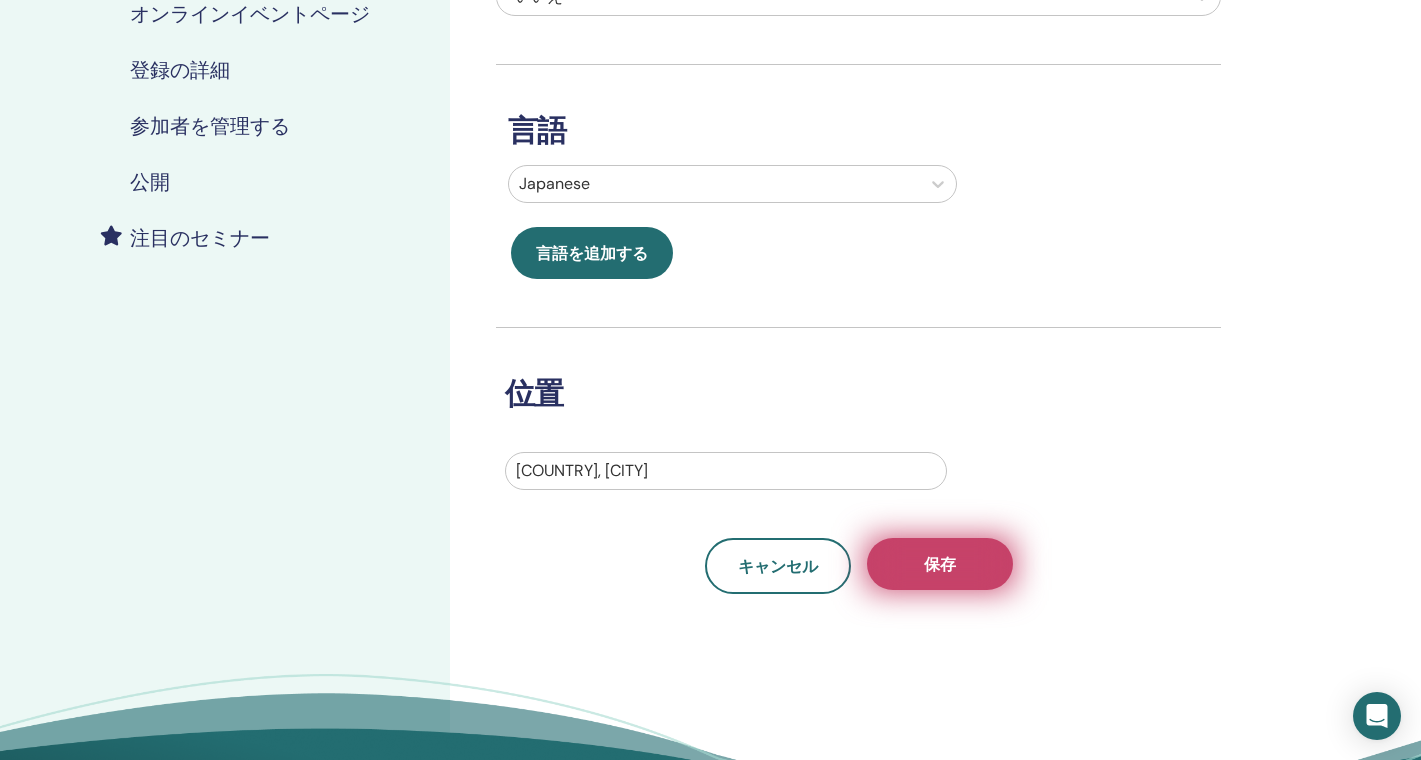 click on "保存" at bounding box center [940, 564] 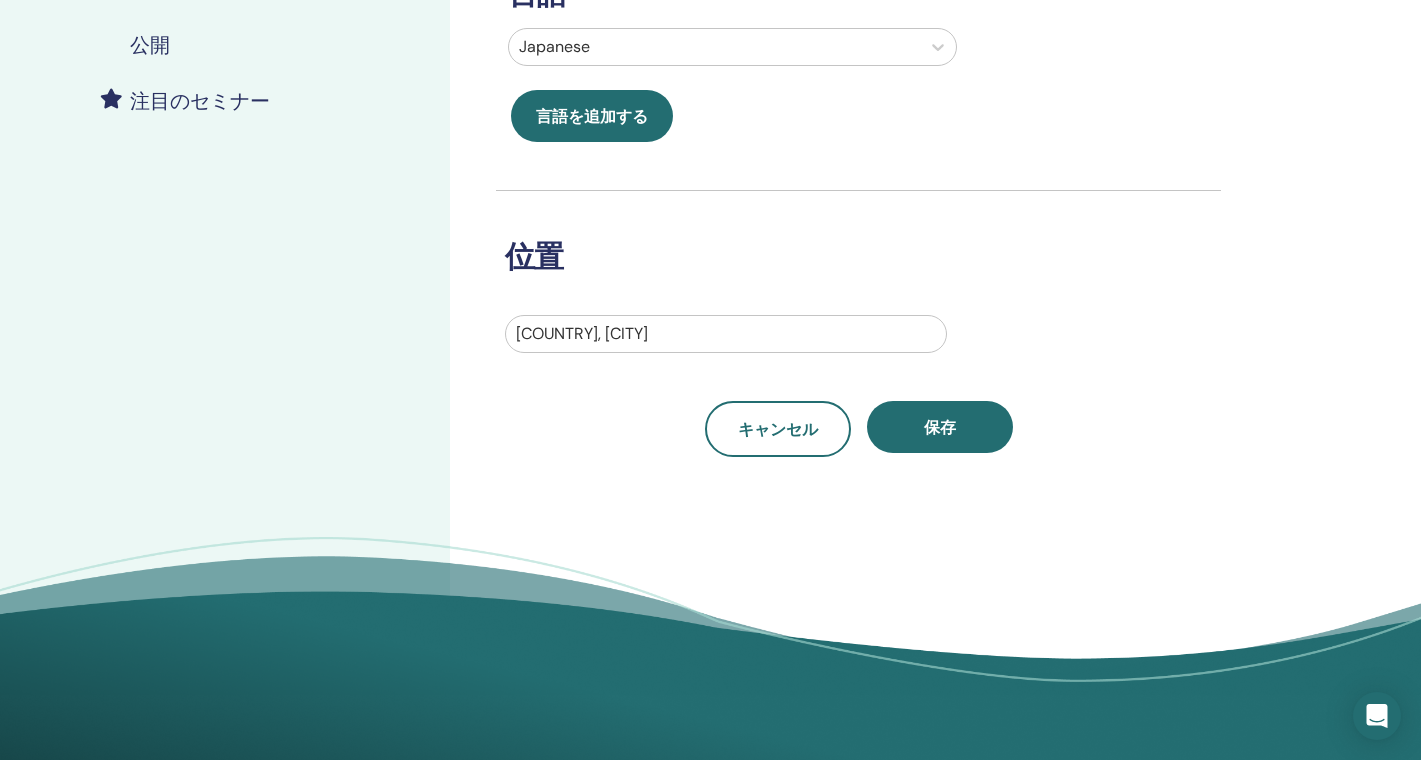 scroll, scrollTop: 514, scrollLeft: 0, axis: vertical 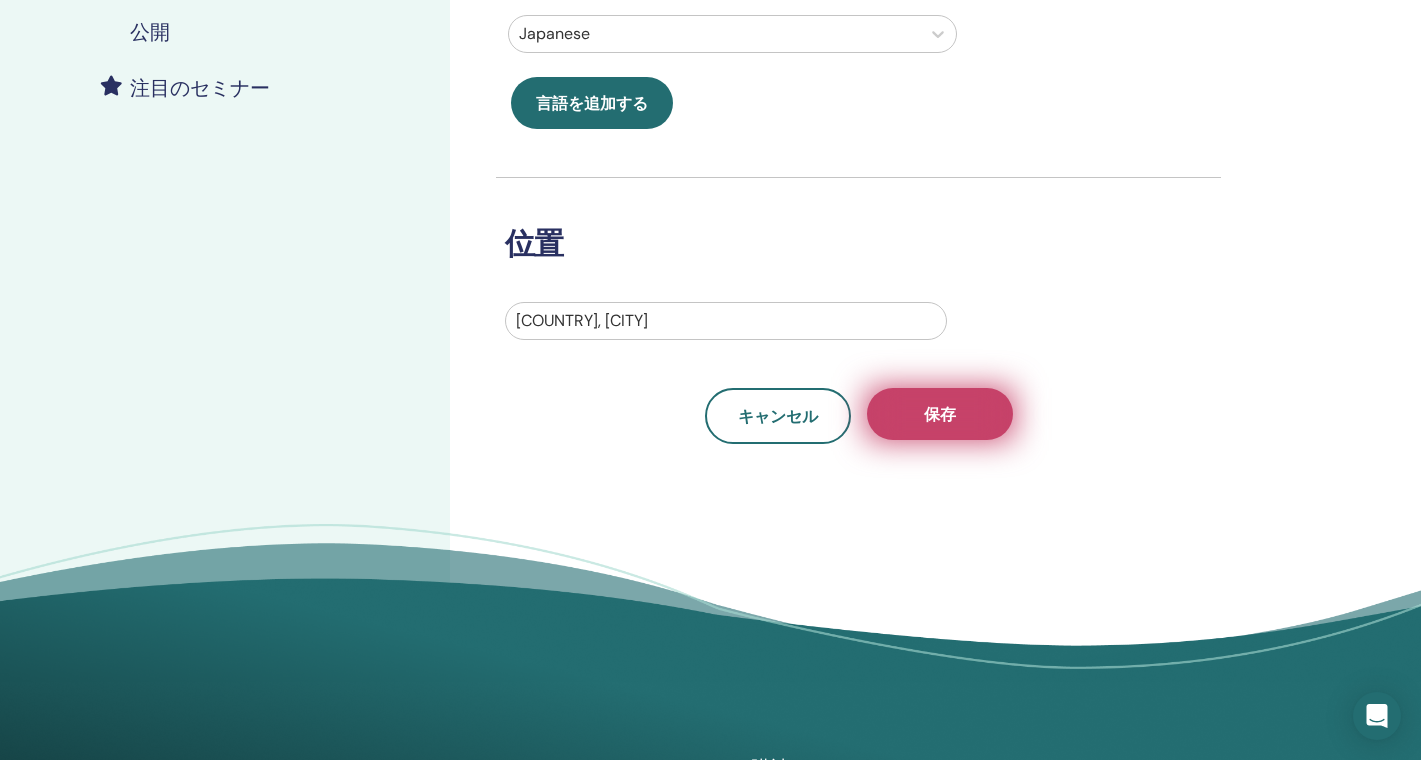 click on "保存" at bounding box center [940, 414] 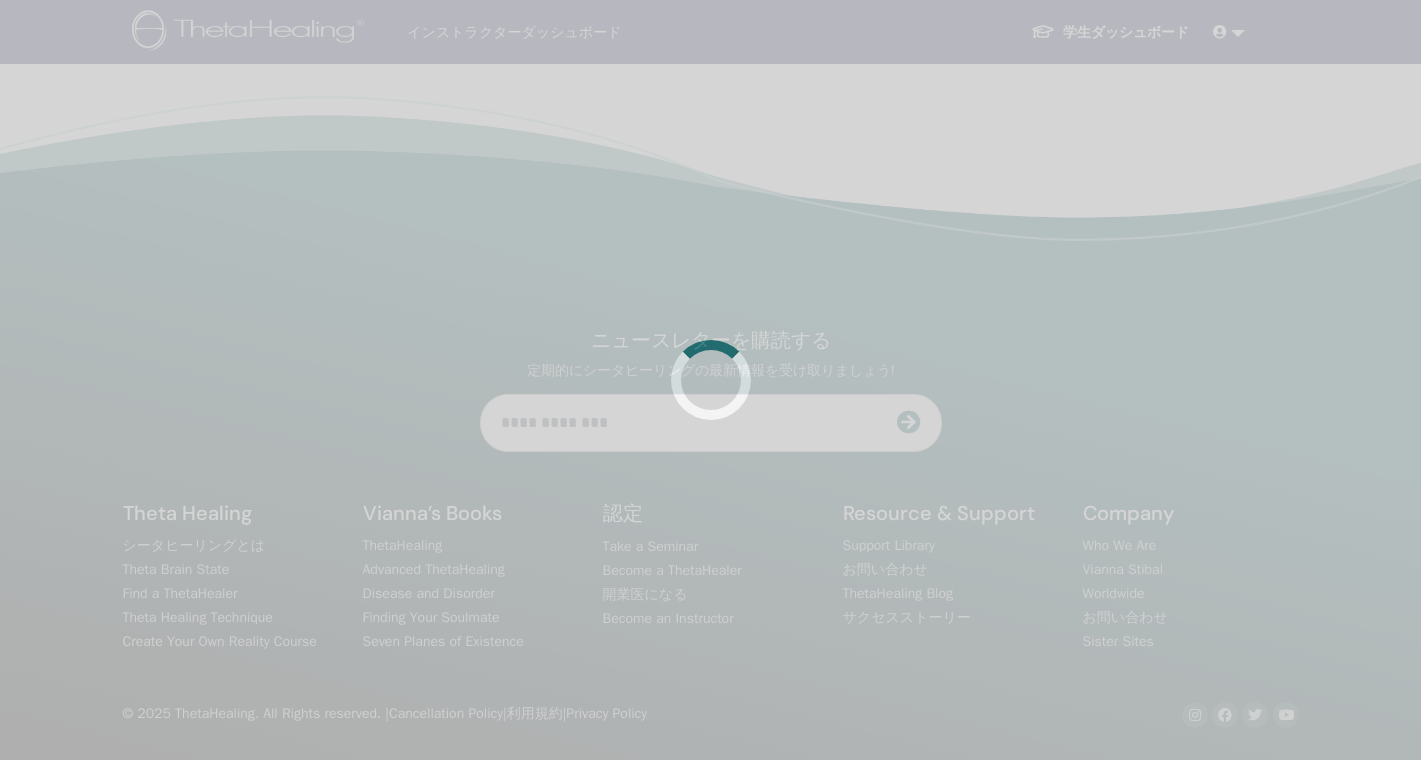 scroll, scrollTop: 0, scrollLeft: 0, axis: both 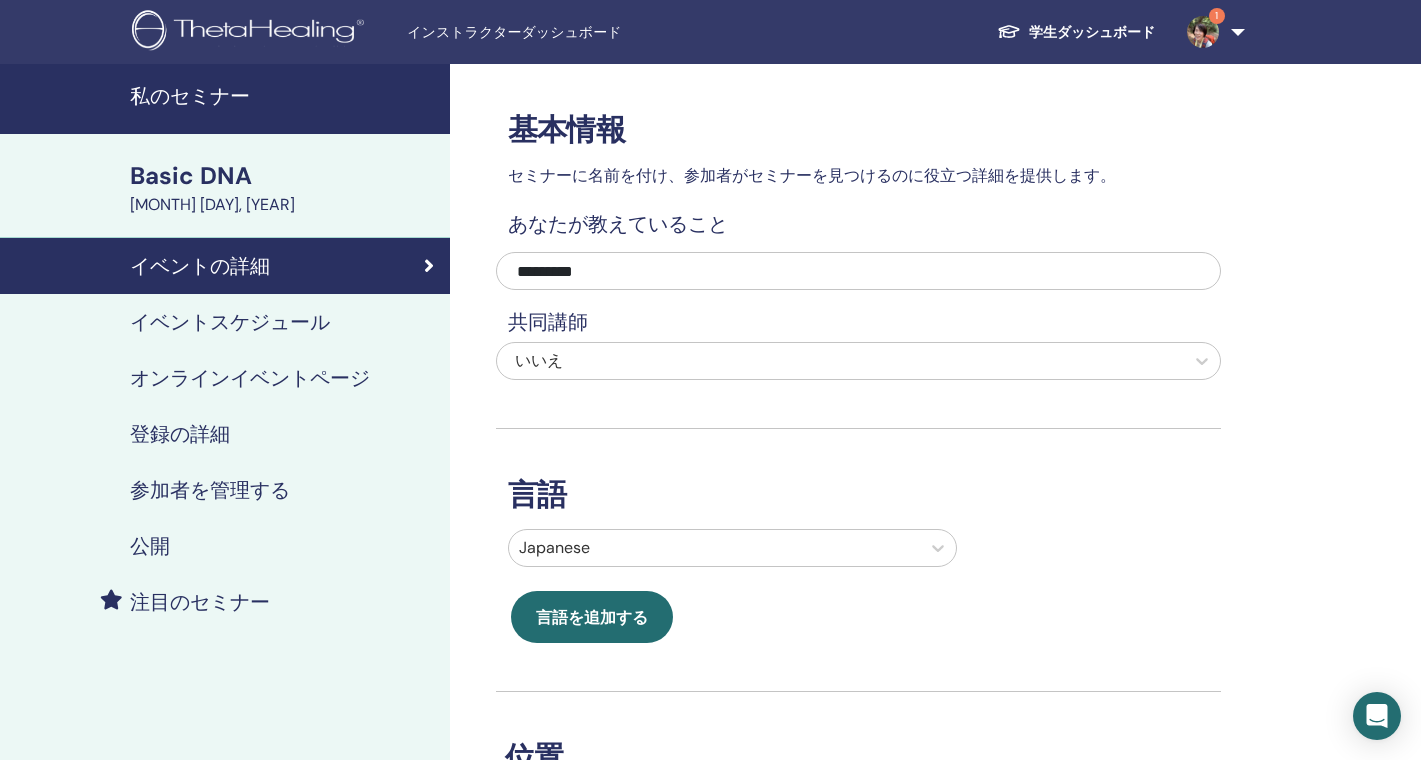 click on "イベントスケジュール" at bounding box center [230, 322] 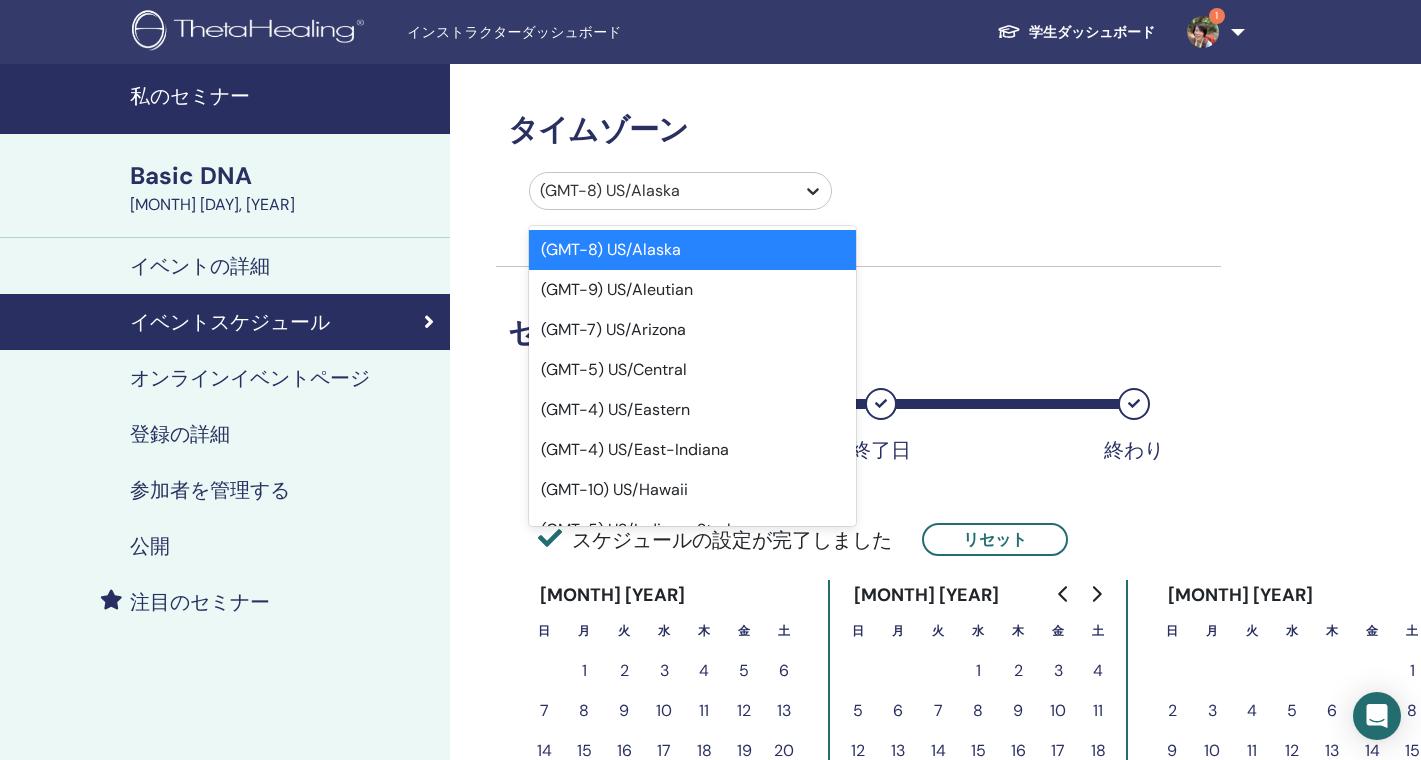 click 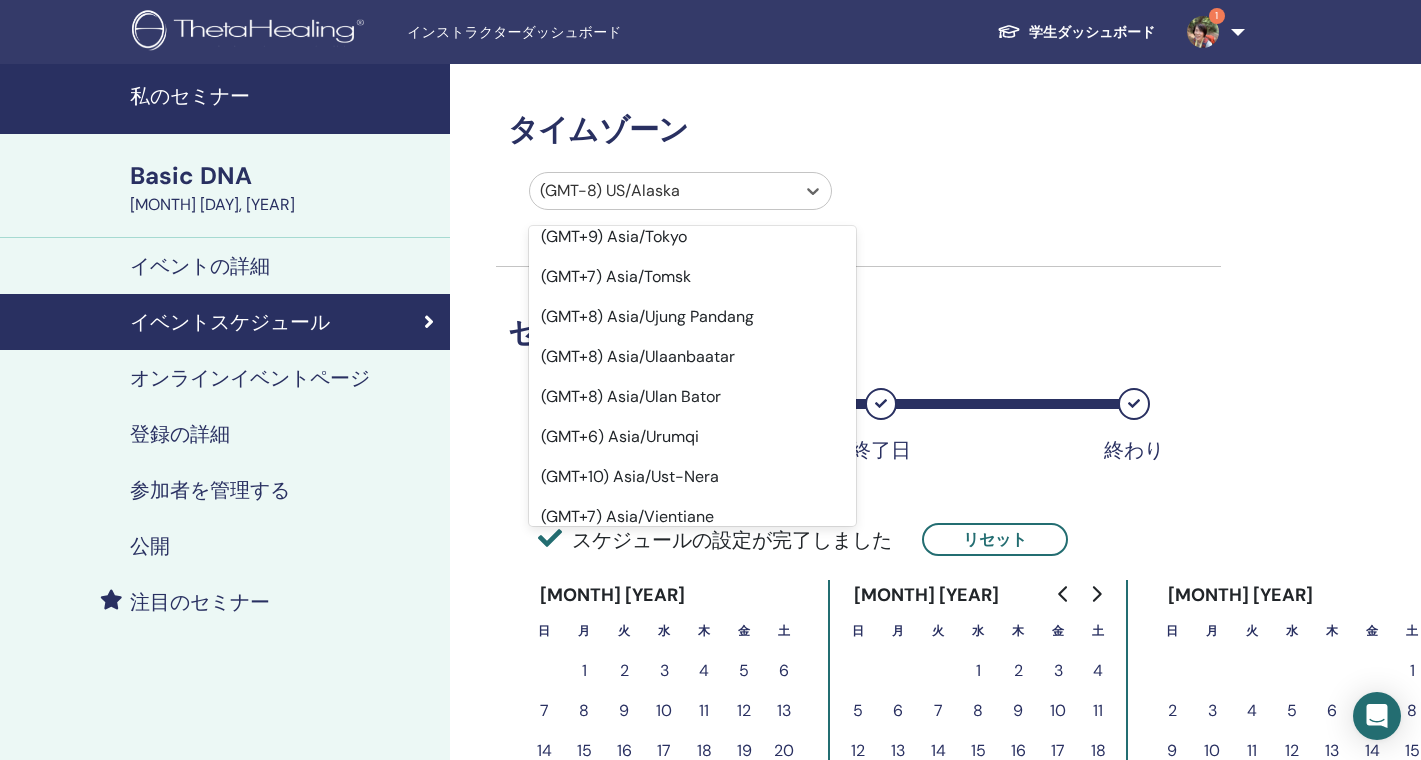 scroll, scrollTop: 14798, scrollLeft: 0, axis: vertical 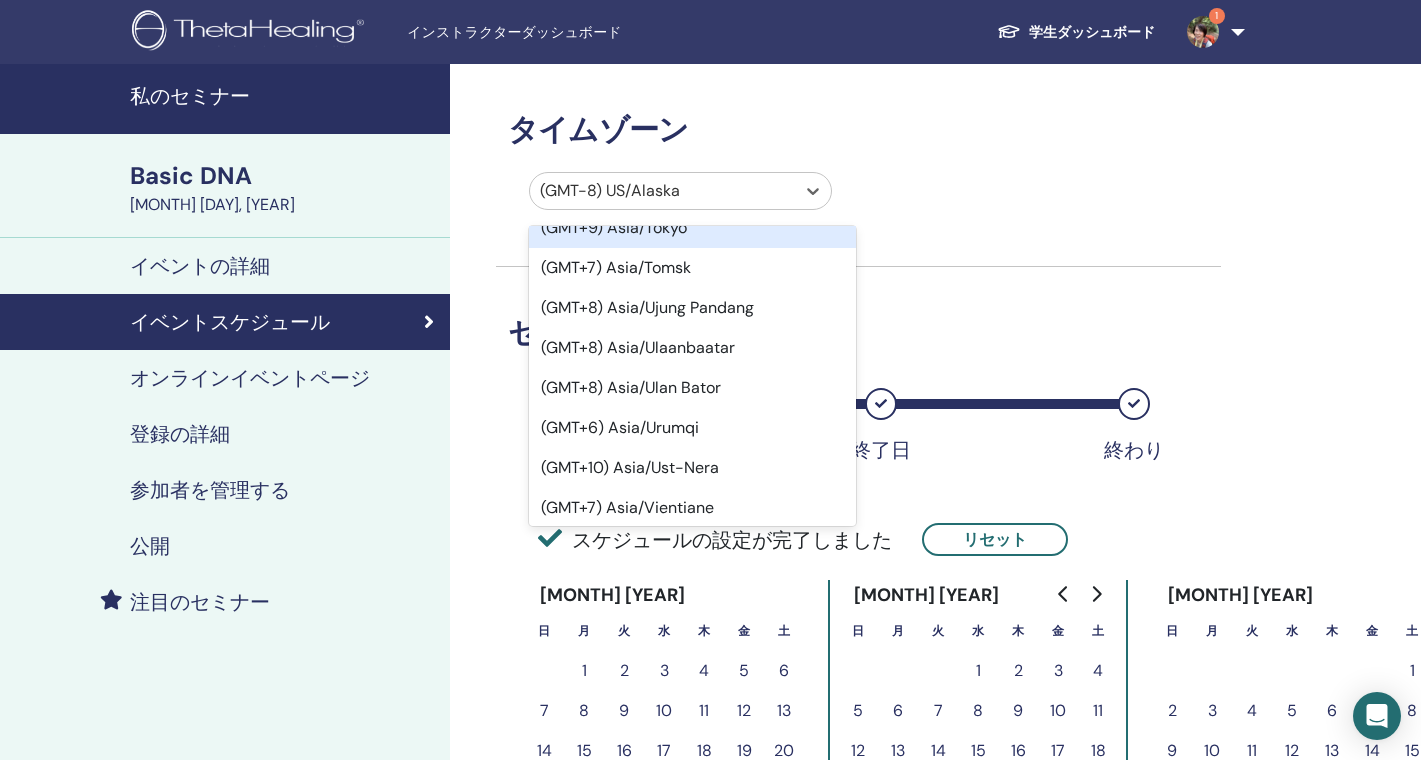 click on "(GMT+9) Asia/Tokyo" at bounding box center (692, 228) 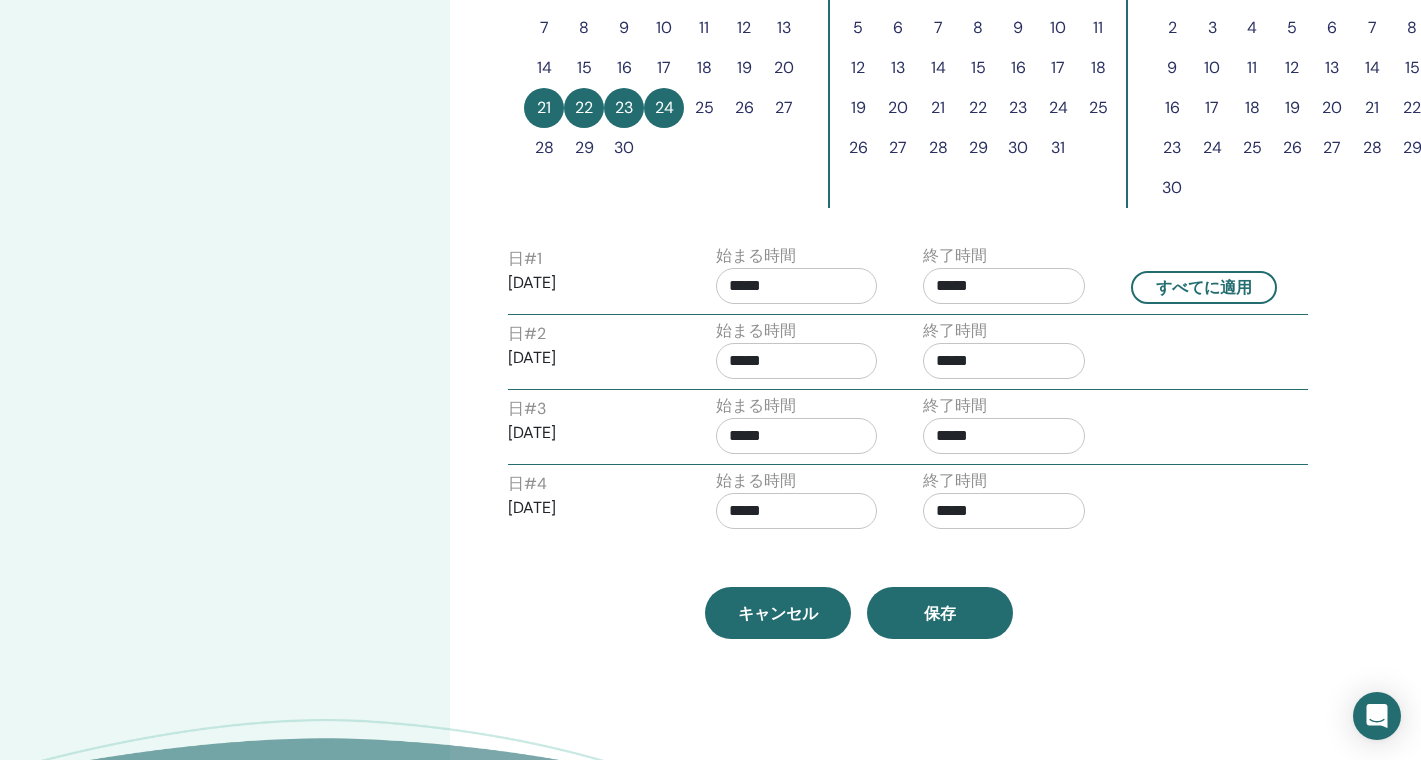 scroll, scrollTop: 684, scrollLeft: 0, axis: vertical 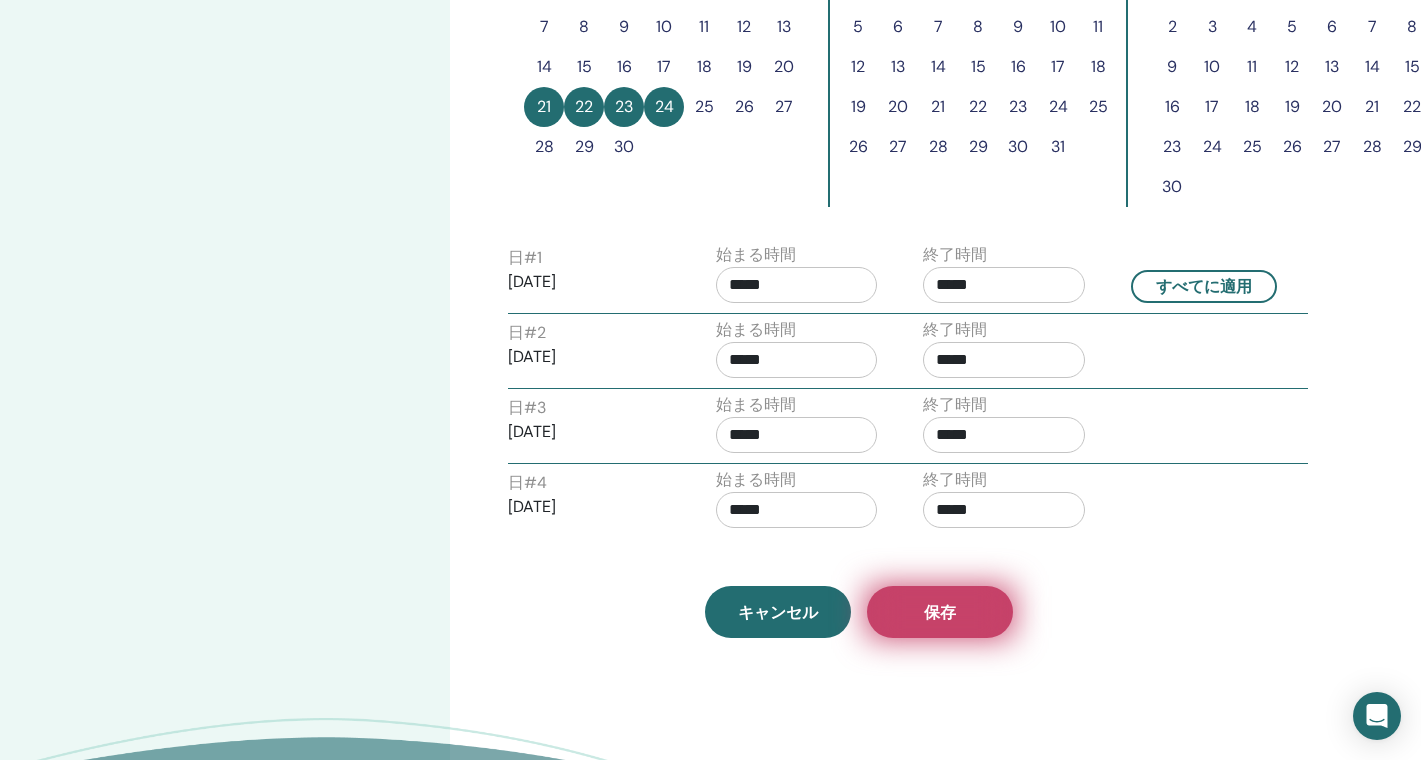 click on "保存" at bounding box center [940, 612] 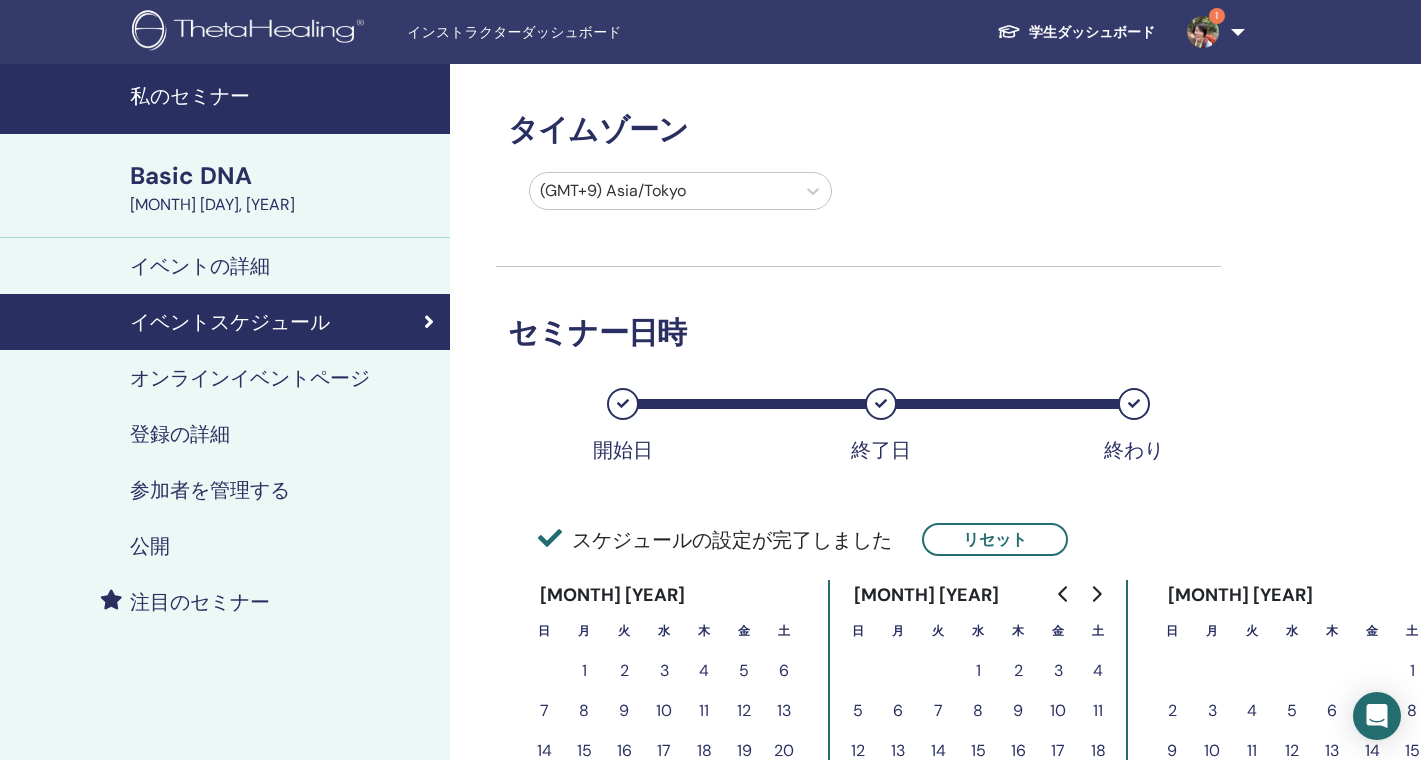 scroll, scrollTop: 0, scrollLeft: 0, axis: both 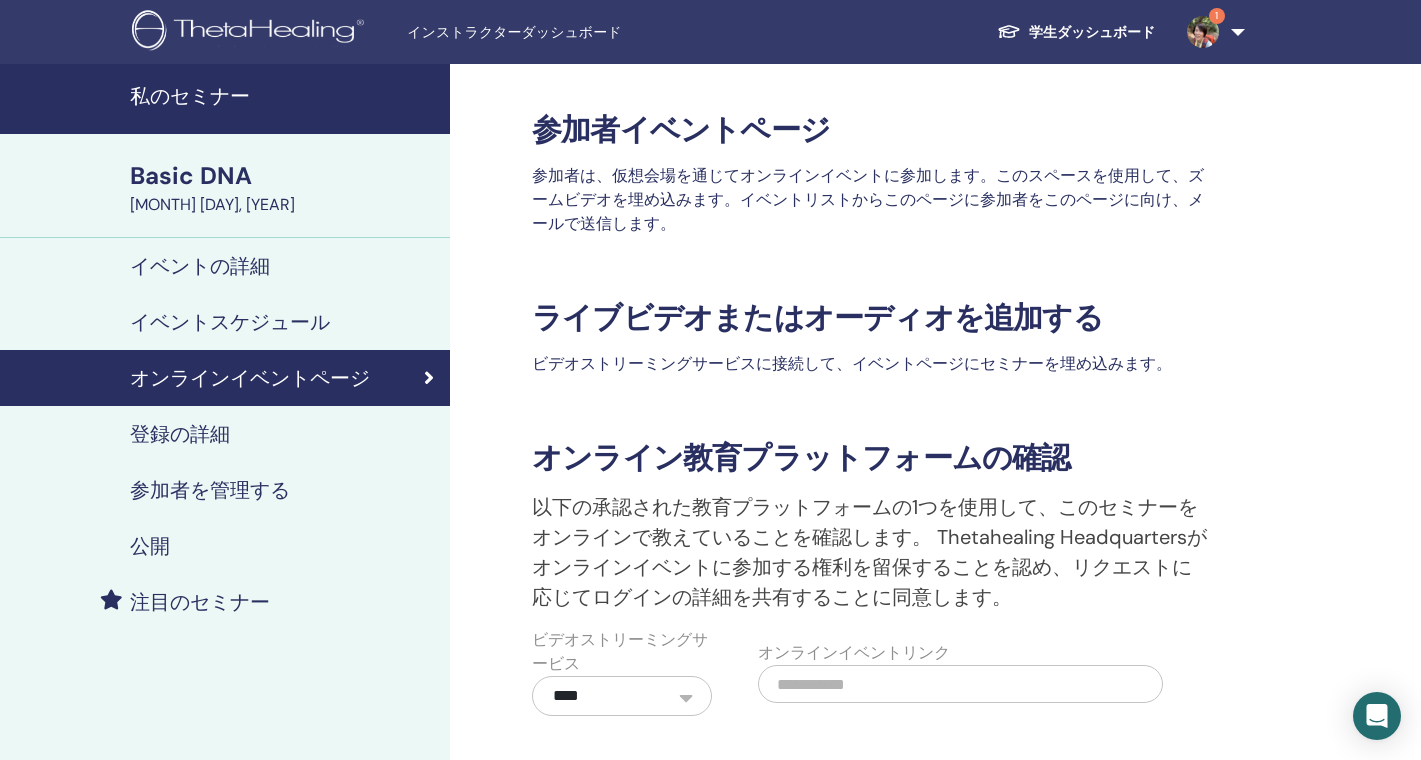 click on "登録の詳細" at bounding box center [180, 434] 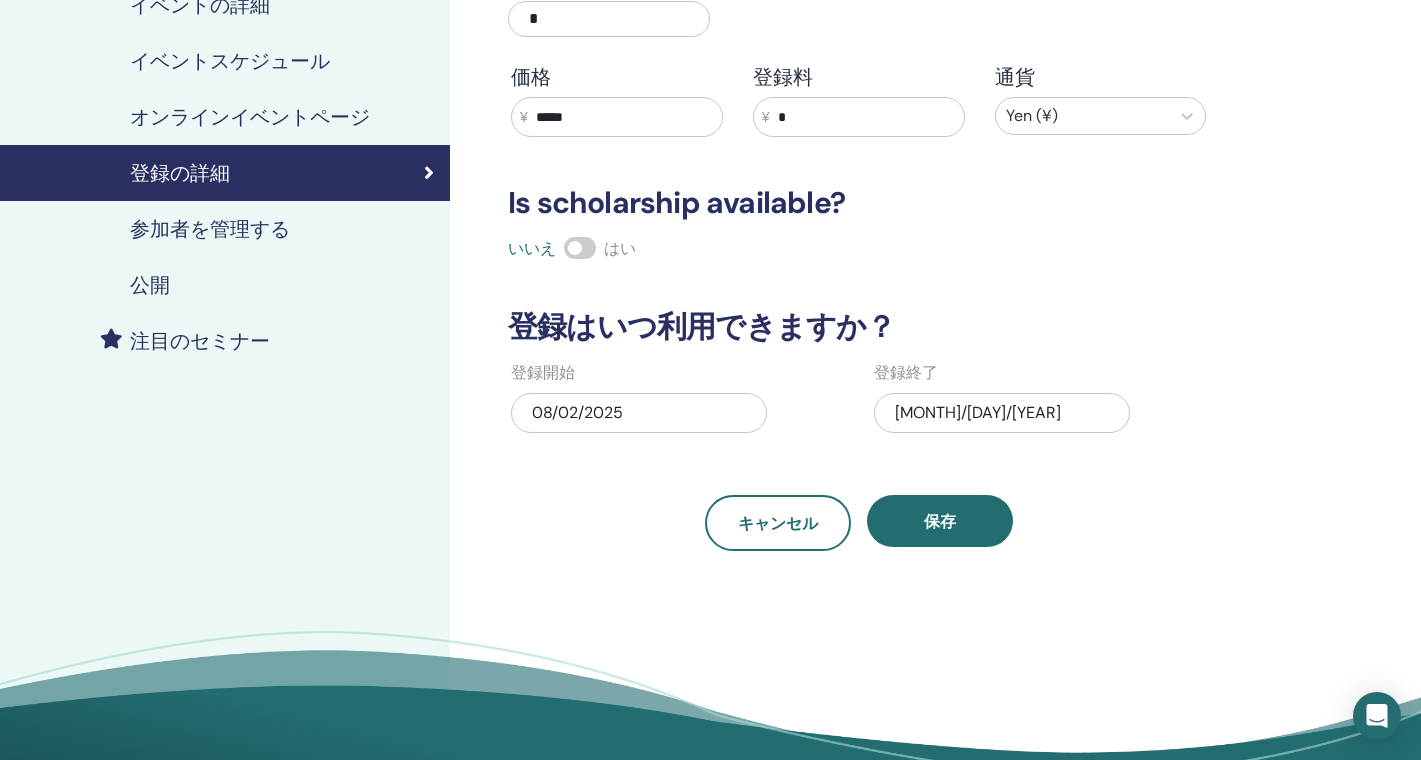 scroll, scrollTop: 249, scrollLeft: 0, axis: vertical 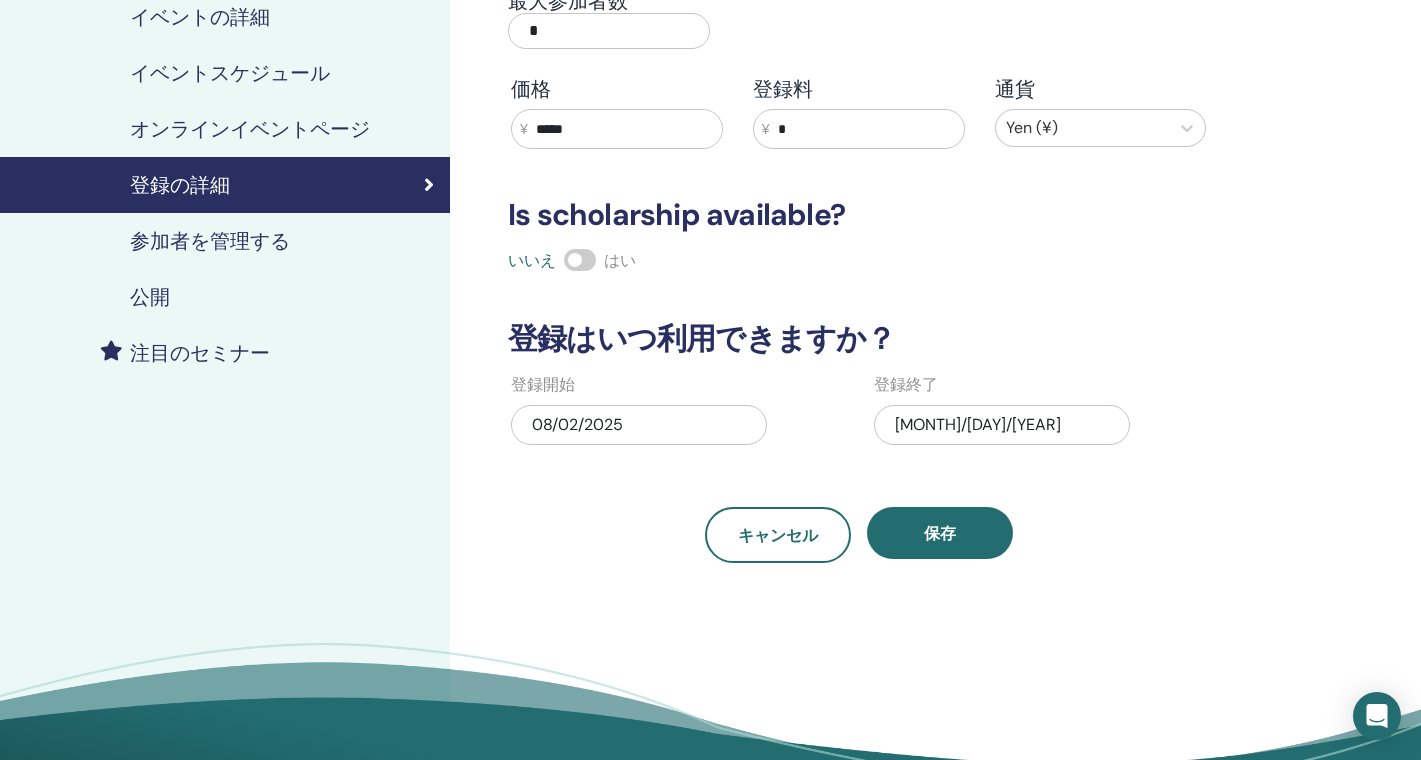 click on "参加者を管理する" at bounding box center [210, 241] 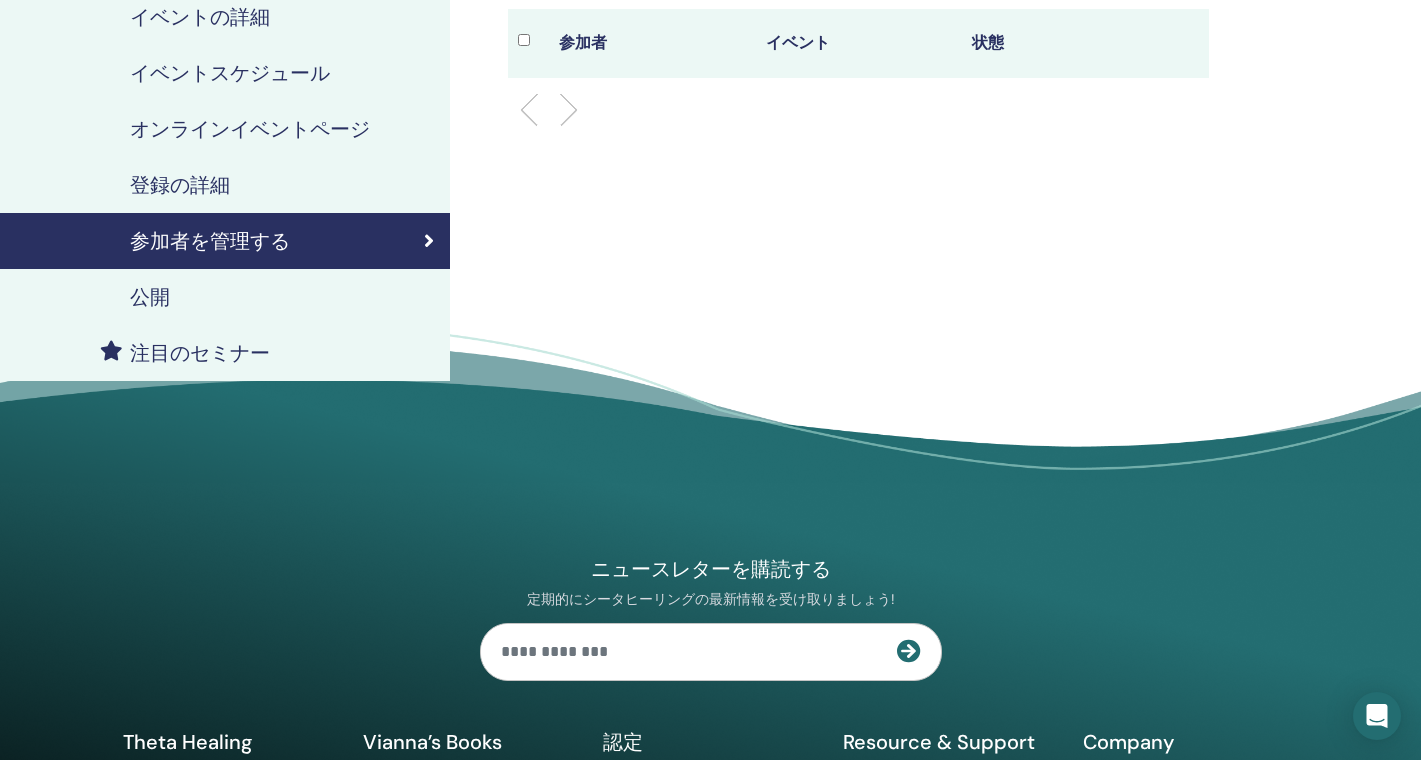 click on "公開" at bounding box center (225, 297) 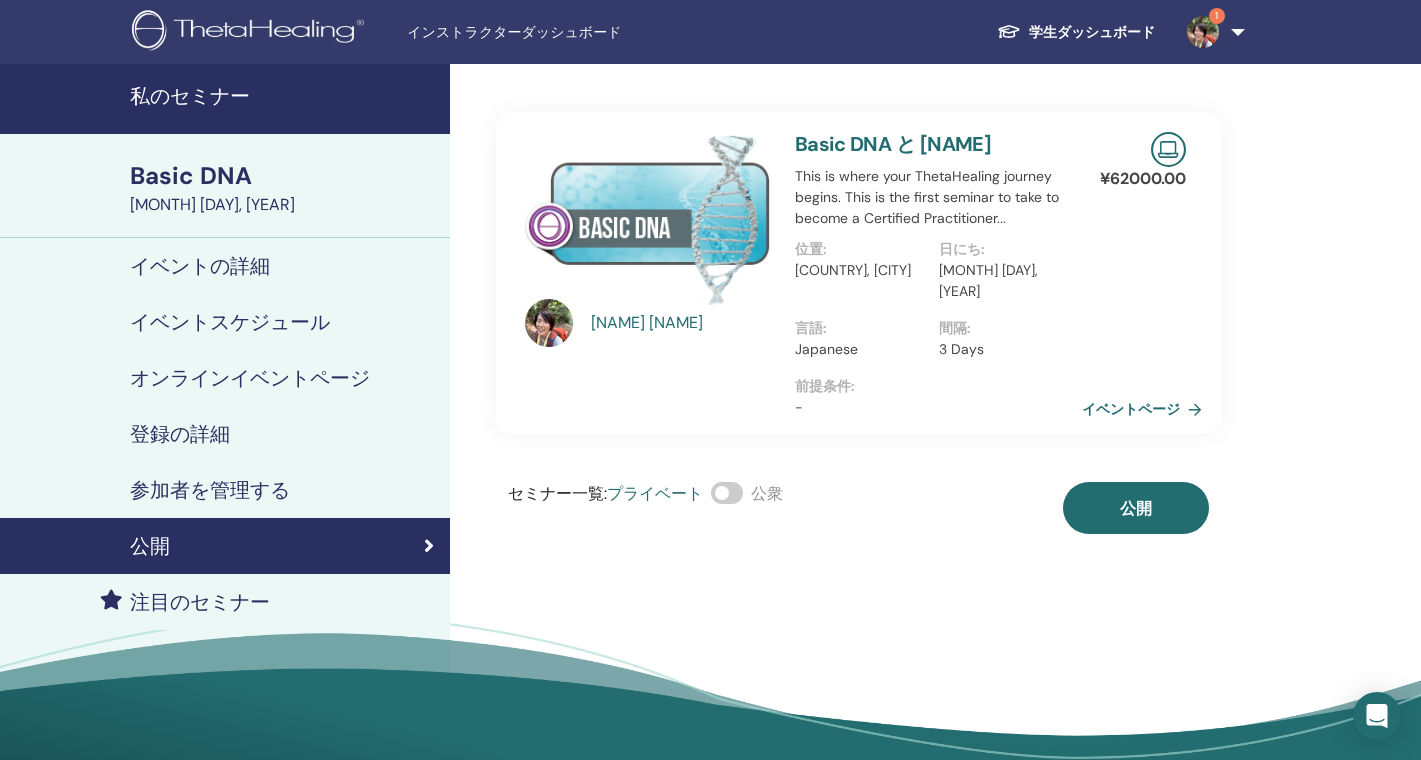 scroll, scrollTop: 0, scrollLeft: 0, axis: both 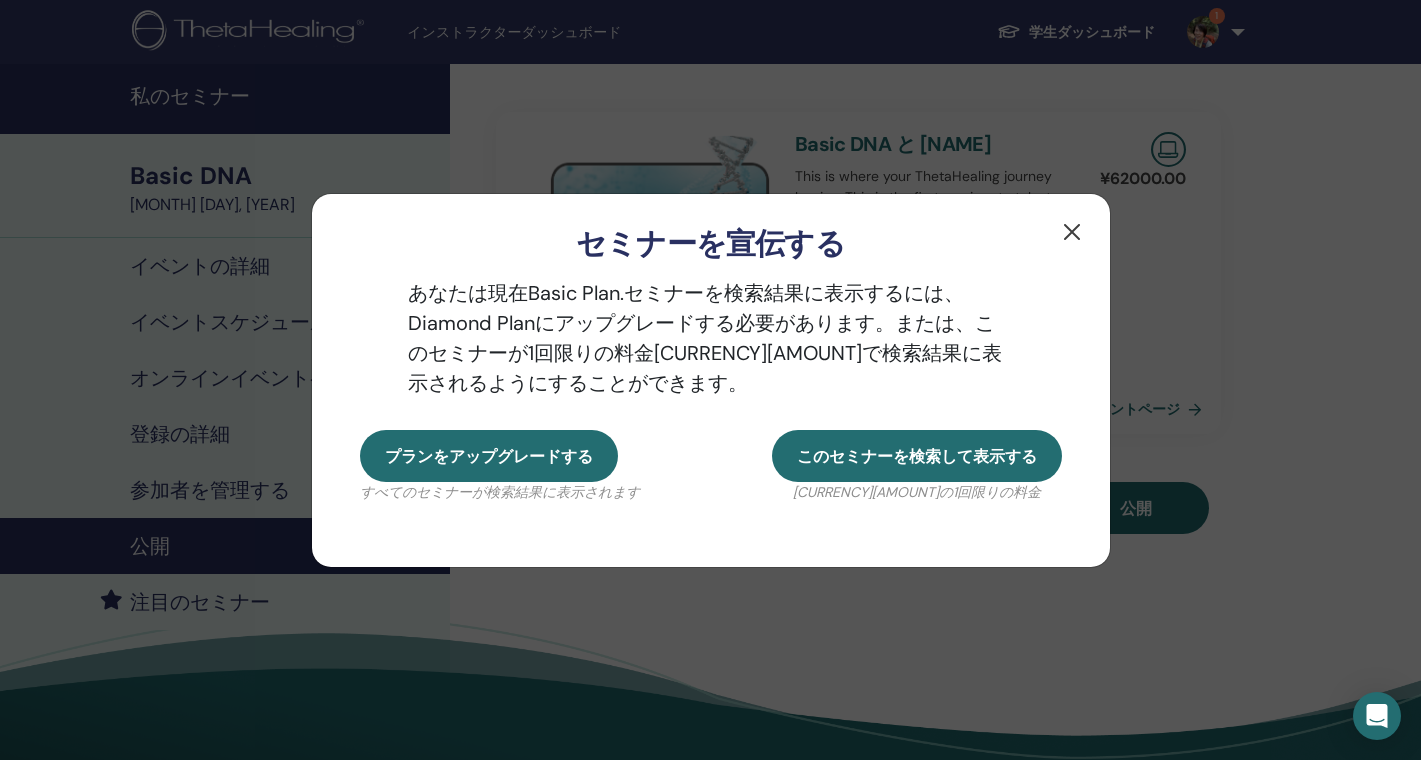 click at bounding box center (1072, 232) 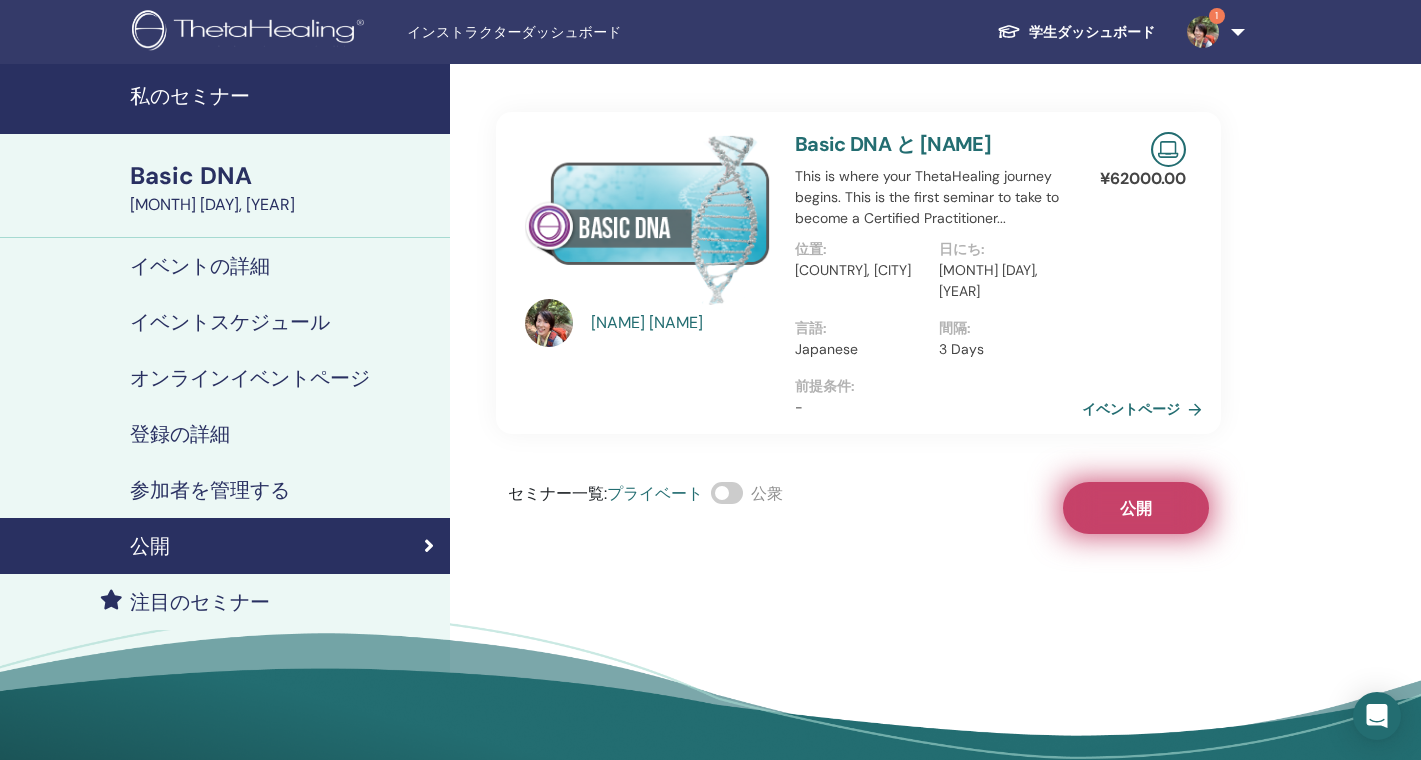 click on "公開" at bounding box center (1136, 508) 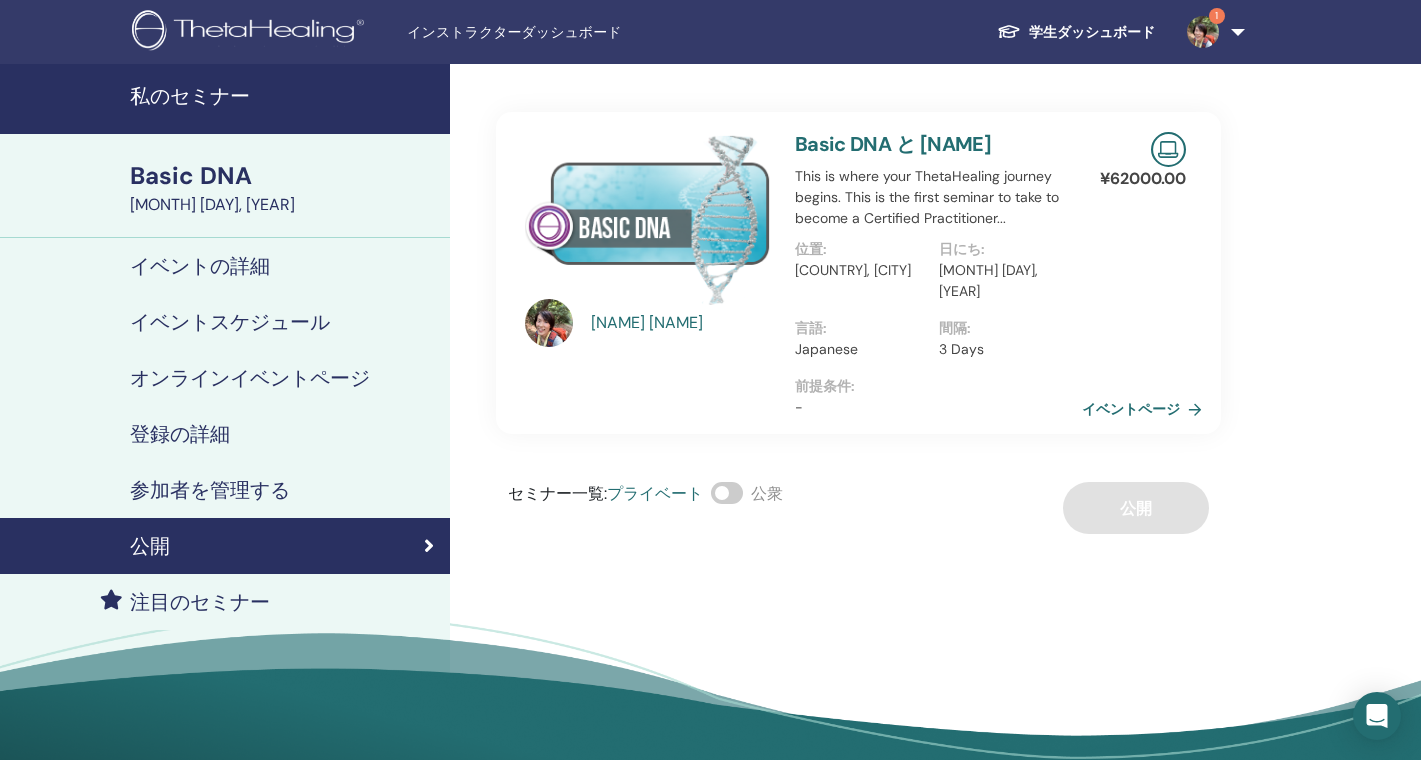click on "Basic DNA と [NAME]" at bounding box center [893, 144] 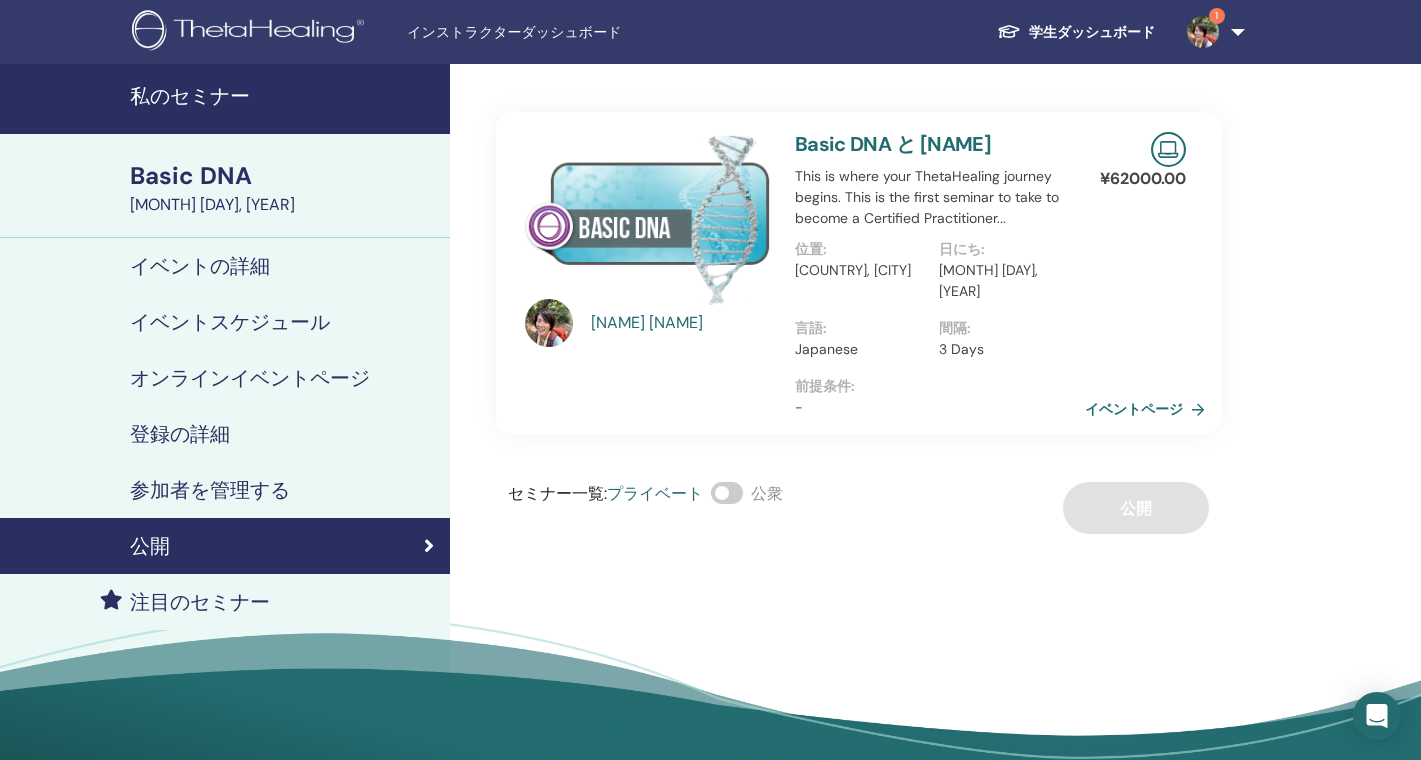 click on "イベントページ" at bounding box center [1149, 409] 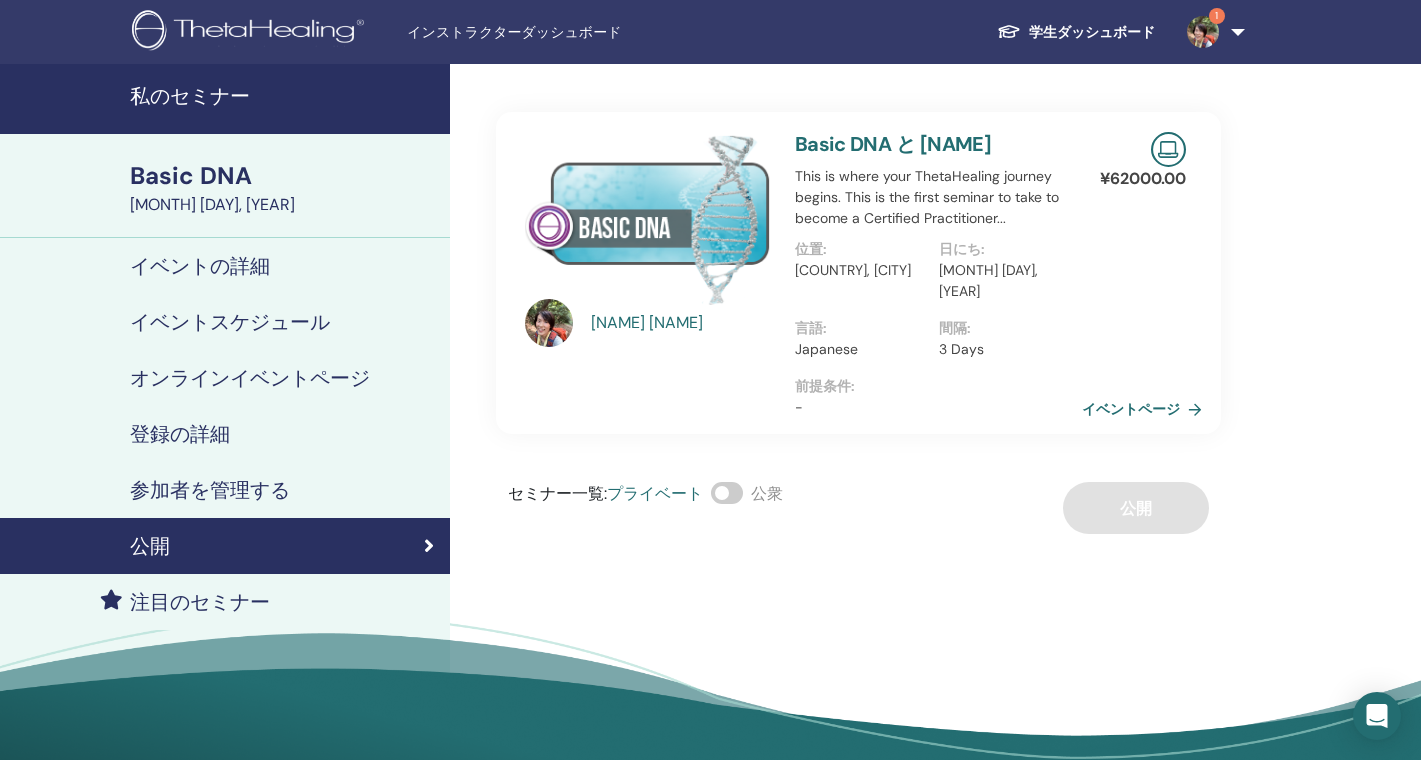 click on "注目のセミナー" at bounding box center (200, 602) 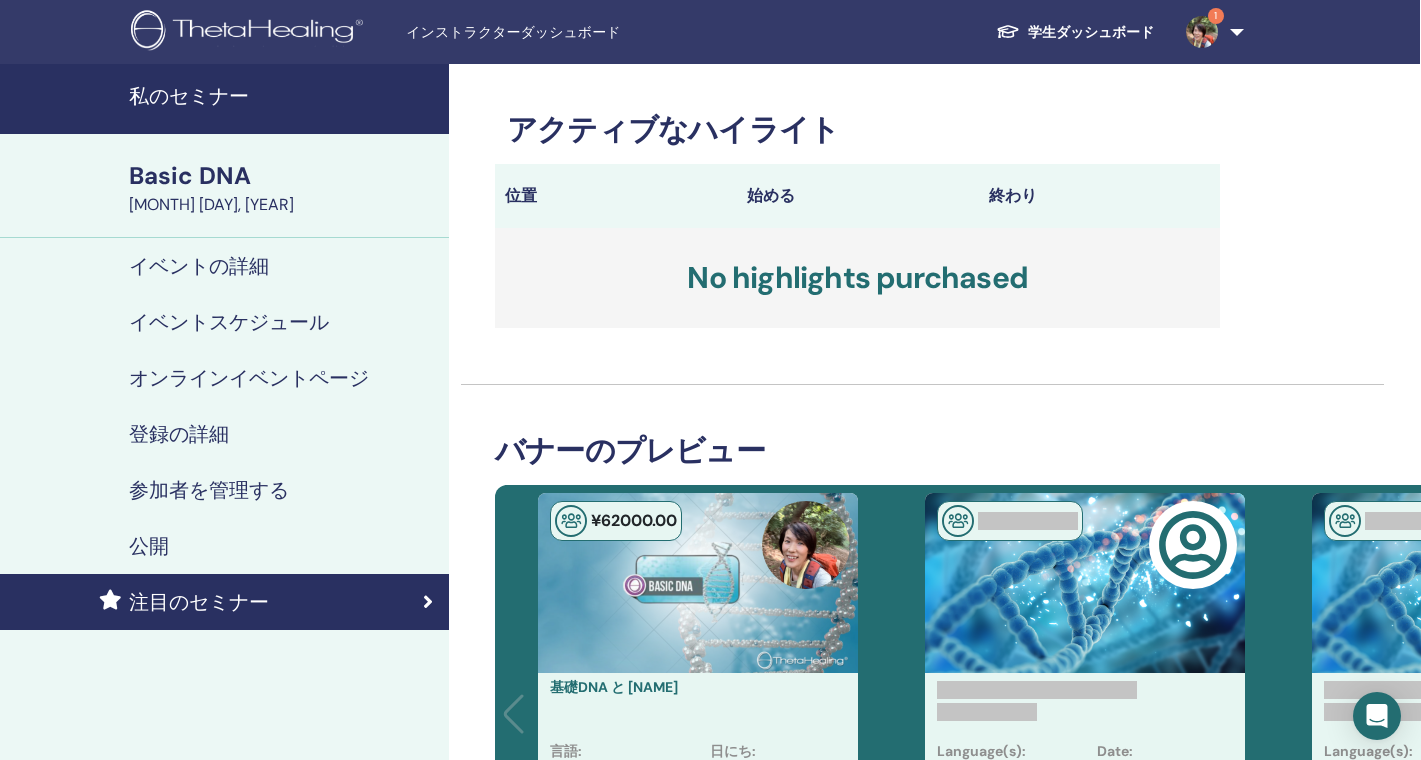 scroll, scrollTop: 0, scrollLeft: 1, axis: horizontal 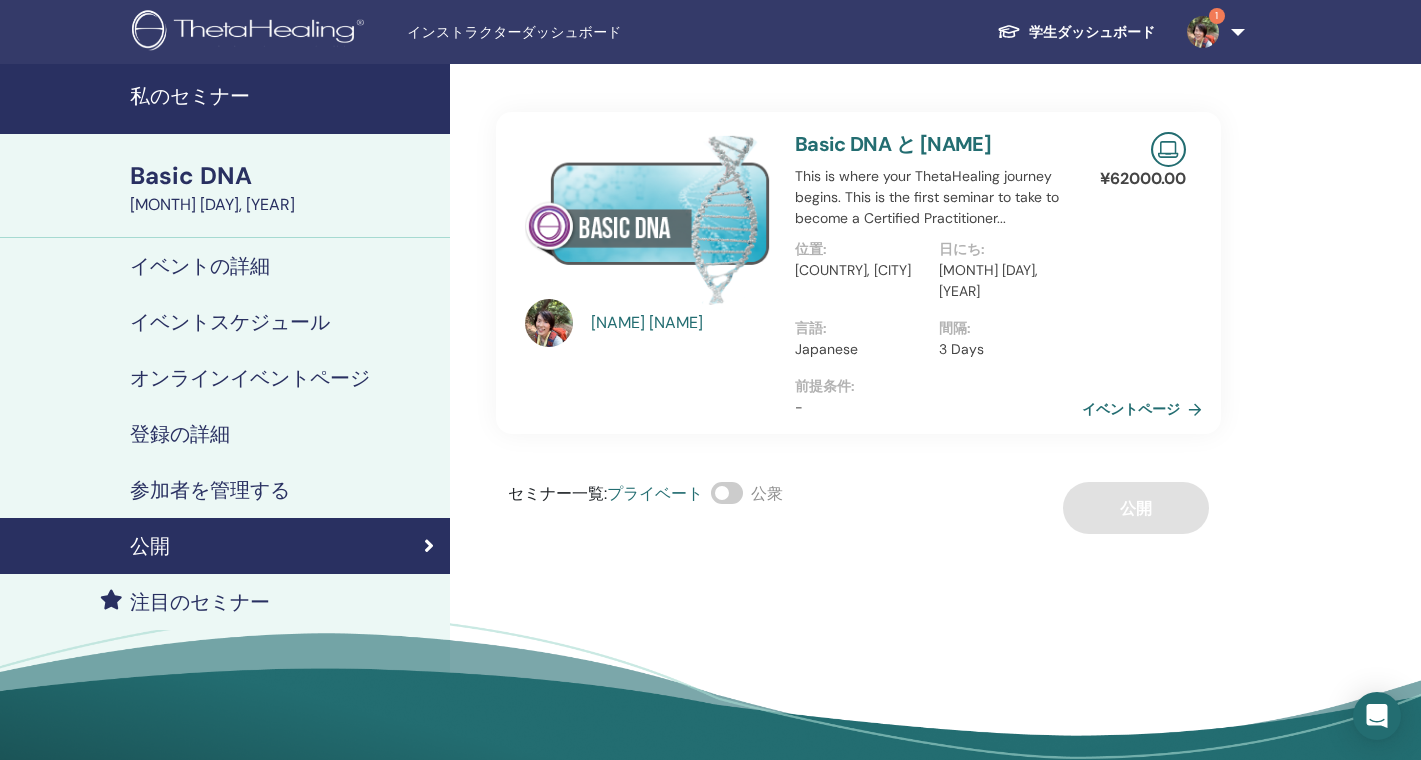click at bounding box center [1168, 149] 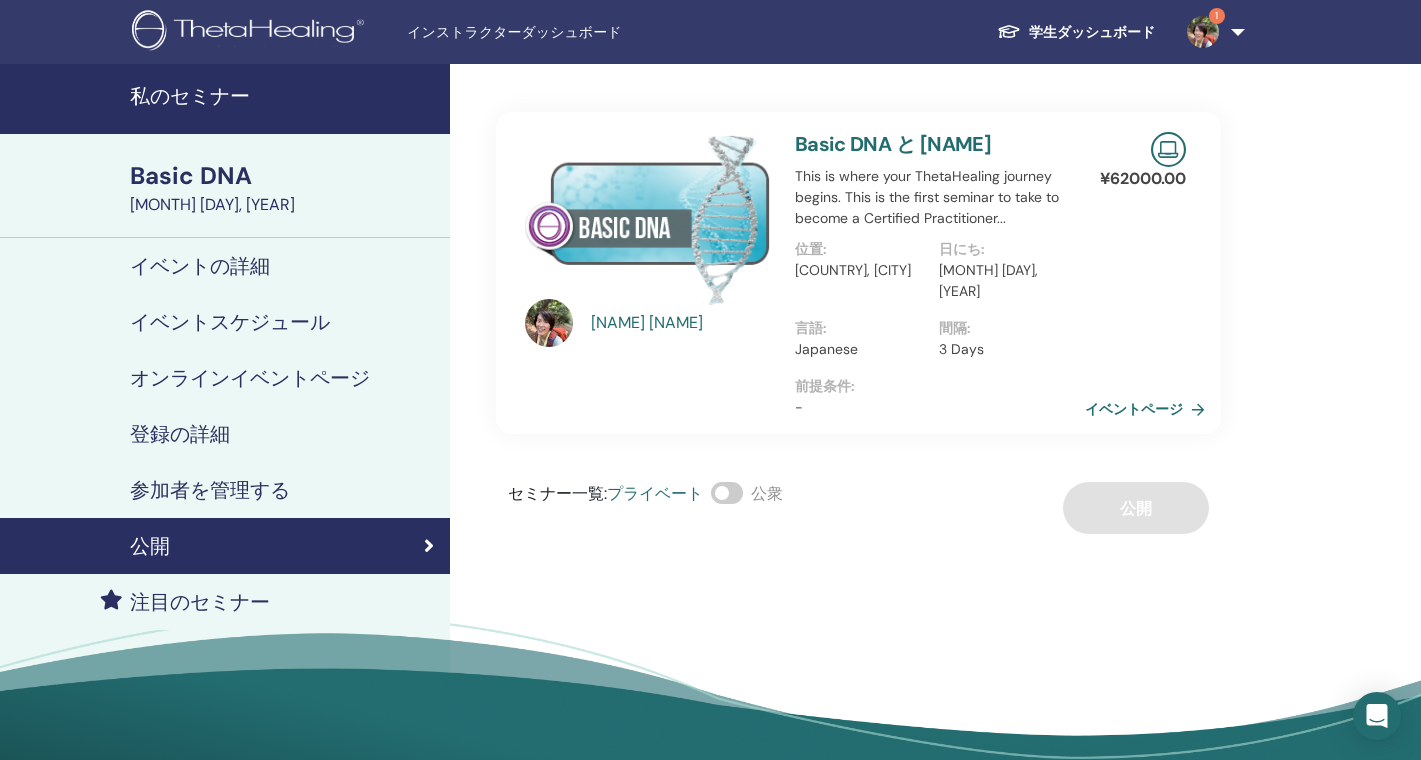 click on "イベントページ" at bounding box center (1149, 409) 